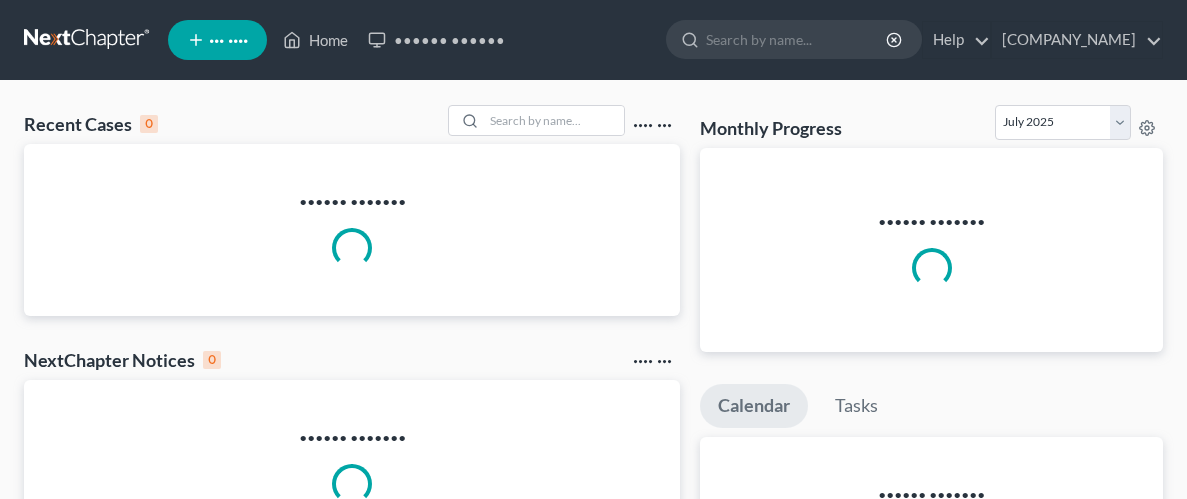 scroll, scrollTop: 0, scrollLeft: 0, axis: both 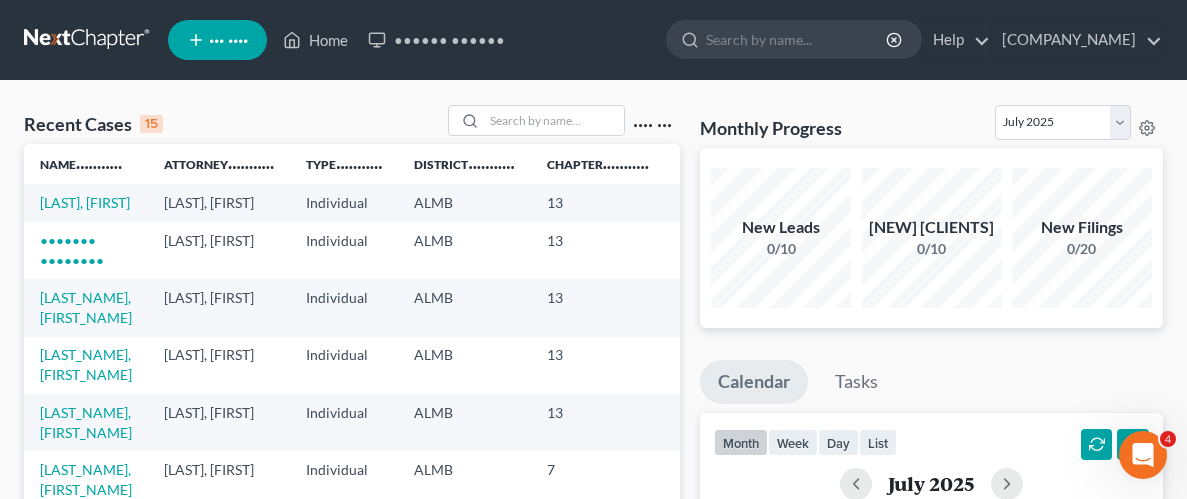 click on "••• ••••" at bounding box center (228, 40) 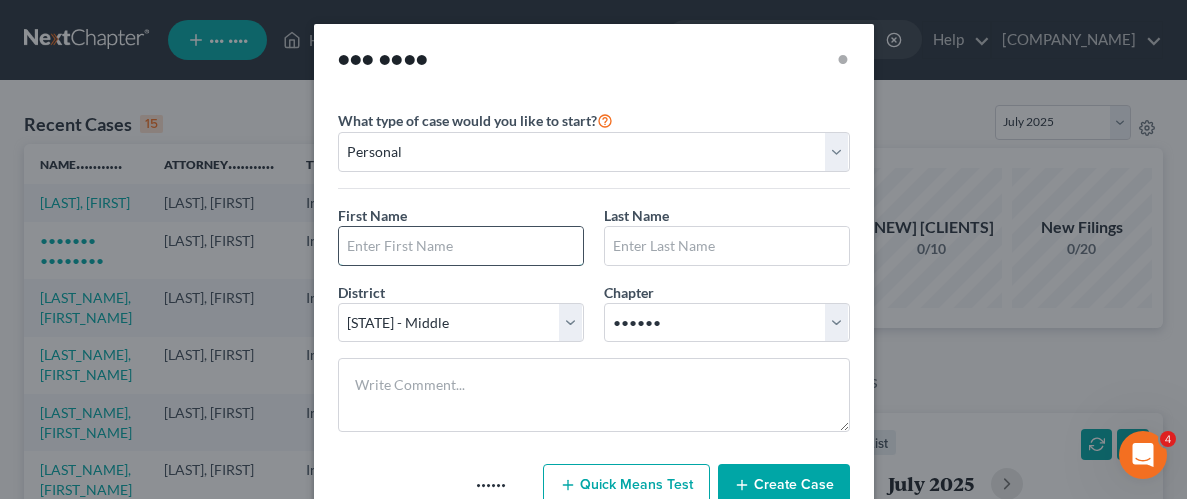 click at bounding box center [461, 246] 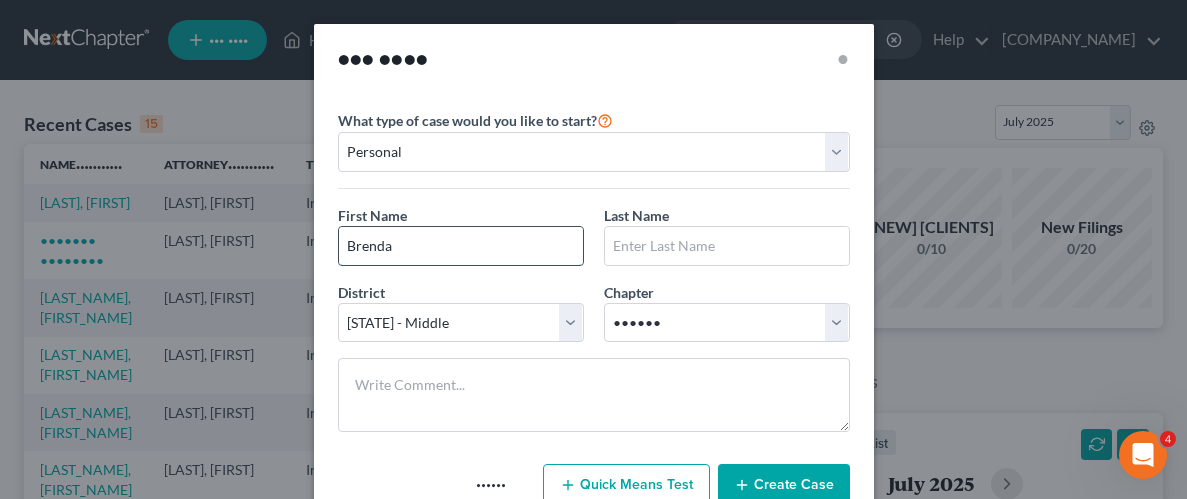 type on "Brenda" 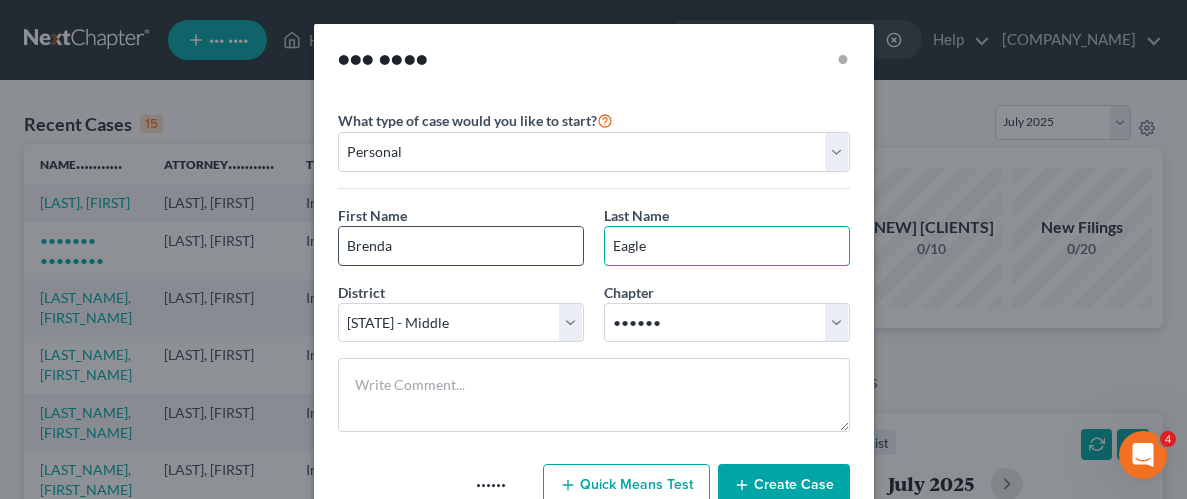 type on "Eagle" 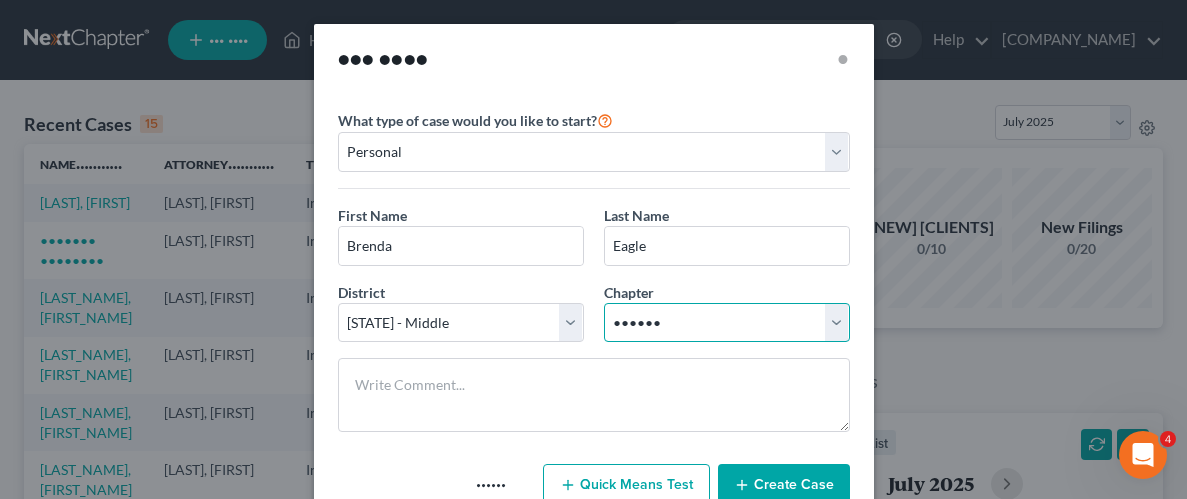 click on "Select 7 11 12 13" at bounding box center [727, 323] 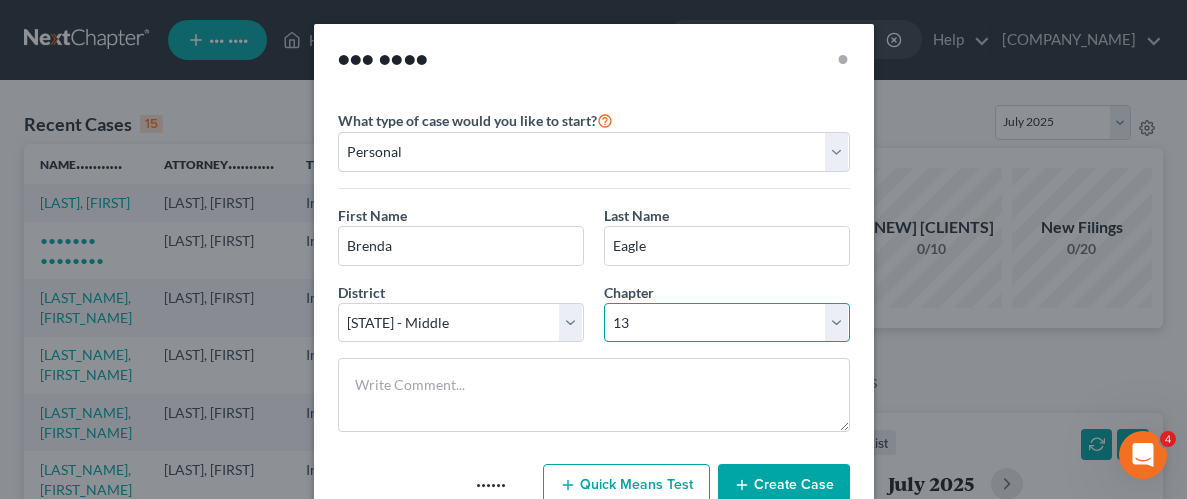 click on "Select 7 11 12 13" at bounding box center (727, 323) 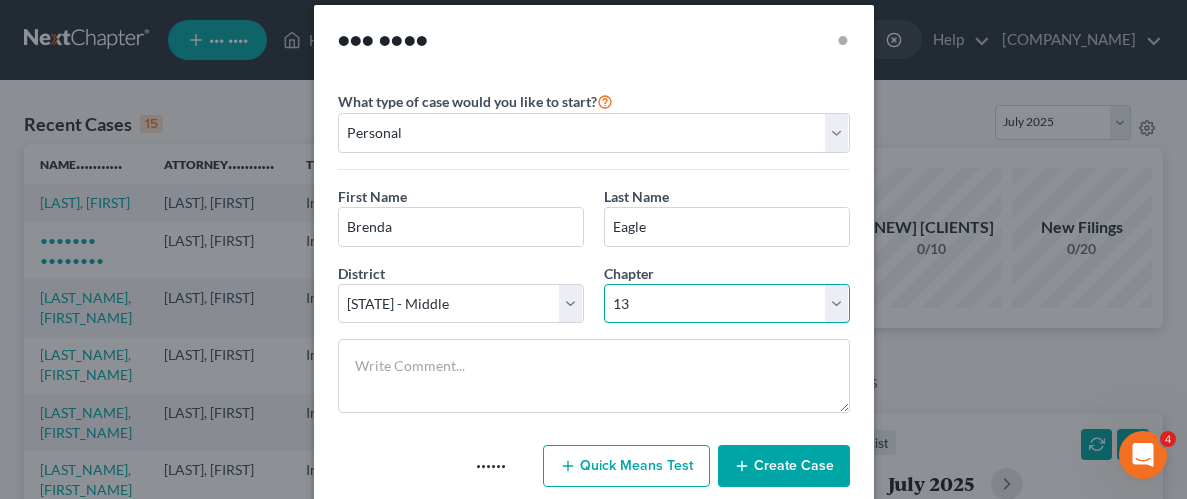 scroll, scrollTop: 40, scrollLeft: 0, axis: vertical 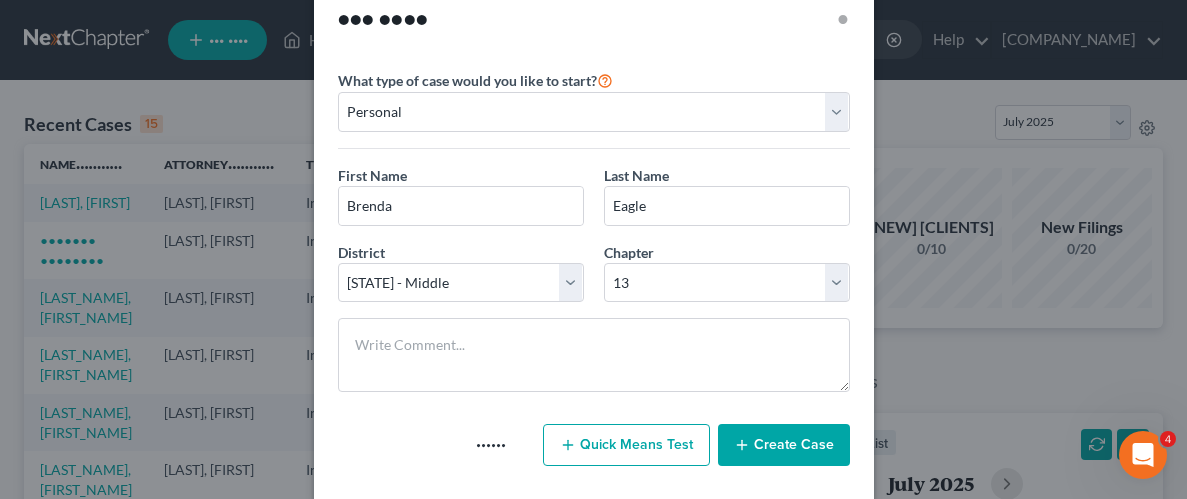click on "Create Case" at bounding box center (784, 445) 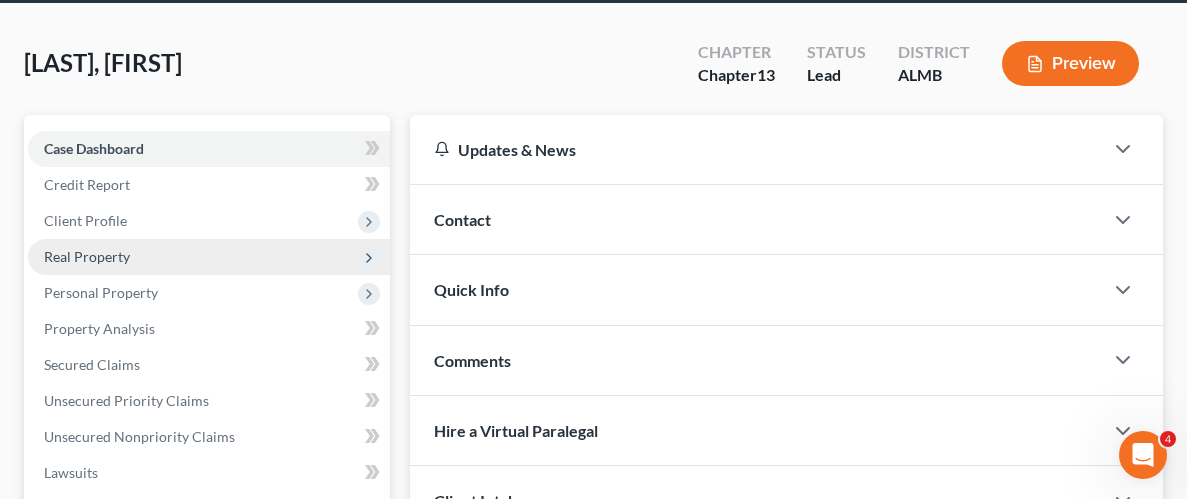 scroll, scrollTop: 114, scrollLeft: 0, axis: vertical 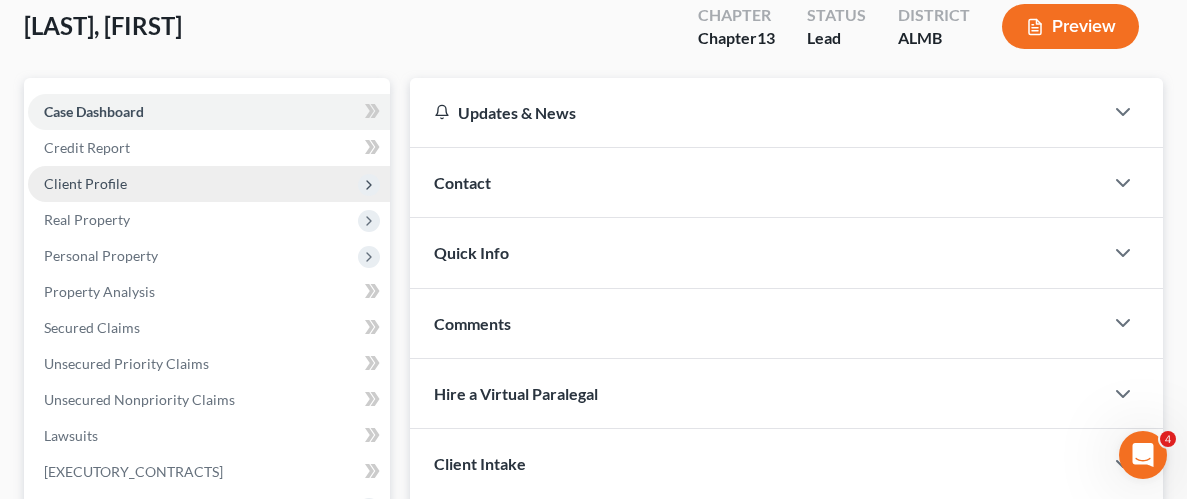 click on "Client Profile" at bounding box center (0, 0) 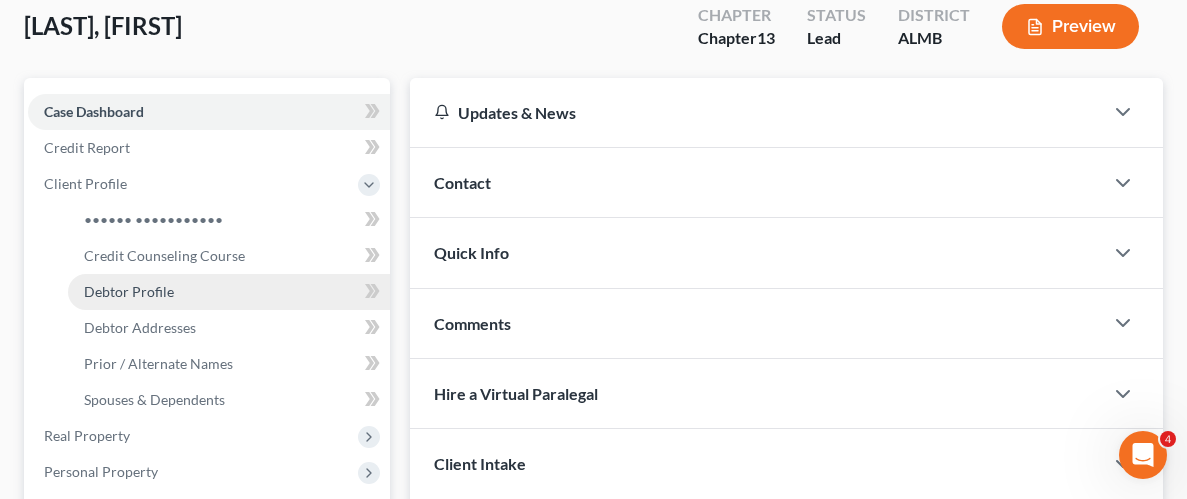 click on "Debtor Profile" at bounding box center (229, 292) 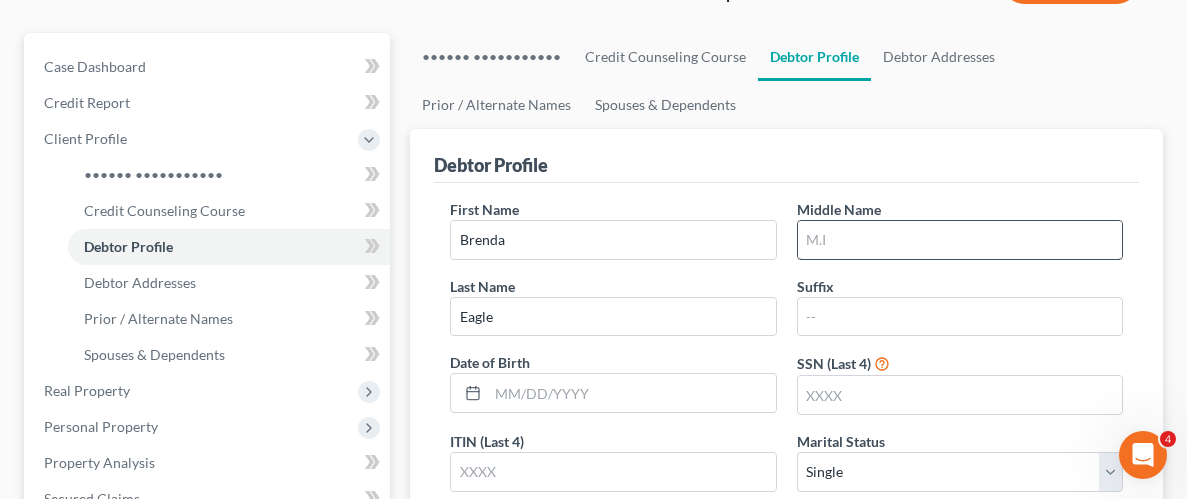scroll, scrollTop: 174, scrollLeft: 0, axis: vertical 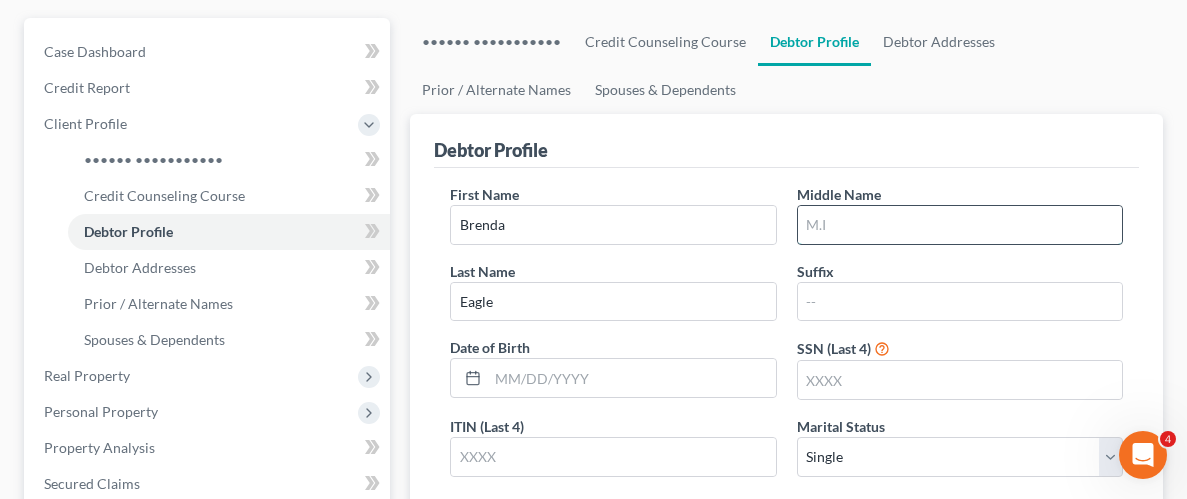 click at bounding box center [960, 225] 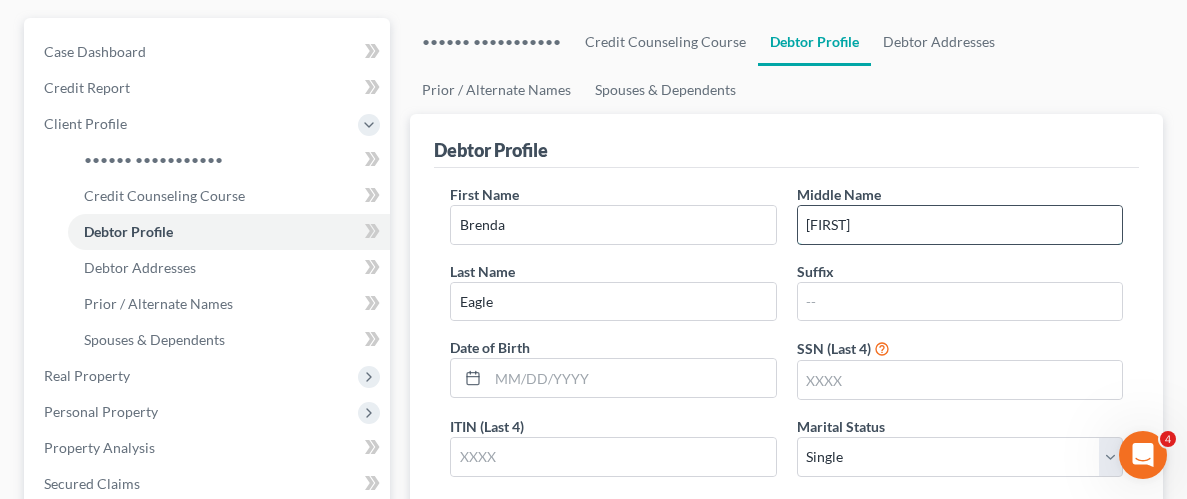 type on "[FIRST]" 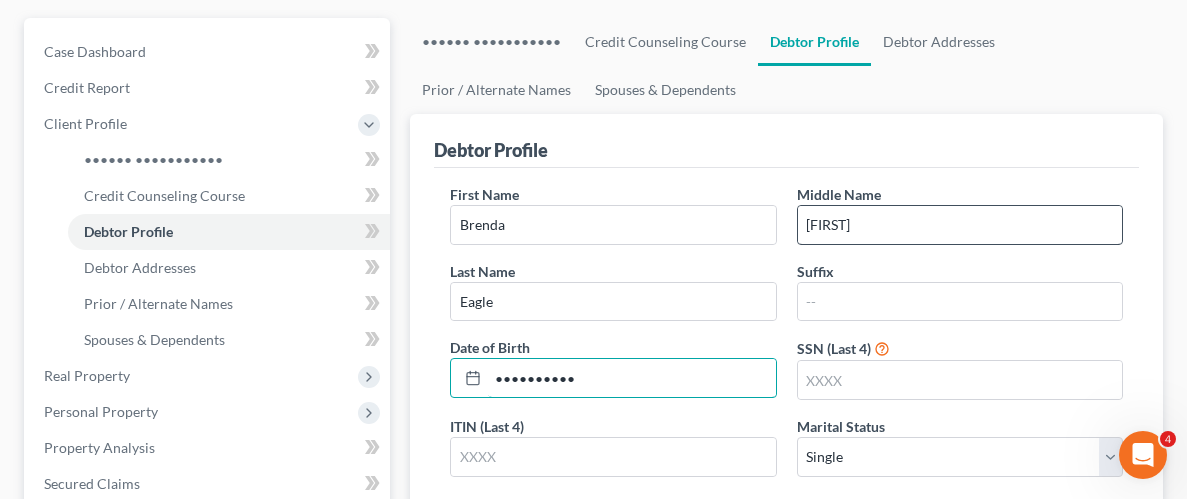 type on "••••••••••" 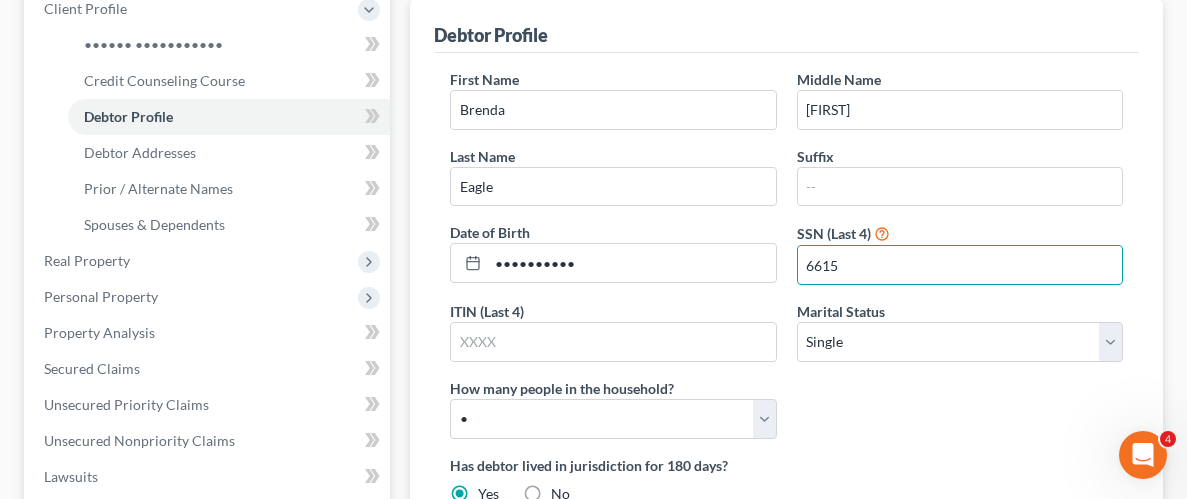 scroll, scrollTop: 325, scrollLeft: 0, axis: vertical 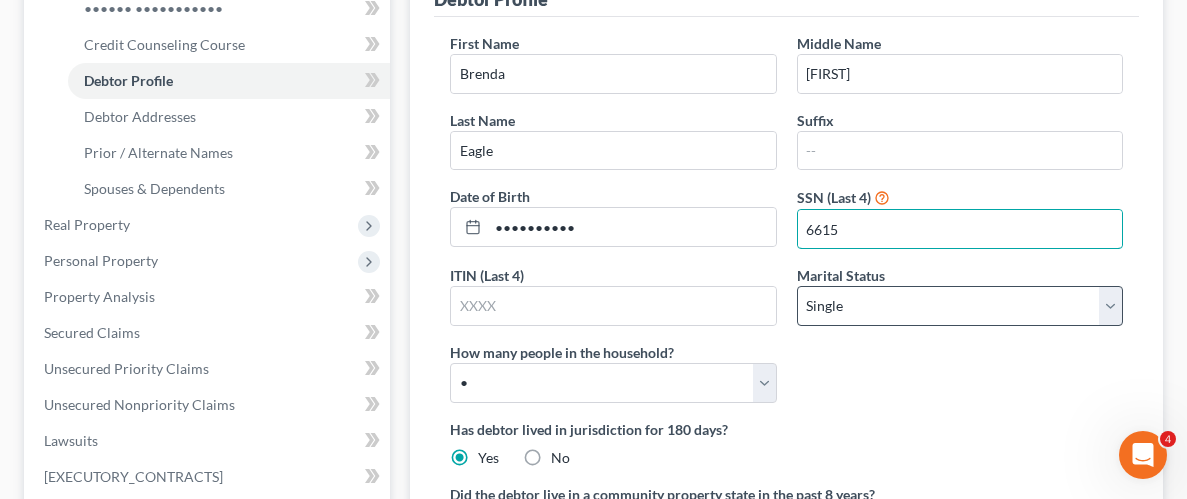 type on "6615" 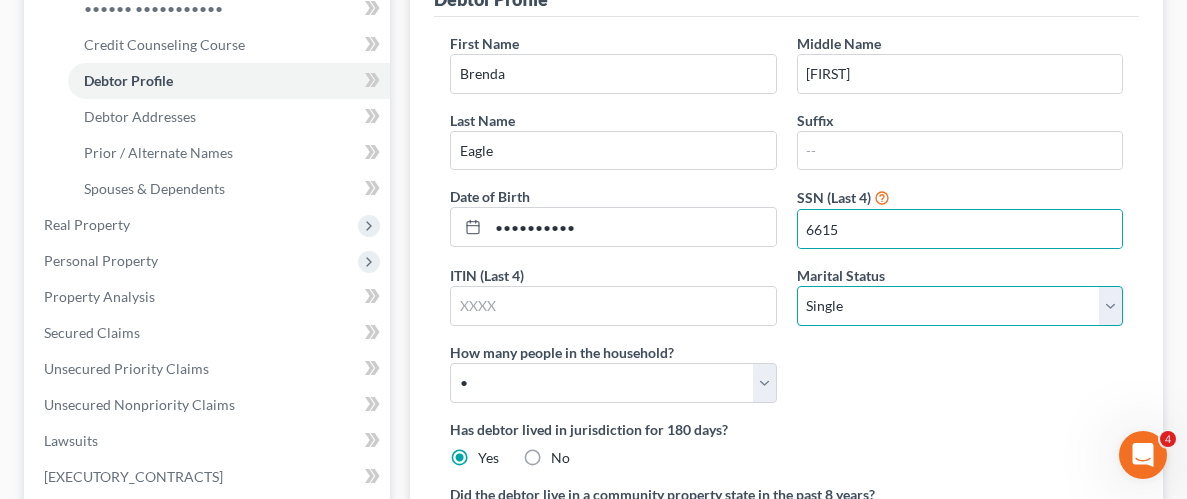 click on "Select Single Married Separated Divorced Widowed" at bounding box center [960, 306] 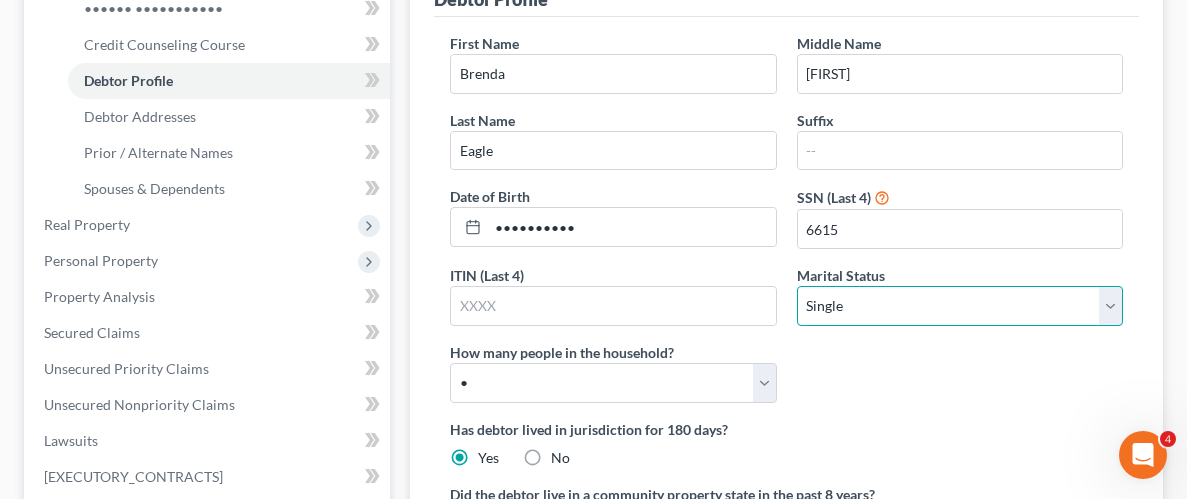 select on "4" 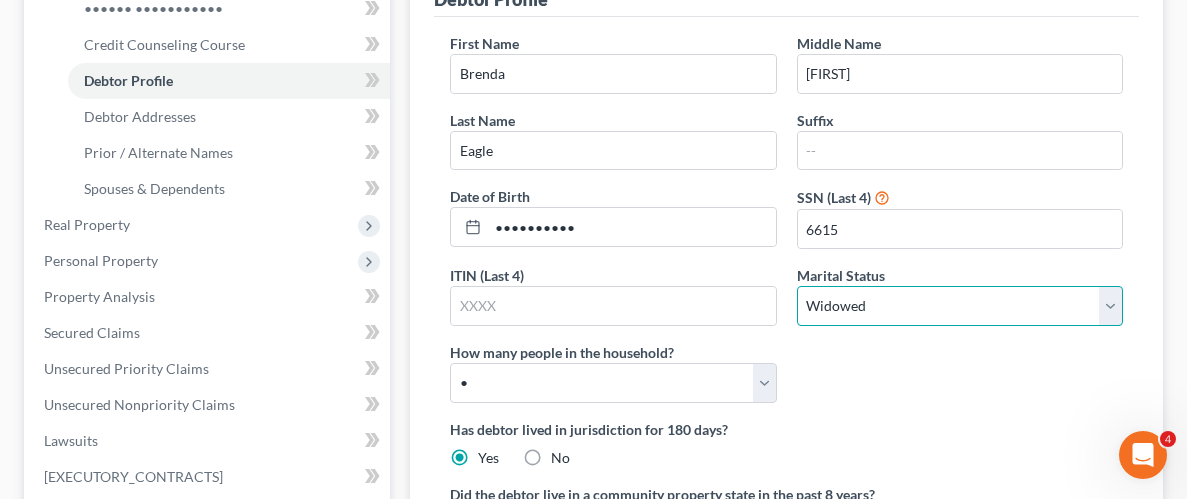 click on "Select Single Married Separated Divorced Widowed" at bounding box center [960, 306] 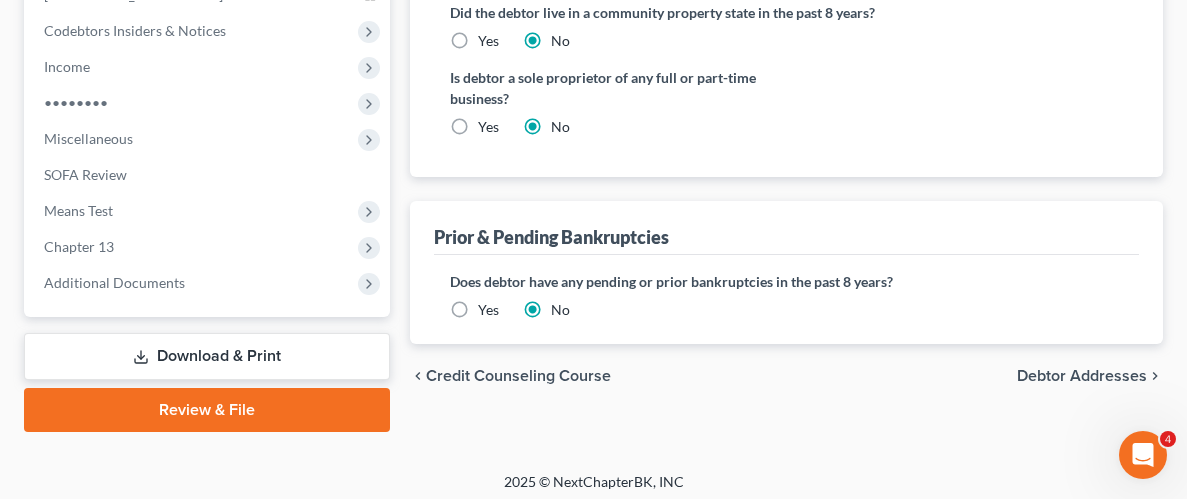 scroll, scrollTop: 813, scrollLeft: 0, axis: vertical 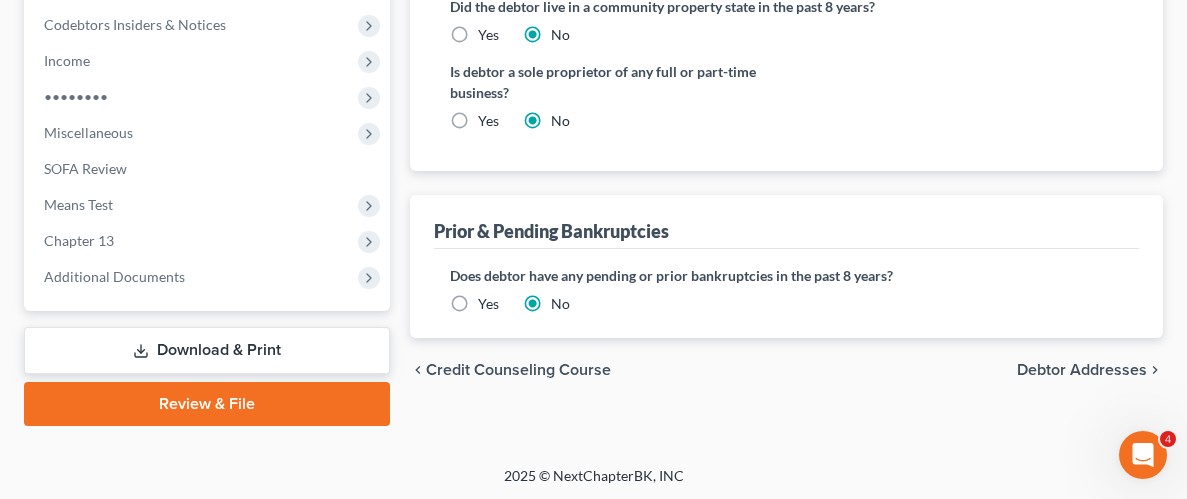 click on "Debtor Addresses" at bounding box center (1082, 370) 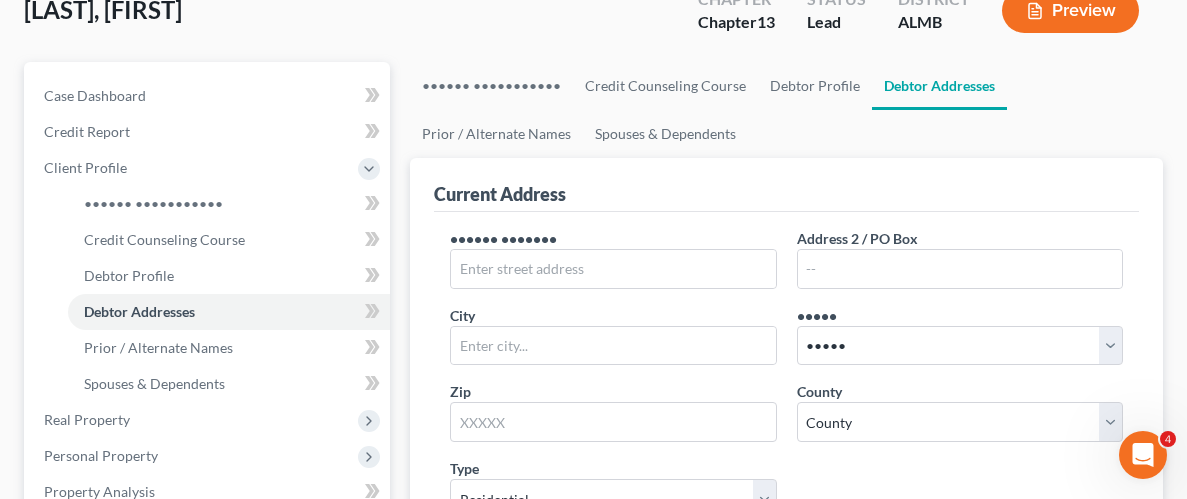 scroll, scrollTop: 132, scrollLeft: 0, axis: vertical 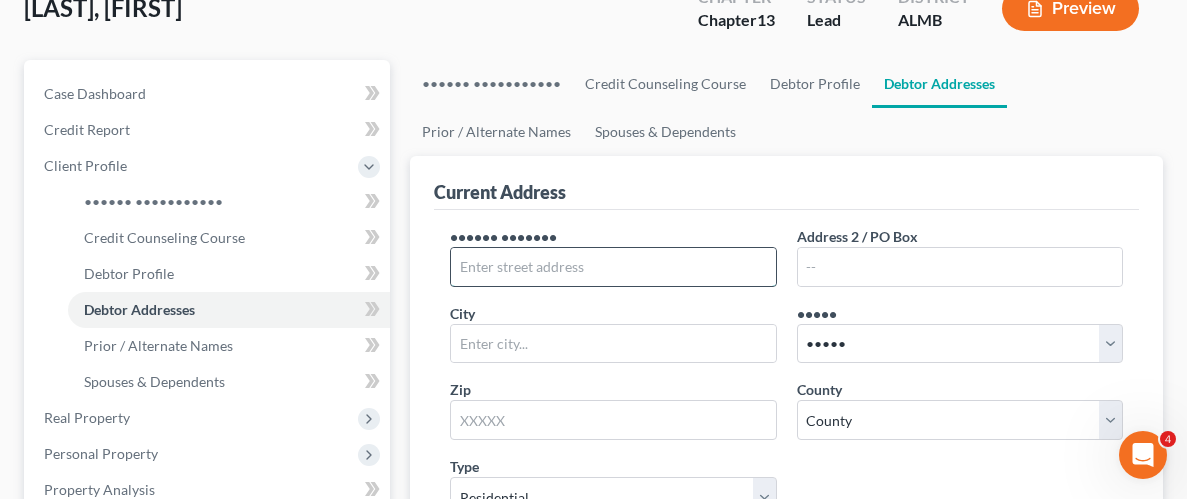 click at bounding box center [613, 267] 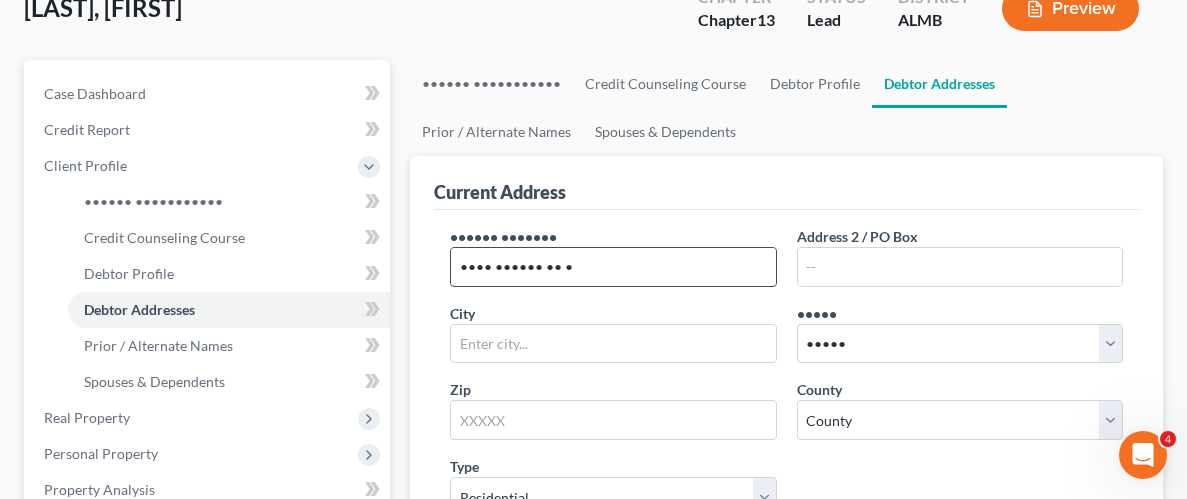 type on "•••• •••••• •• •" 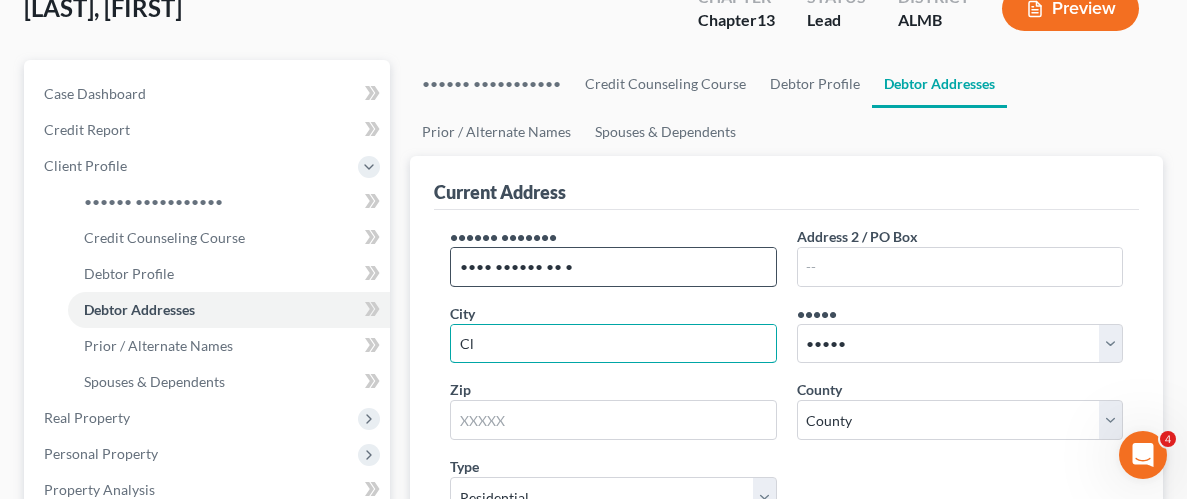 type on "•••••••" 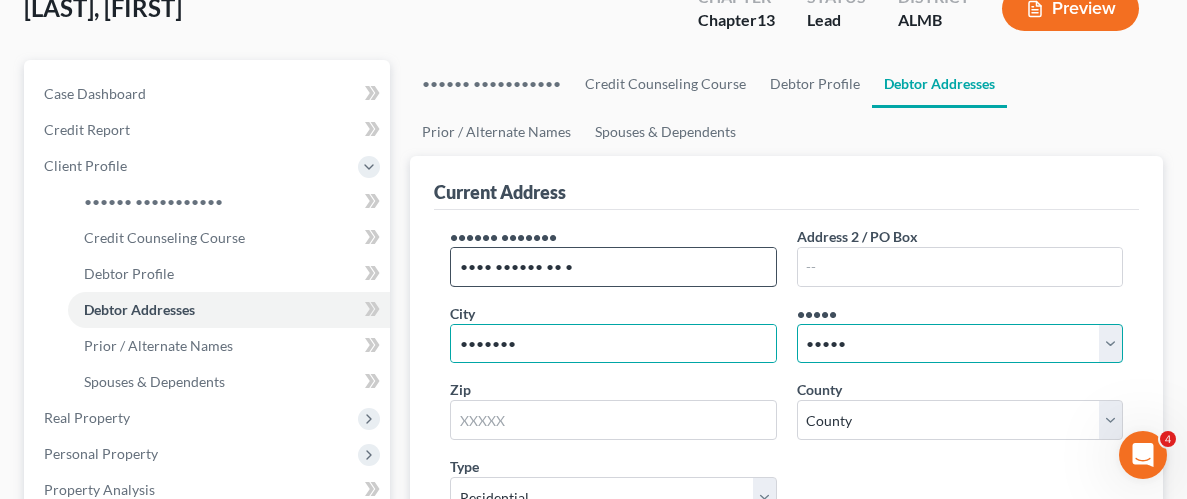 select on "0" 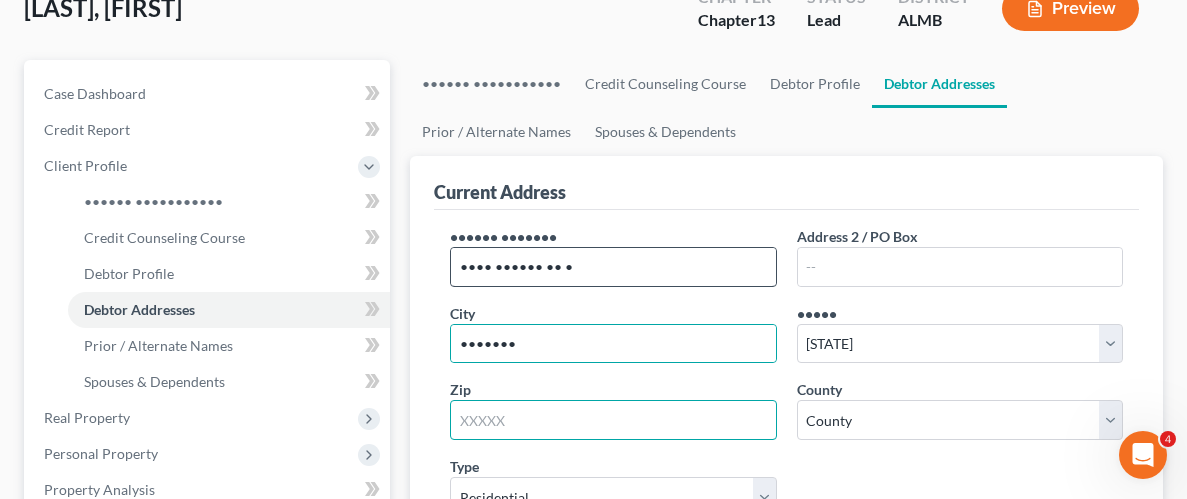 type on "•••••" 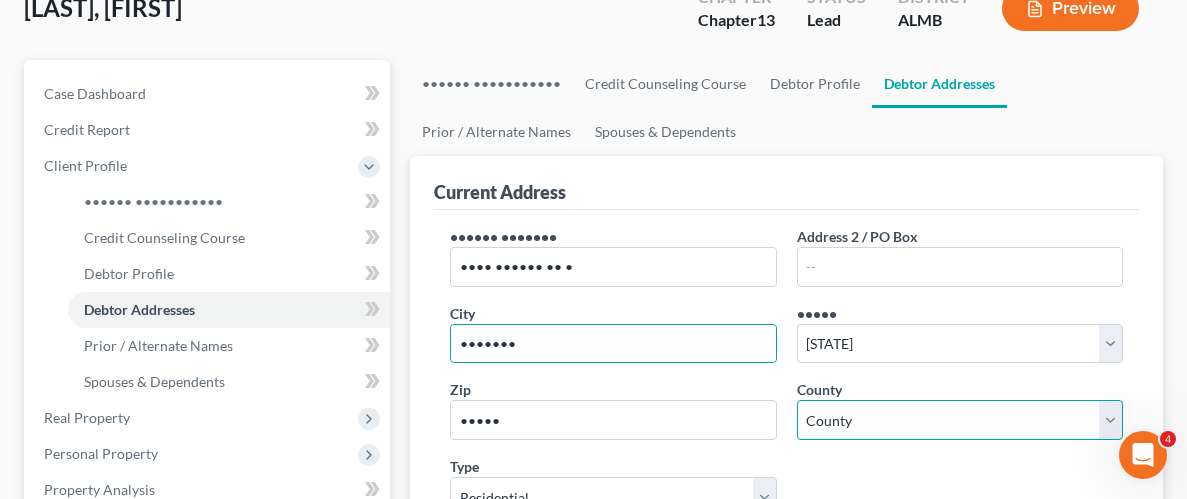 click on "County Autauga County Baldwin County Barbour County Bibb County Blount County Bullock County Butler County Calhoun County Chambers County Cherokee County Chilton County Choctaw County Clarke County Clay County Cleburne County Coffee County Colbert County Conecuh County Coosa County Covington County Crenshaw County Cullman County Dale County Dallas County DeKalb County Elmore County Escambia County Etowah County Fayette County Franklin County Geneva County Greene County Hale County Henry County Houston County Jackson County Jefferson County Lamar County Lauderdale County Lawrence County Lee County Limestone County Lowndes County Macon County Madison County Marengo County Marion County Marshall County Mobile County Monroe County Montgomery County Morgan County Perry County Pickens County Pike County Randolph County Russell County Shelby County St. Clair County Sumter County Talladega County Tallapoosa County Tuscaloosa County Walker County Washington County Wilcox County Winston County" at bounding box center [960, 420] 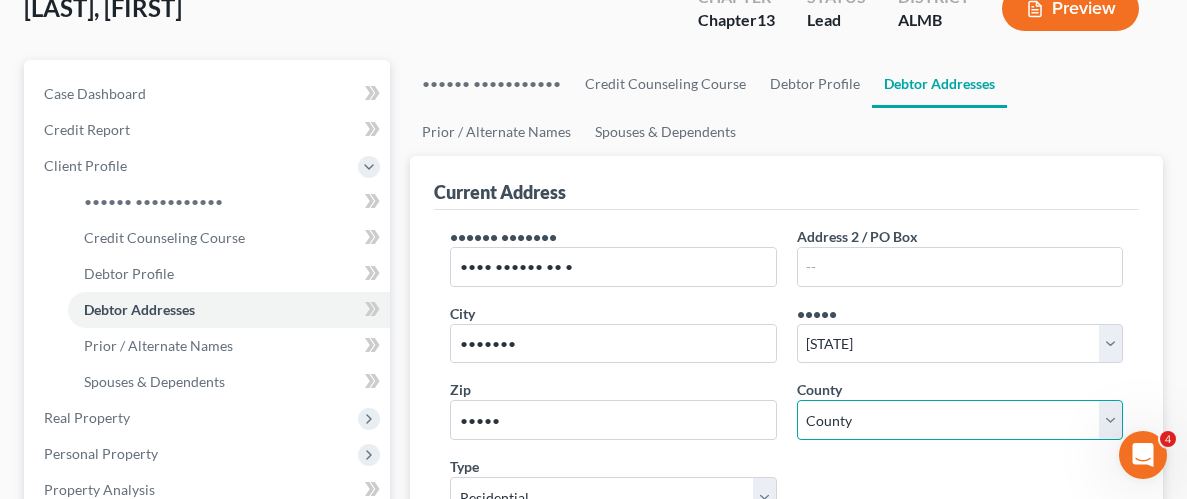 select on "10" 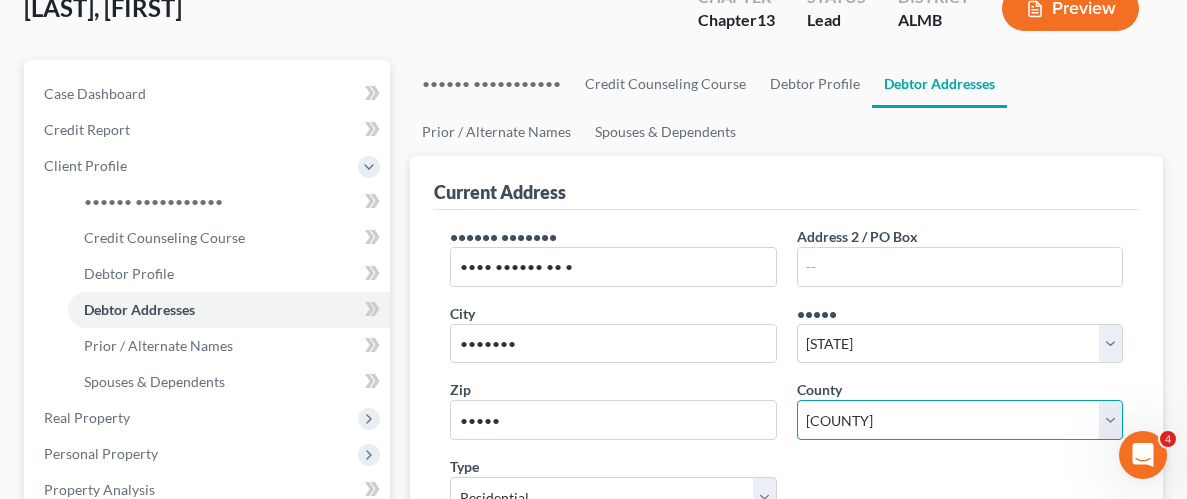 click on "County Autauga County Baldwin County Barbour County Bibb County Blount County Bullock County Butler County Calhoun County Chambers County Cherokee County Chilton County Choctaw County Clarke County Clay County Cleburne County Coffee County Colbert County Conecuh County Coosa County Covington County Crenshaw County Cullman County Dale County Dallas County DeKalb County Elmore County Escambia County Etowah County Fayette County Franklin County Geneva County Greene County Hale County Henry County Houston County Jackson County Jefferson County Lamar County Lauderdale County Lawrence County Lee County Limestone County Lowndes County Macon County Madison County Marengo County Marion County Marshall County Mobile County Monroe County Montgomery County Morgan County Perry County Pickens County Pike County Randolph County Russell County Shelby County St. Clair County Sumter County Talladega County Tallapoosa County Tuscaloosa County Walker County Washington County Wilcox County Winston County" at bounding box center [960, 420] 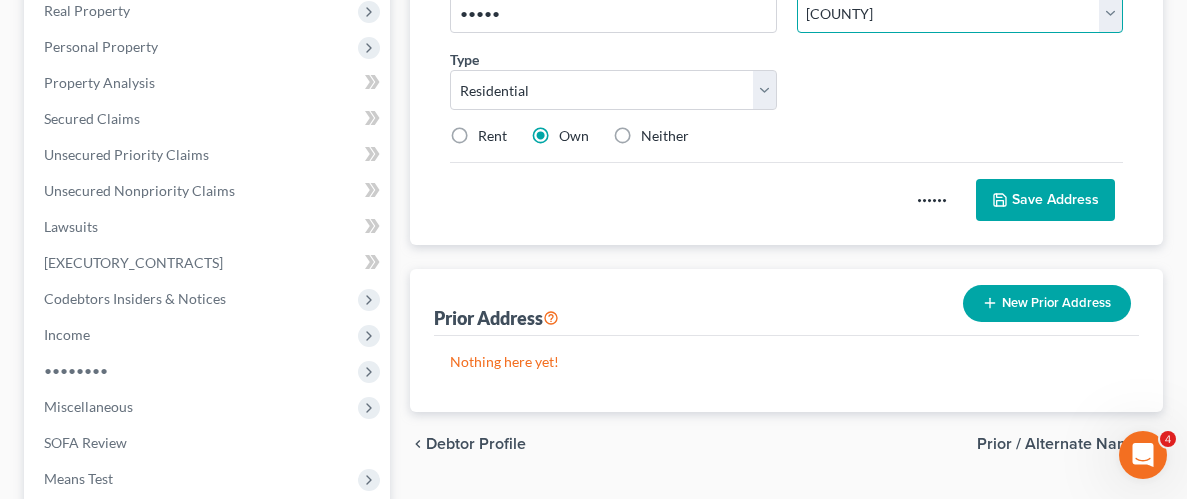 scroll, scrollTop: 557, scrollLeft: 0, axis: vertical 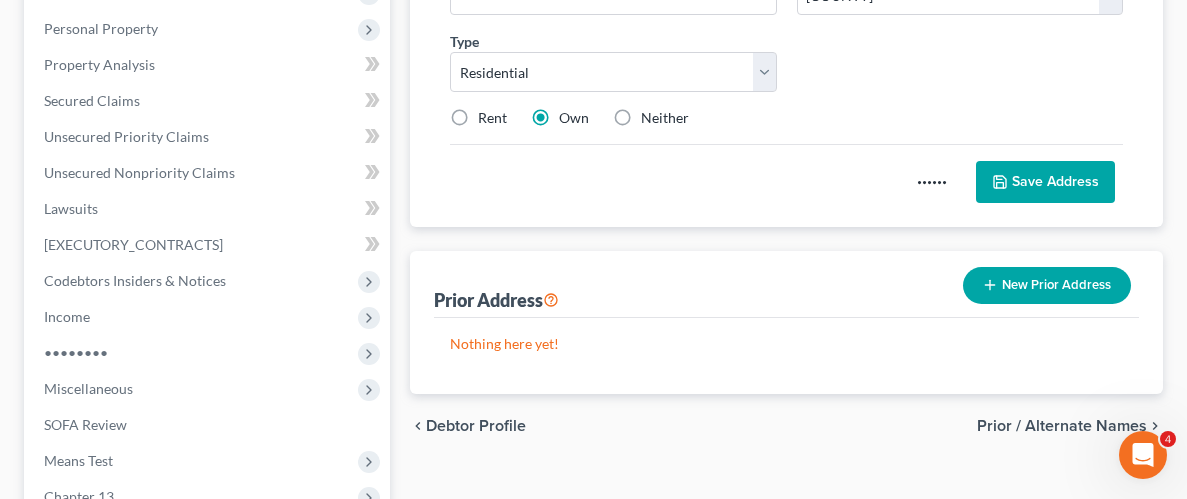 click on "Save Address" at bounding box center (1045, 182) 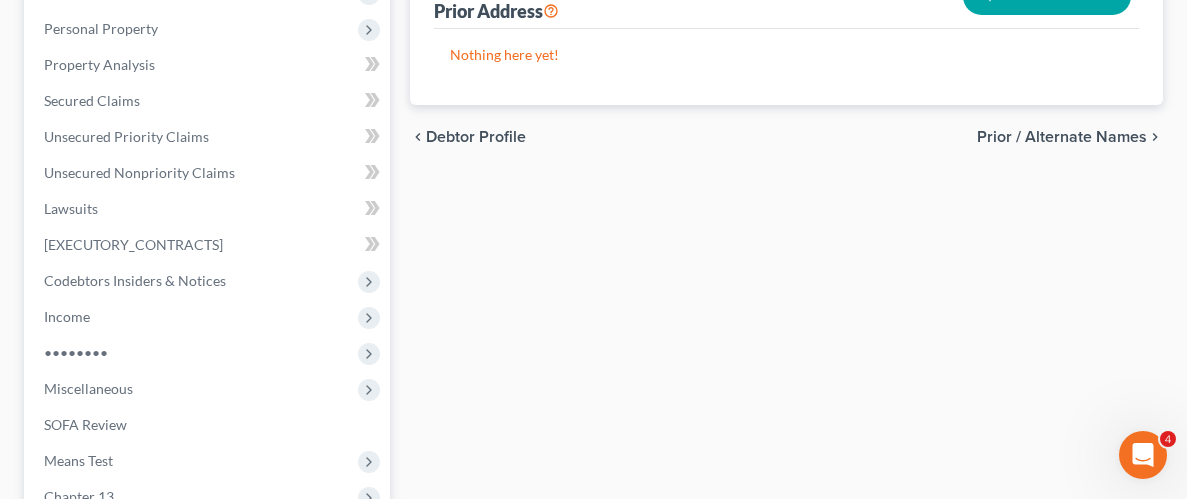 click on "Prior / Alternate Names" at bounding box center [1062, 137] 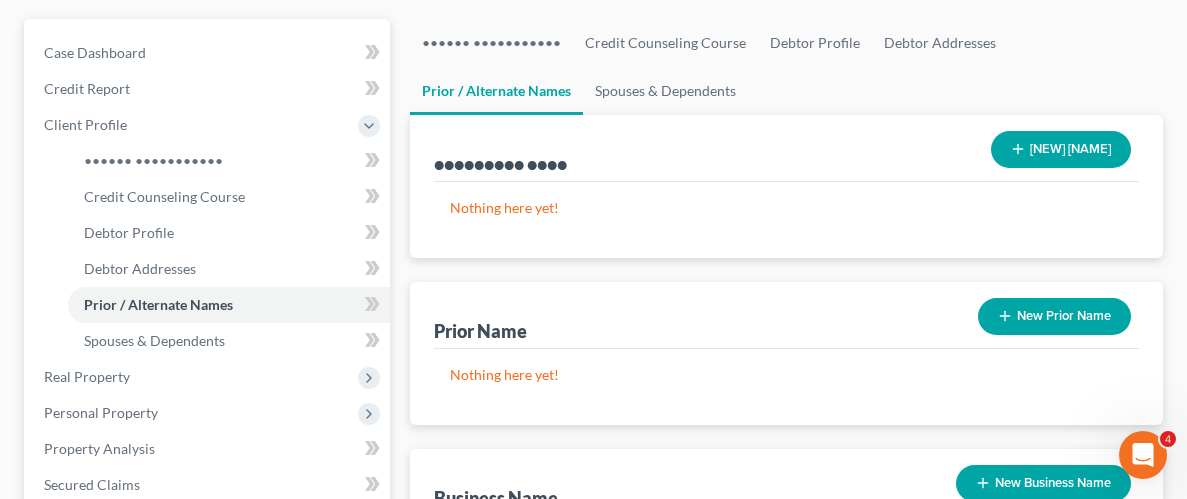 scroll, scrollTop: 180, scrollLeft: 0, axis: vertical 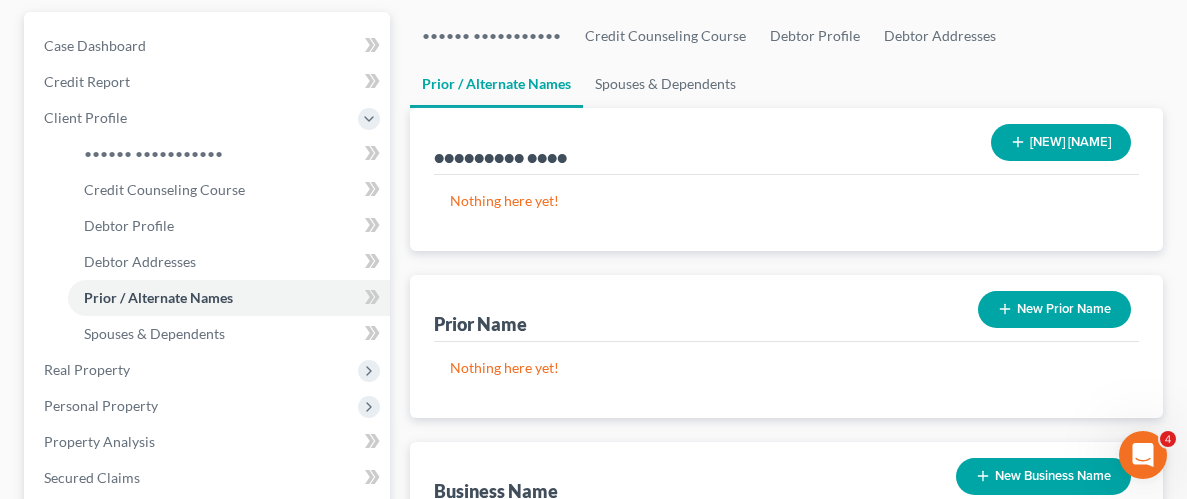 click on "New Prior Name" at bounding box center (1054, 309) 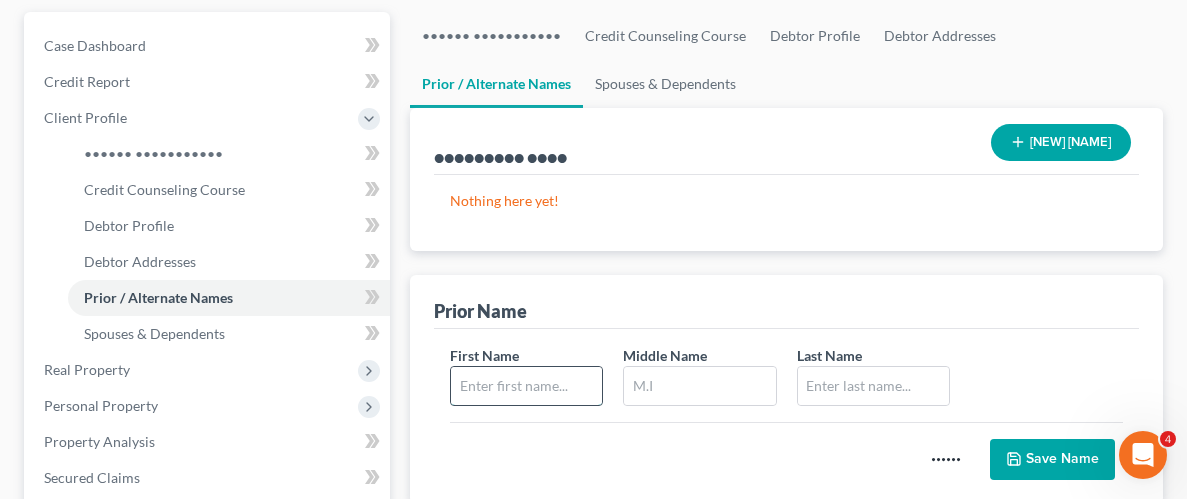 click at bounding box center (526, 386) 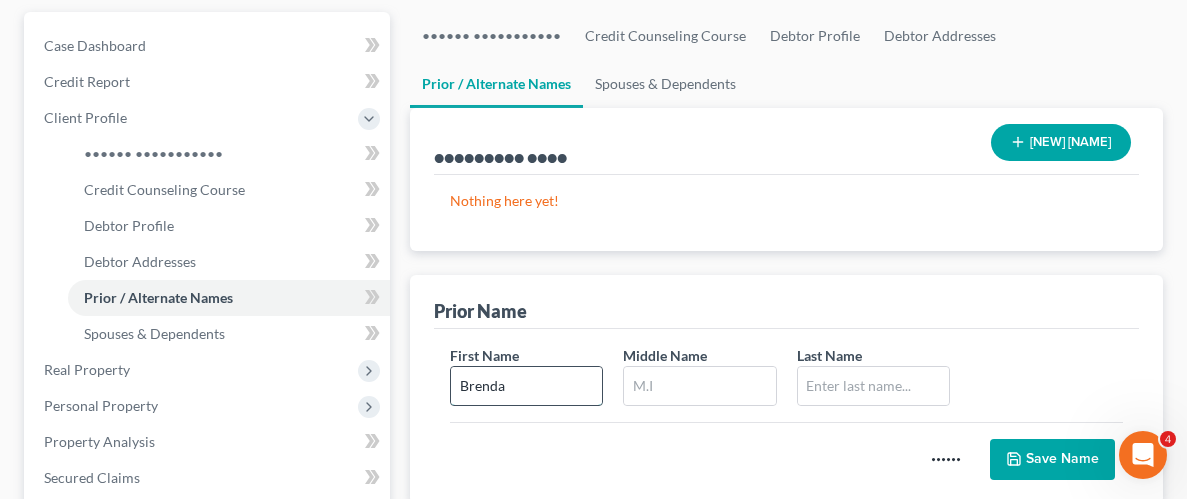 type on "Brenda" 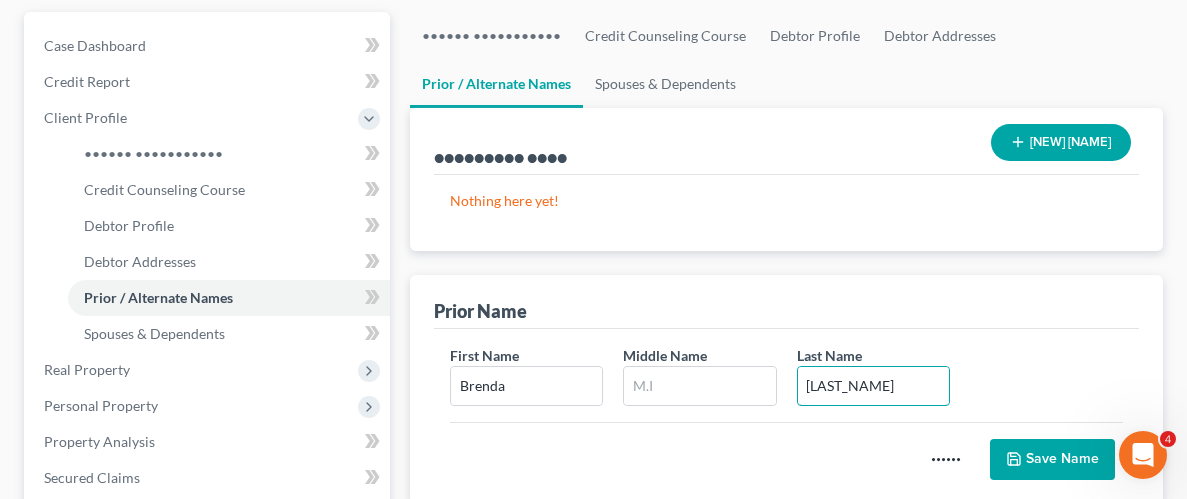 type on "[LAST_NAME]" 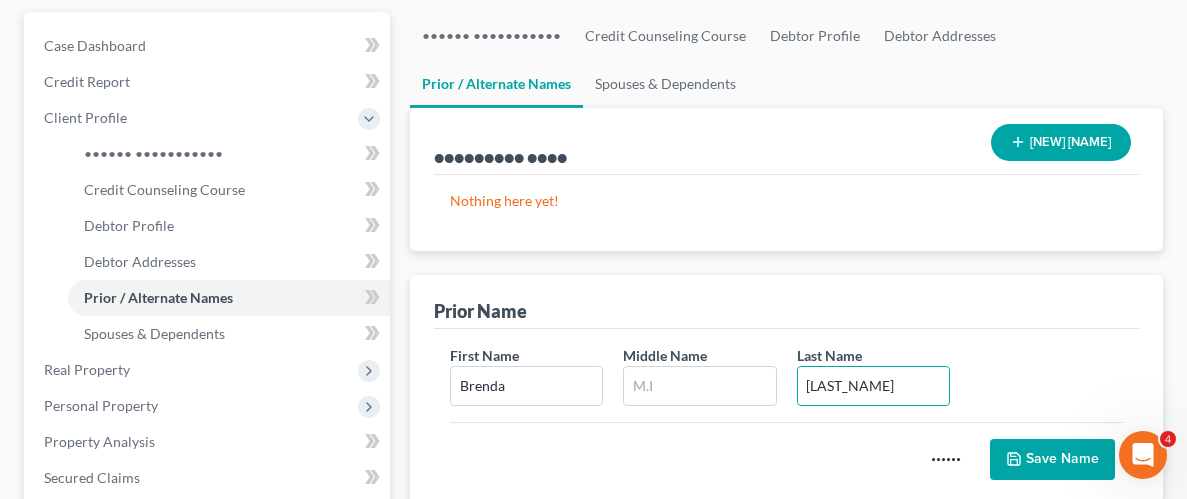 click on "Save Name" at bounding box center (1052, 460) 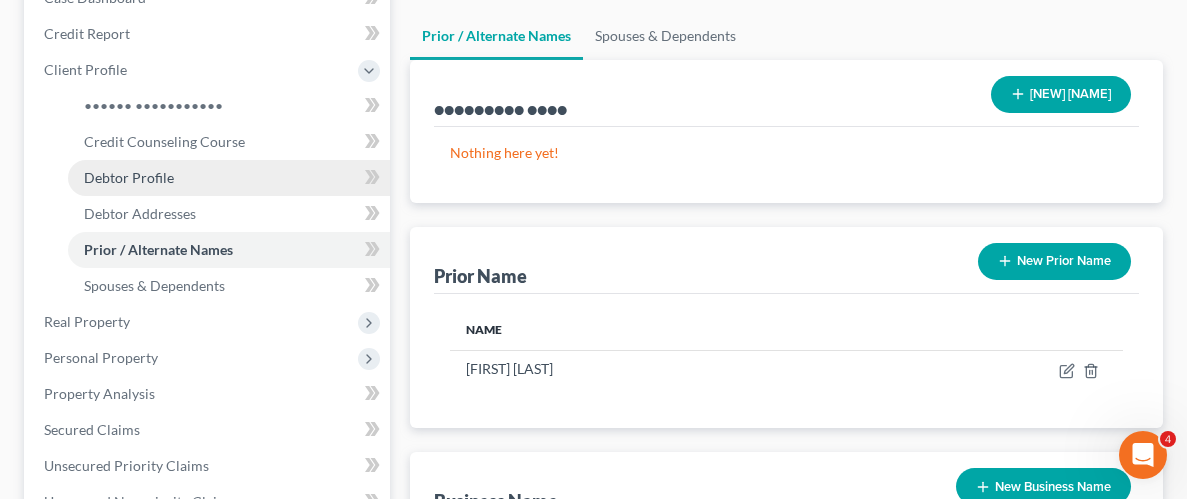 scroll, scrollTop: 198, scrollLeft: 0, axis: vertical 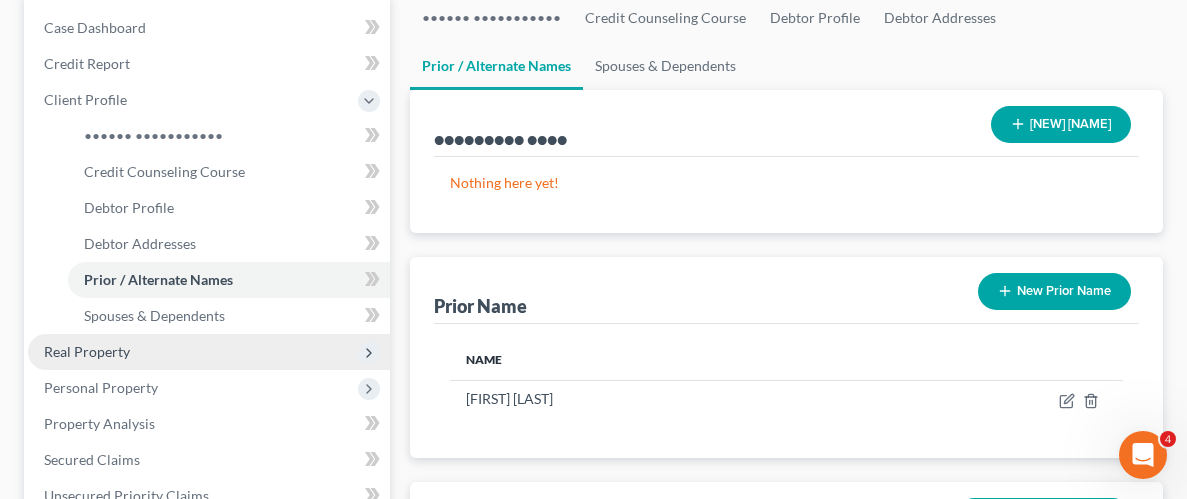 click on "Real Property" at bounding box center (0, 0) 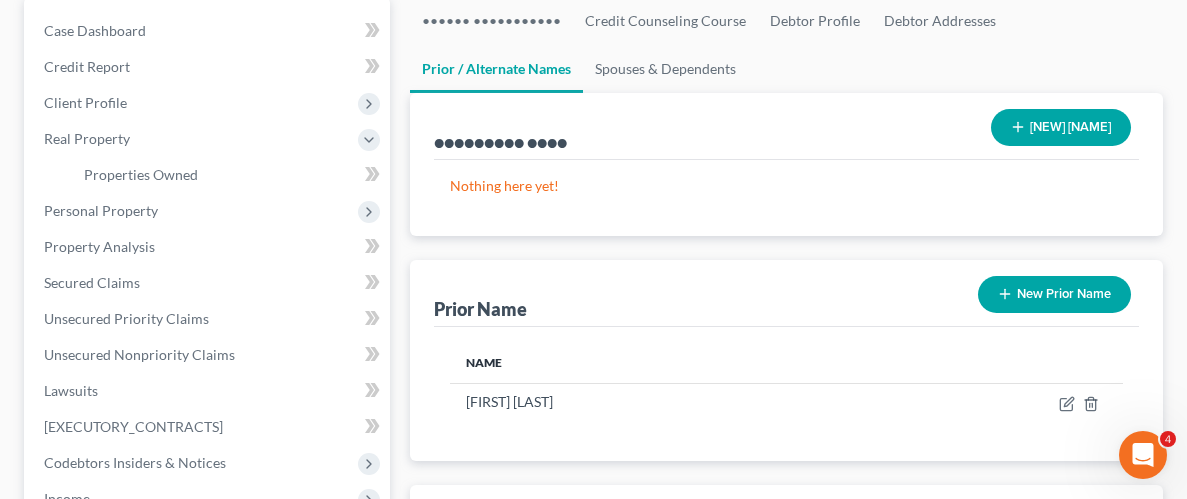 scroll, scrollTop: 185, scrollLeft: 0, axis: vertical 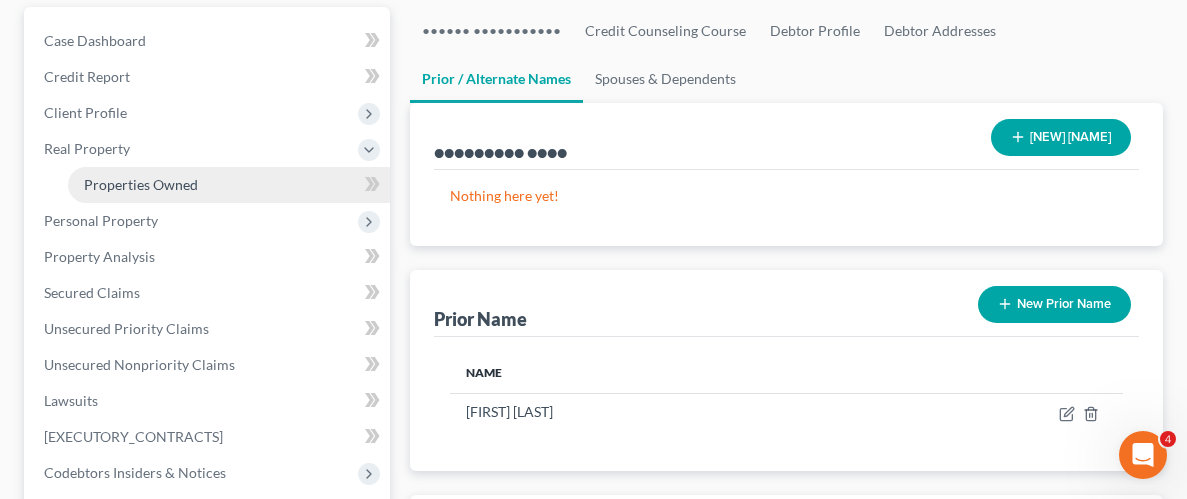 click on "Properties Owned" at bounding box center (141, 184) 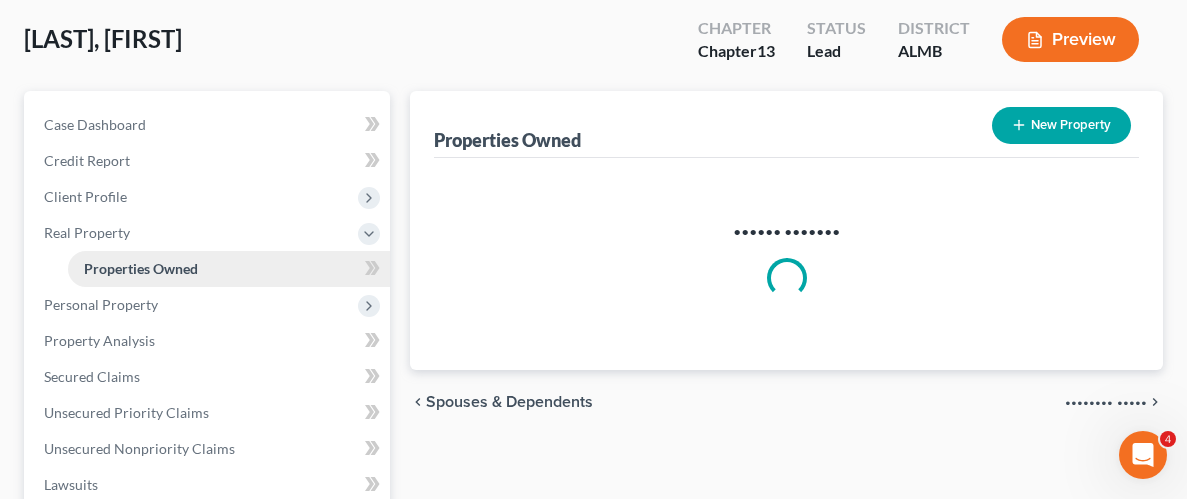 scroll, scrollTop: 0, scrollLeft: 0, axis: both 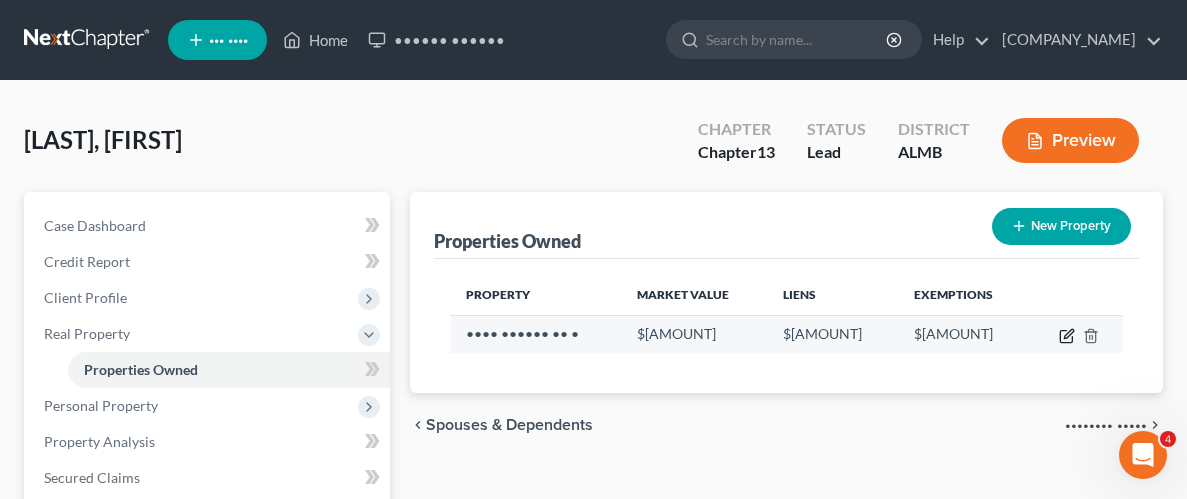 click at bounding box center [1067, 336] 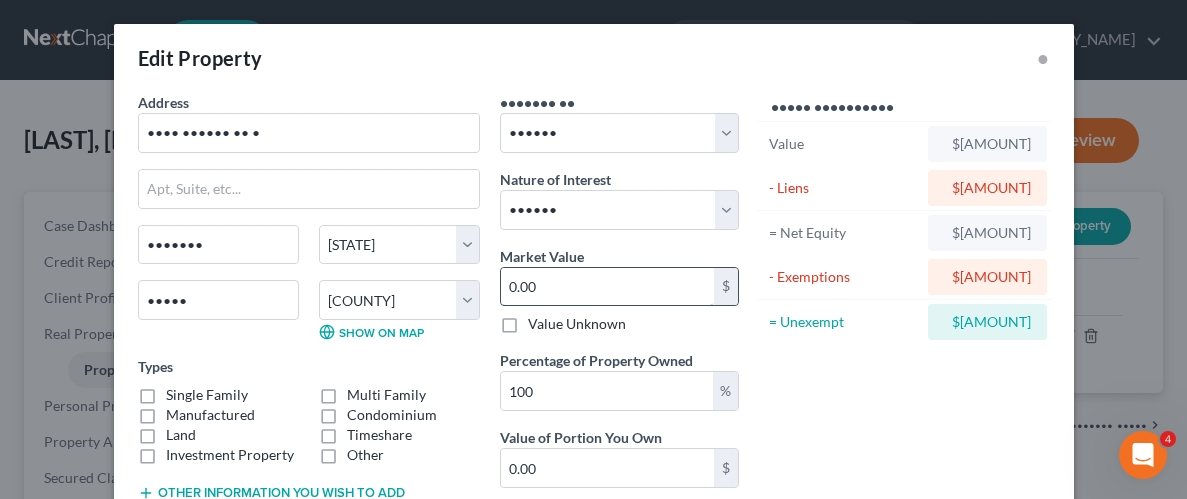 click on "0.00" at bounding box center (607, 287) 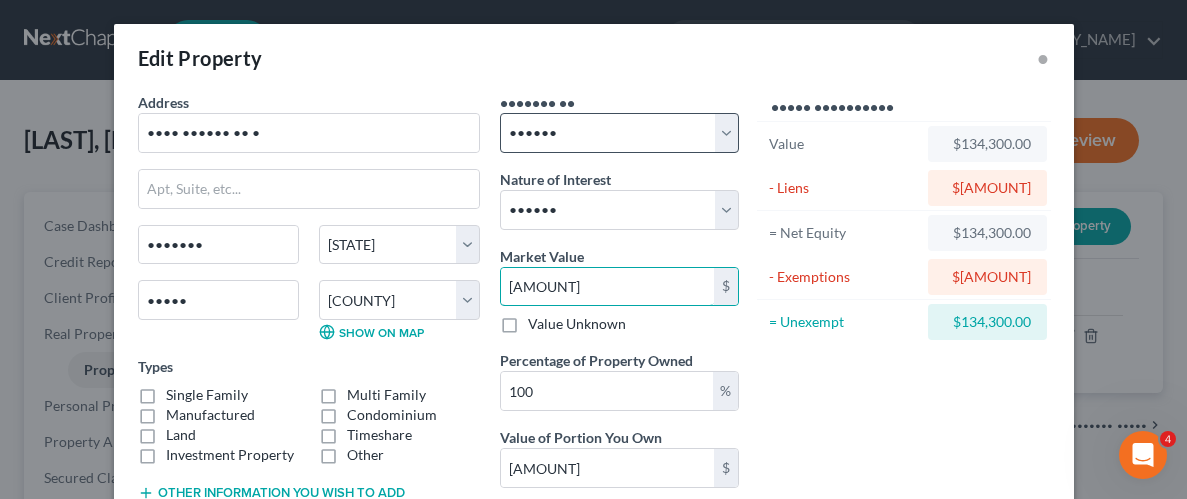 type on "[AMOUNT]" 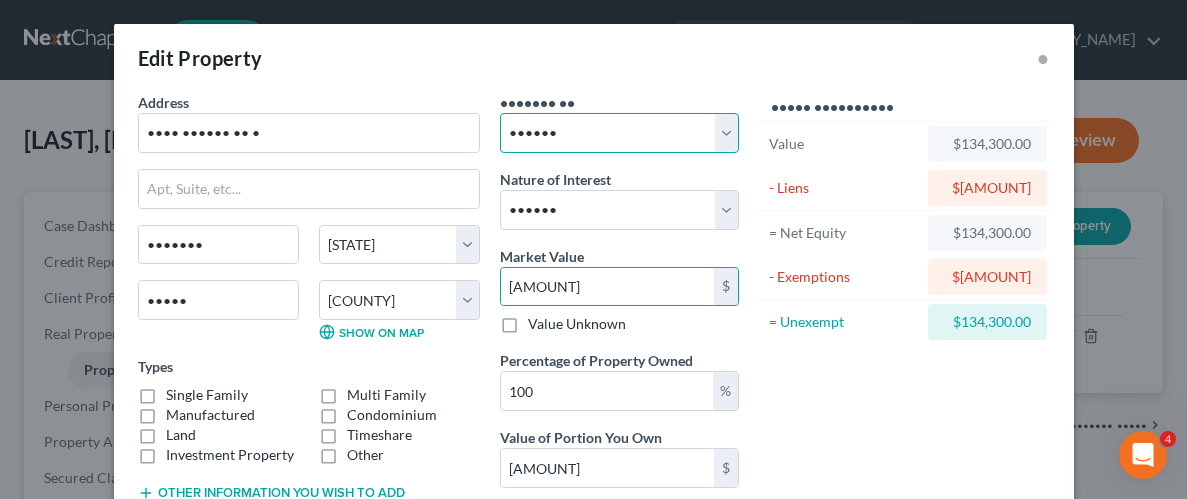 click on "Select Debtor 1 Only Debtor 2 Only Debtor 1 And Debtor 2 Only At Least One Of The Debtors And Another Community Property" at bounding box center [619, 133] 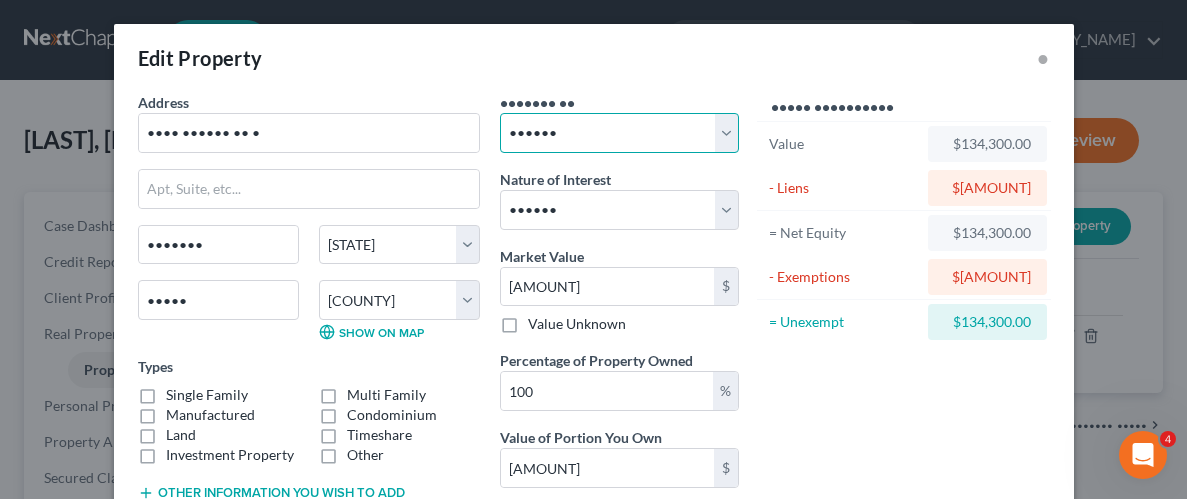 click on "Select Debtor 1 Only Debtor 2 Only Debtor 1 And Debtor 2 Only At Least One Of The Debtors And Another Community Property" at bounding box center (619, 133) 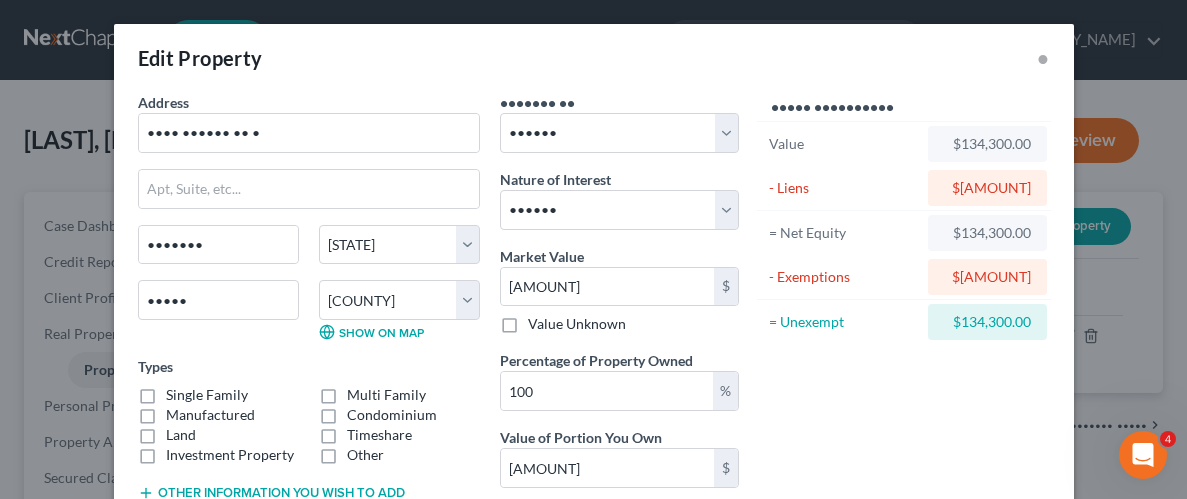 click on "Asset Calculator Value $[AMOUNT] - Liens $[AMOUNT] = Net Equity $[AMOUNT] - Exemptions $[AMOUNT] = Unexempt $[AMOUNT]" at bounding box center (904, 316) 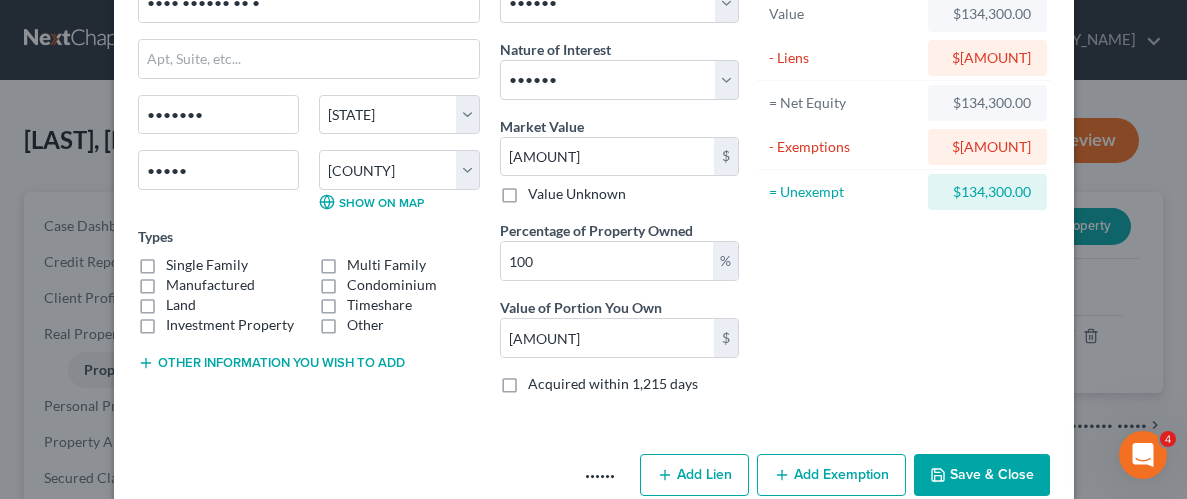 scroll, scrollTop: 165, scrollLeft: 0, axis: vertical 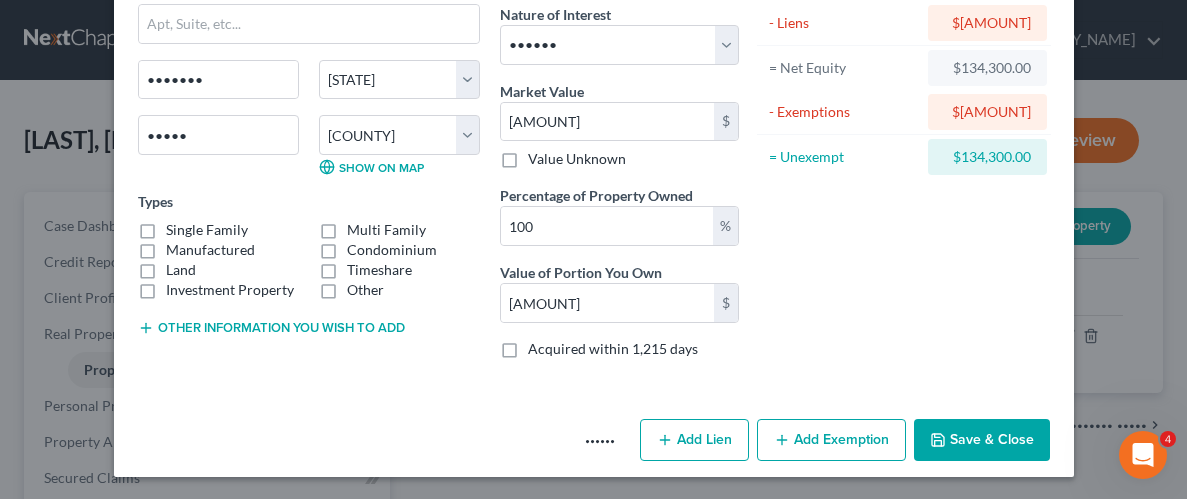 click on "Asset Calculator Value $[AMOUNT] - Liens $[AMOUNT] = Net Equity $[AMOUNT] - Exemptions $[AMOUNT] = Unexempt $[AMOUNT]" at bounding box center (904, 151) 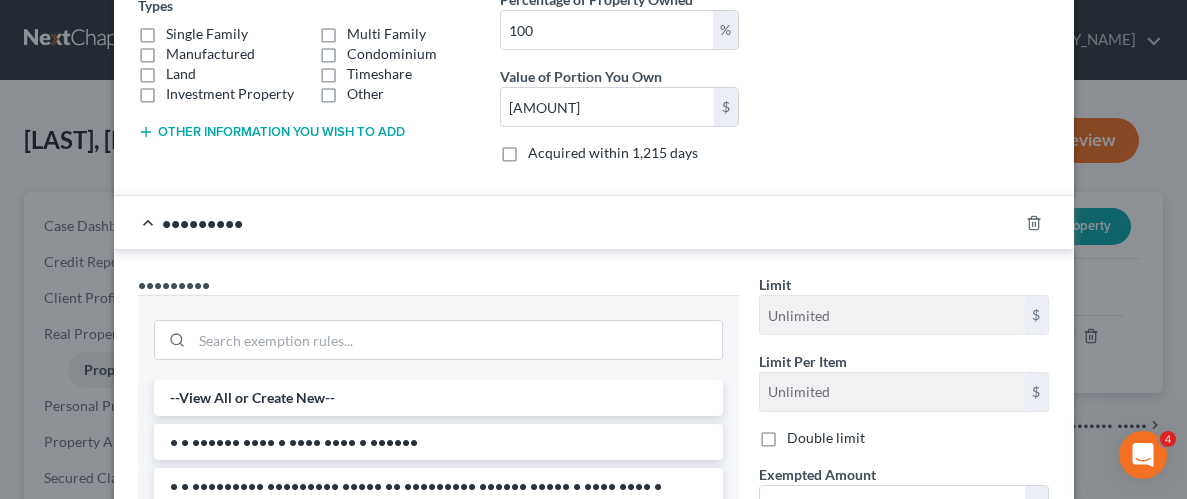 scroll, scrollTop: 585, scrollLeft: 0, axis: vertical 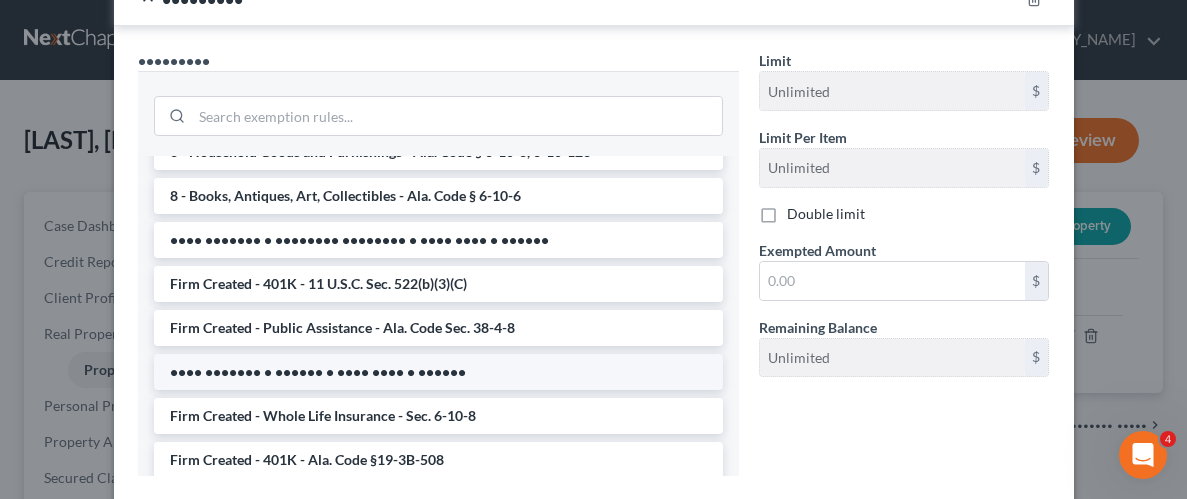 click on "•••• ••••••• • •••••• • •••• •••• • ••••••" at bounding box center (438, 372) 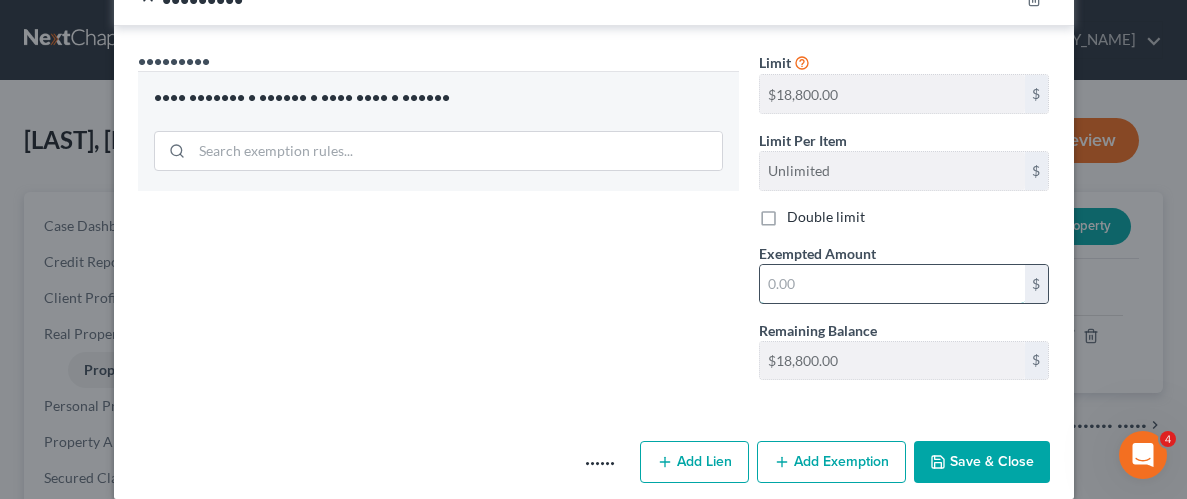 click at bounding box center [892, 284] 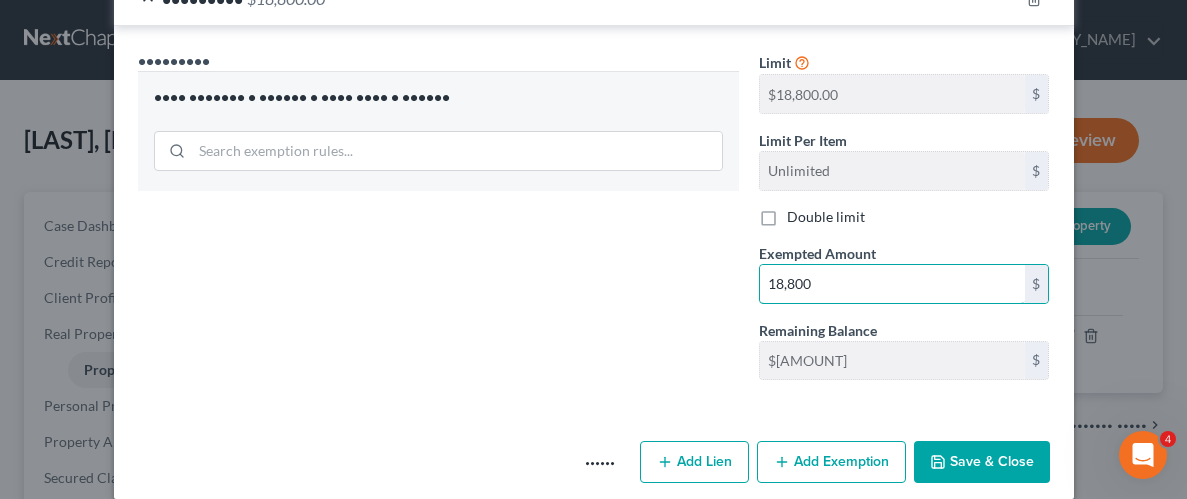 type on "18,800" 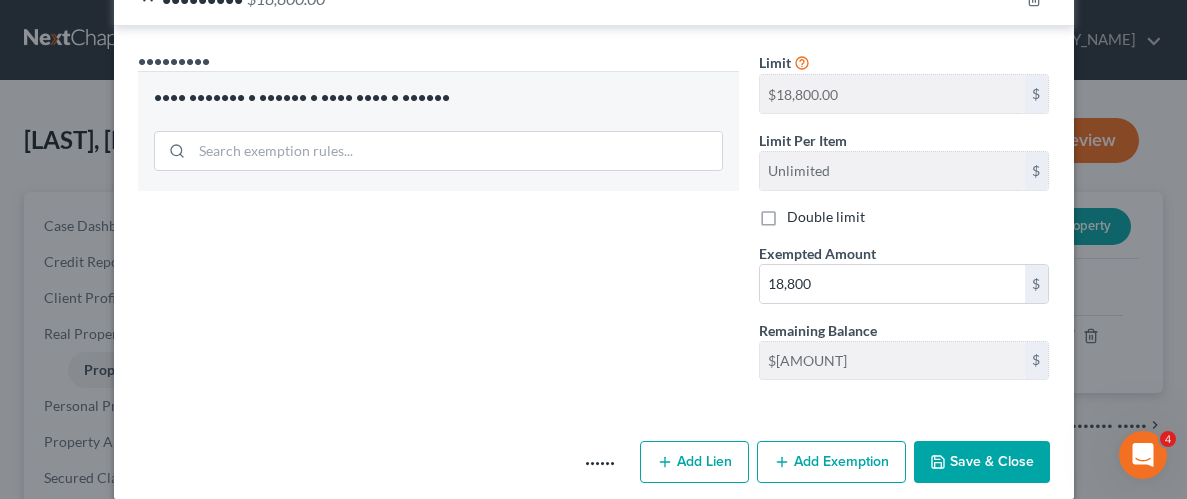 click on "Save & Close" at bounding box center (982, 462) 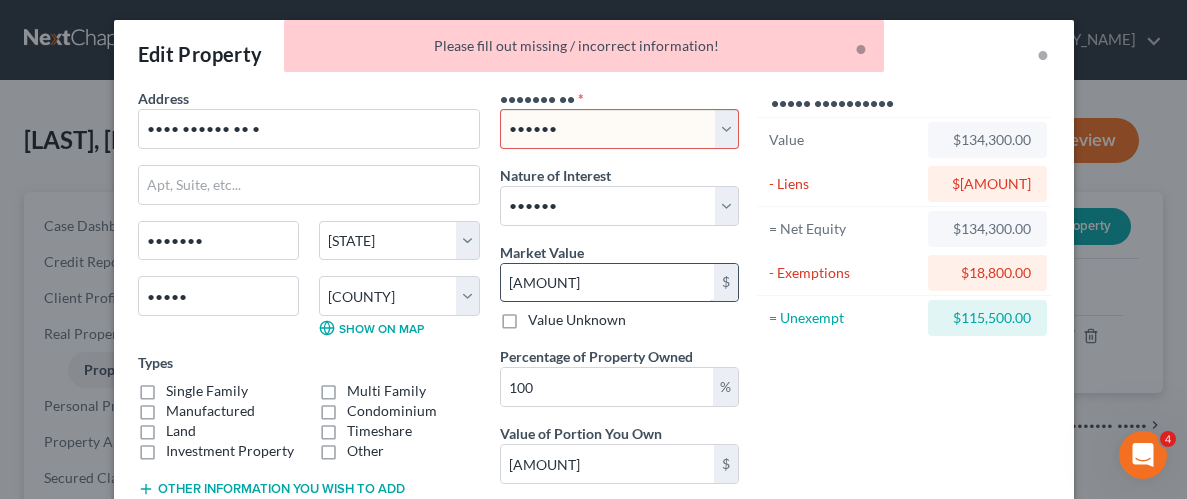 scroll, scrollTop: 0, scrollLeft: 0, axis: both 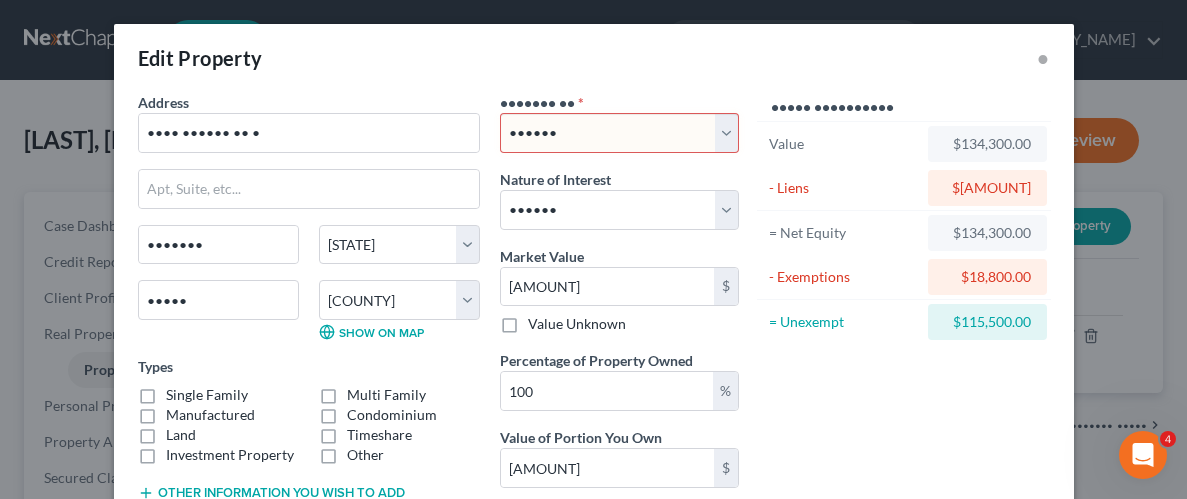 click on "Select Debtor 1 Only Debtor 2 Only Debtor 1 And Debtor 2 Only At Least One Of The Debtors And Another Community Property" at bounding box center (619, 133) 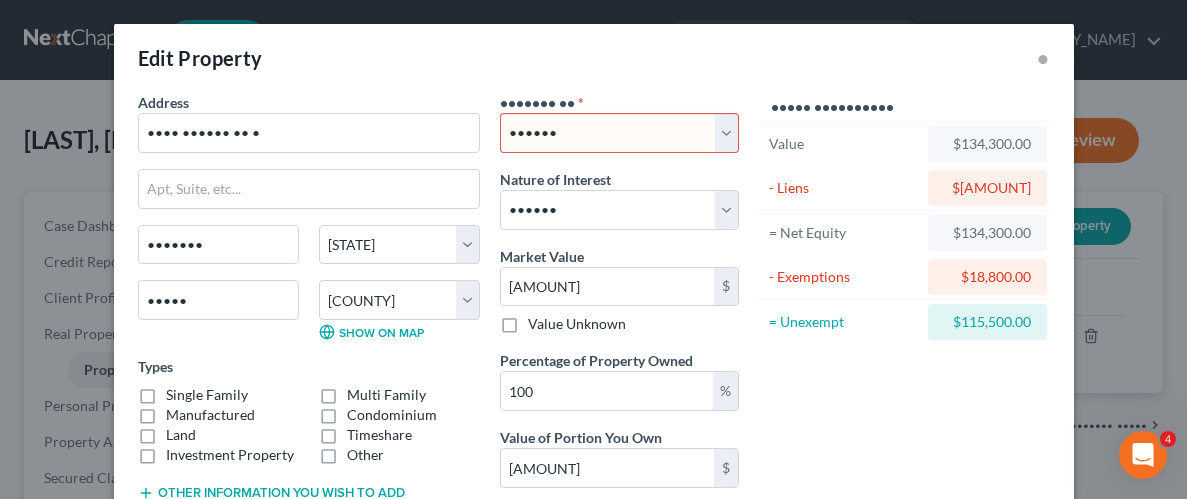 select on "0" 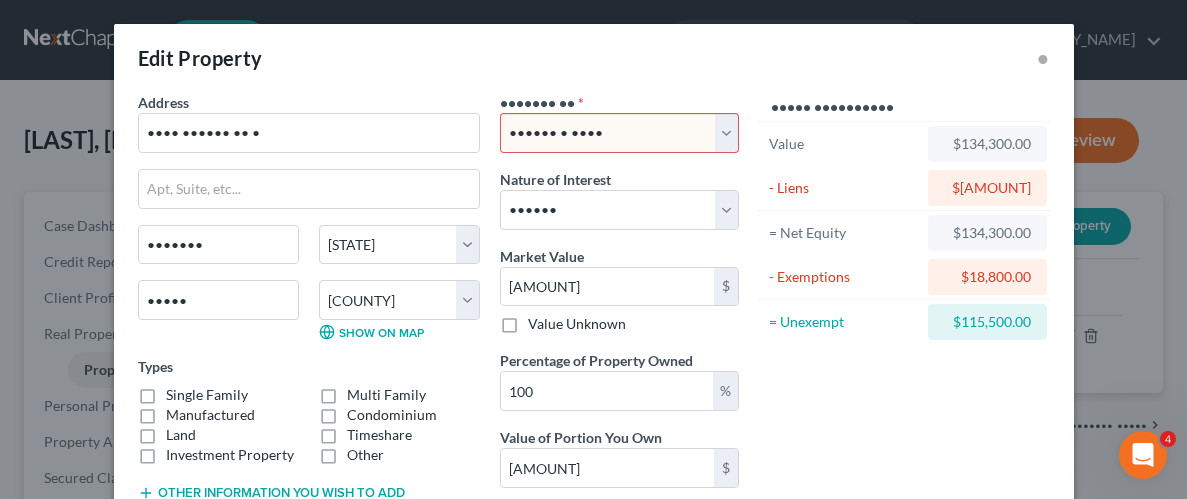 click on "Select Debtor 1 Only Debtor 2 Only Debtor 1 And Debtor 2 Only At Least One Of The Debtors And Another Community Property" at bounding box center [619, 133] 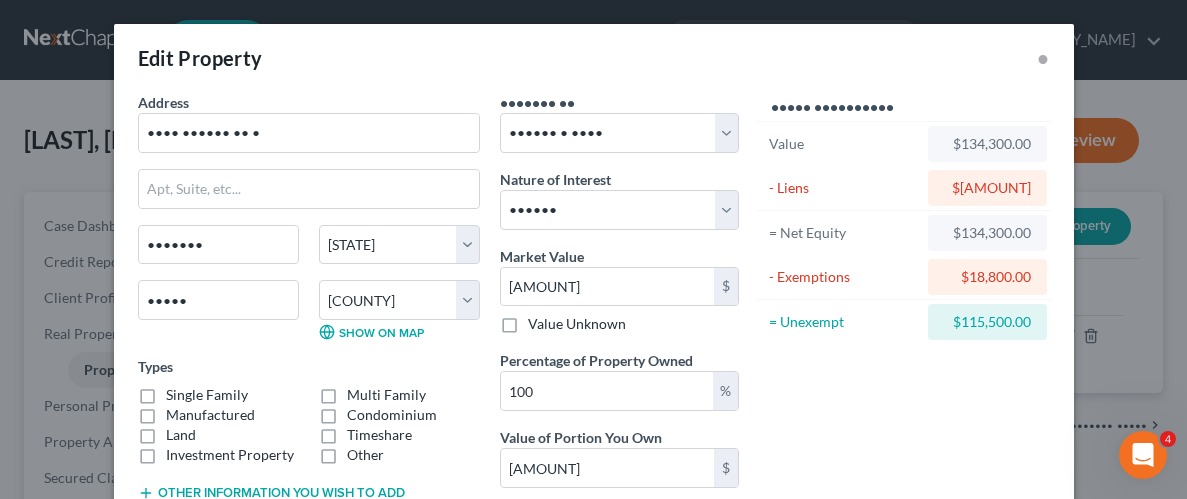 click on "Asset Calculator Value $134,300.00 - Liens $0.00 = Net Equity $134,300.00 - Exemptions $18,800.00 = Unexempt $115,500.00" at bounding box center (904, 316) 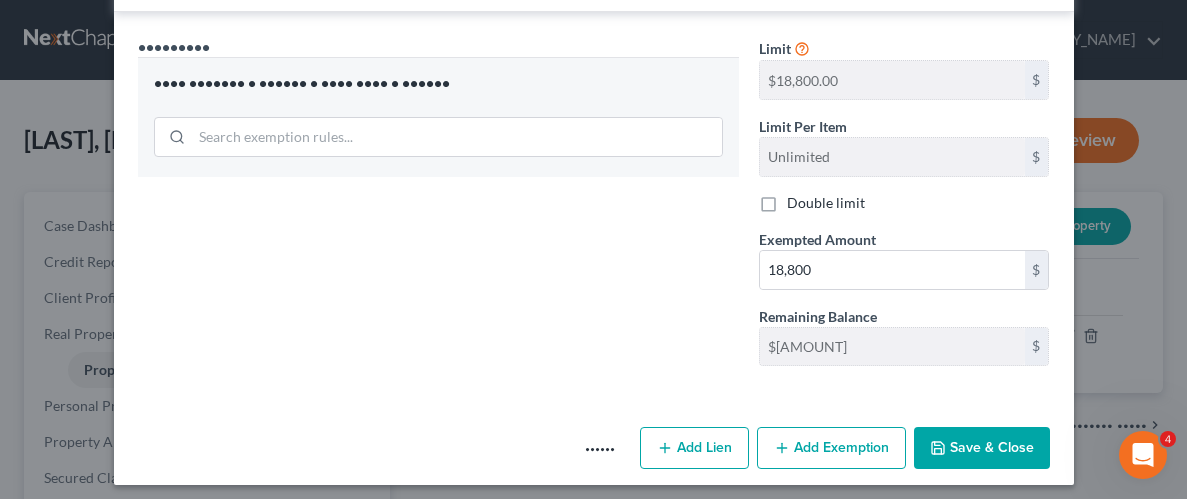 scroll, scrollTop: 606, scrollLeft: 0, axis: vertical 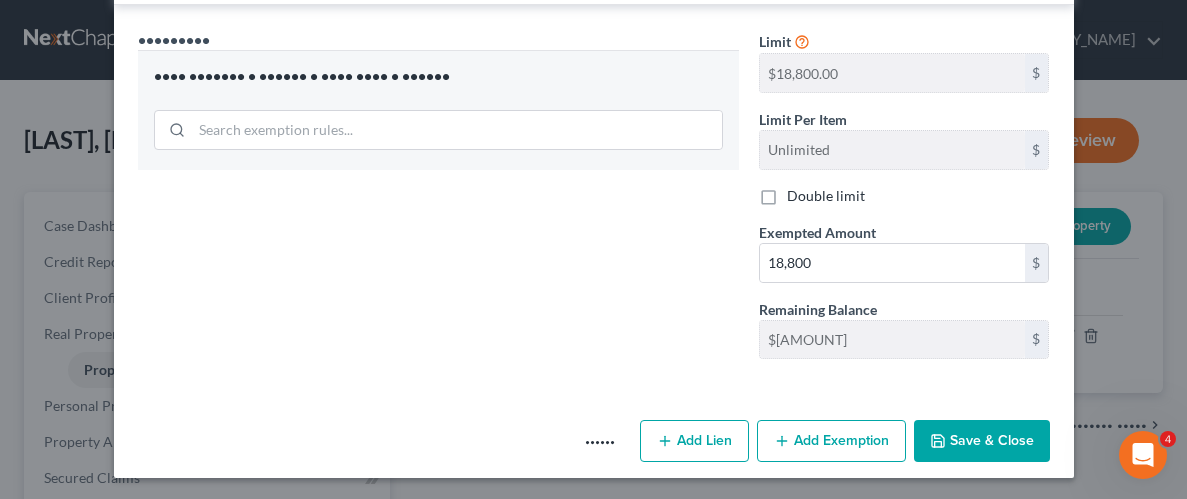 click on "Save & Close" at bounding box center [982, 441] 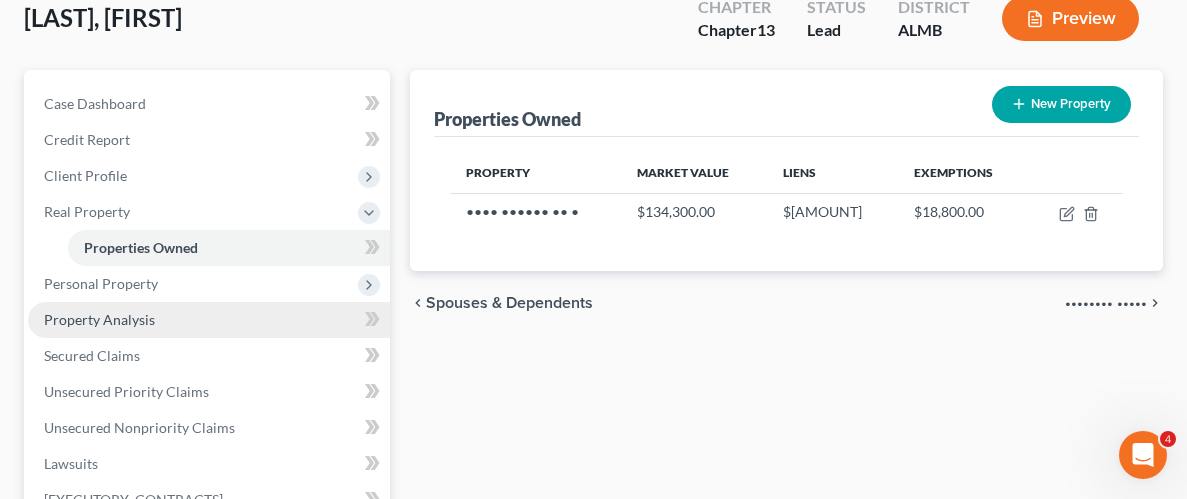 scroll, scrollTop: 125, scrollLeft: 0, axis: vertical 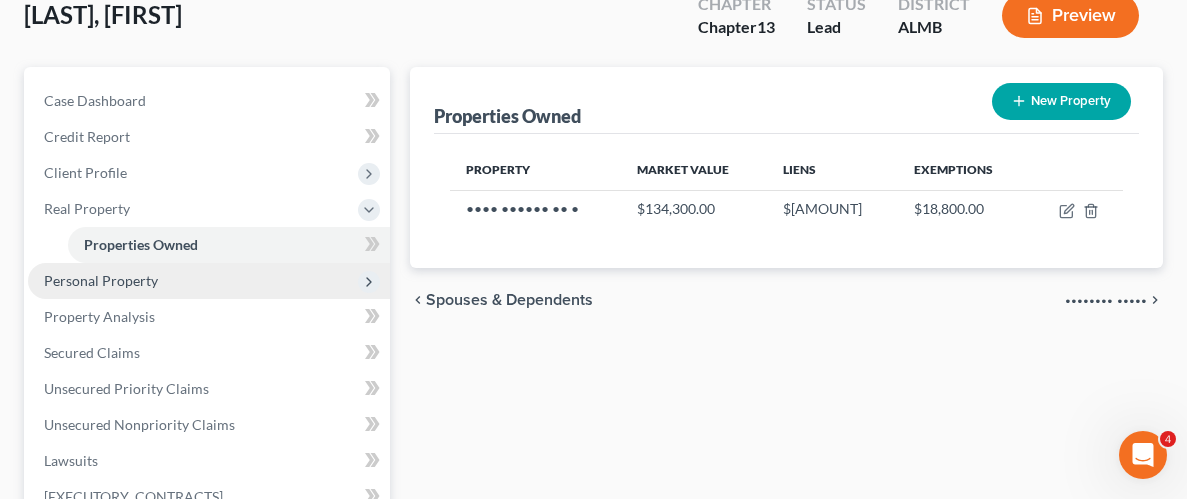 click on "Personal Property" at bounding box center (0, 0) 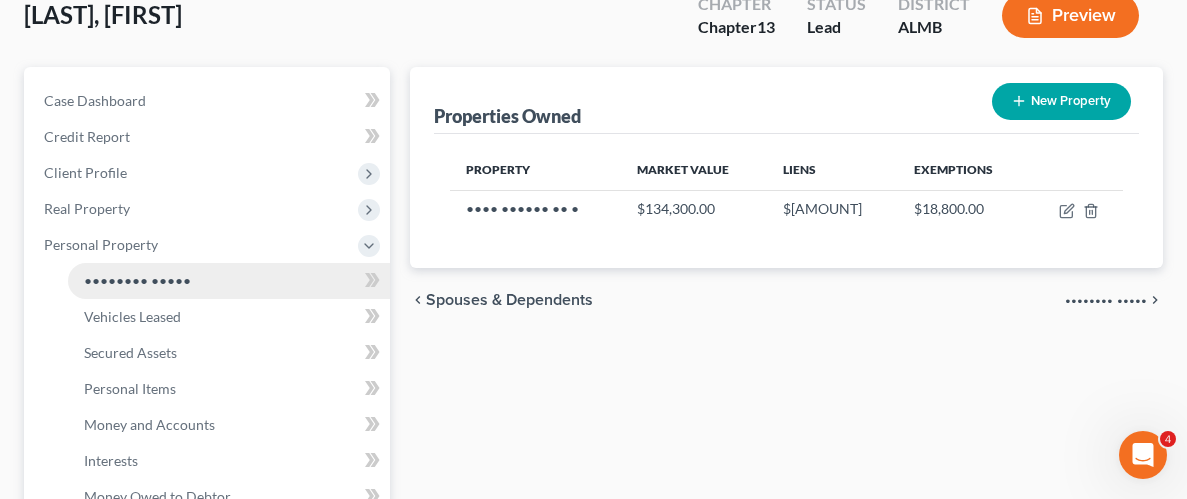 click on "•••••••• •••••" at bounding box center [137, 280] 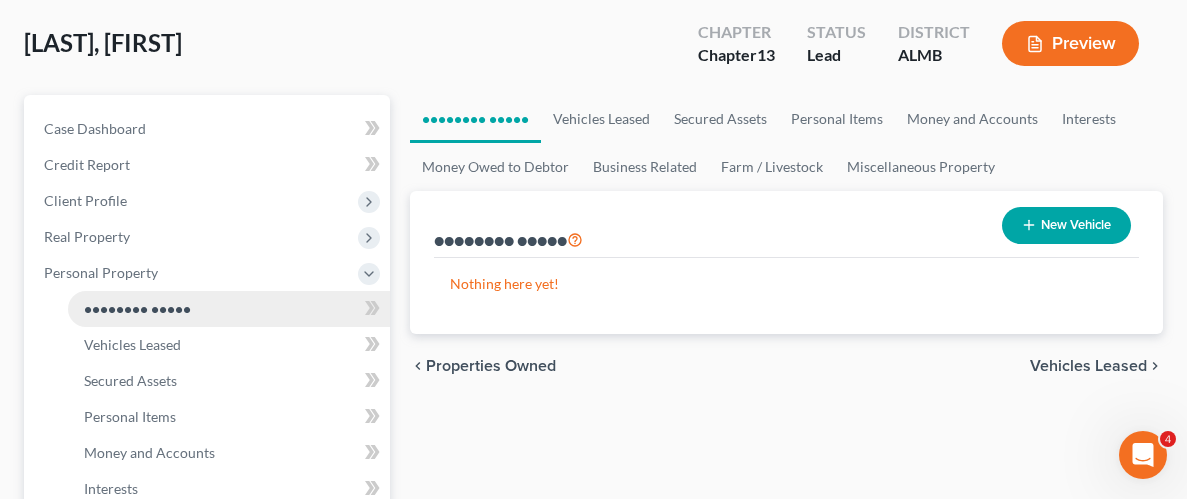 scroll, scrollTop: 0, scrollLeft: 0, axis: both 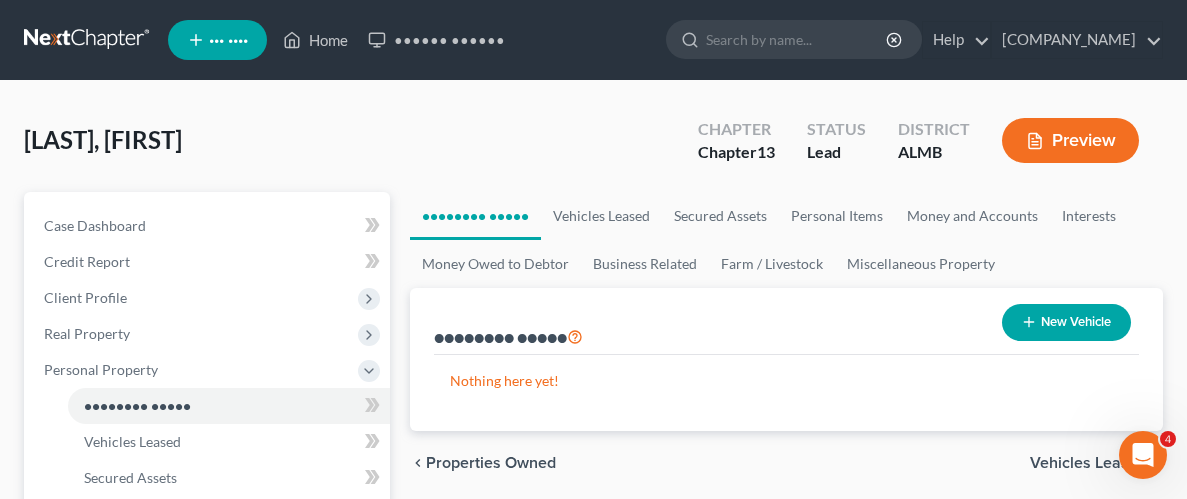 click on "New Vehicle" at bounding box center (1066, 322) 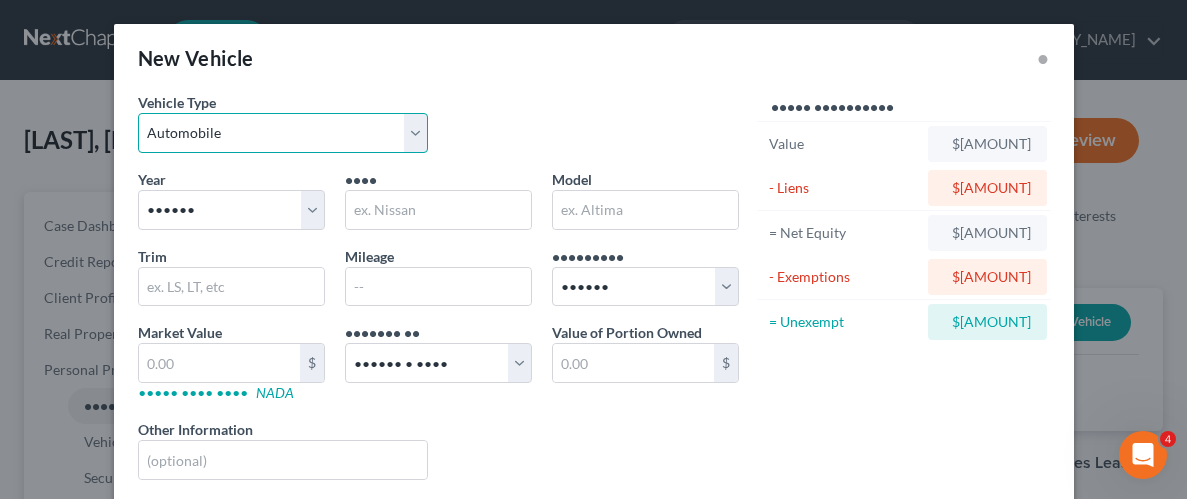 click on "Select Automobile Truck Trailer Watercraft Aircraft Motor Home Atv Other Vehicle" at bounding box center (283, 133) 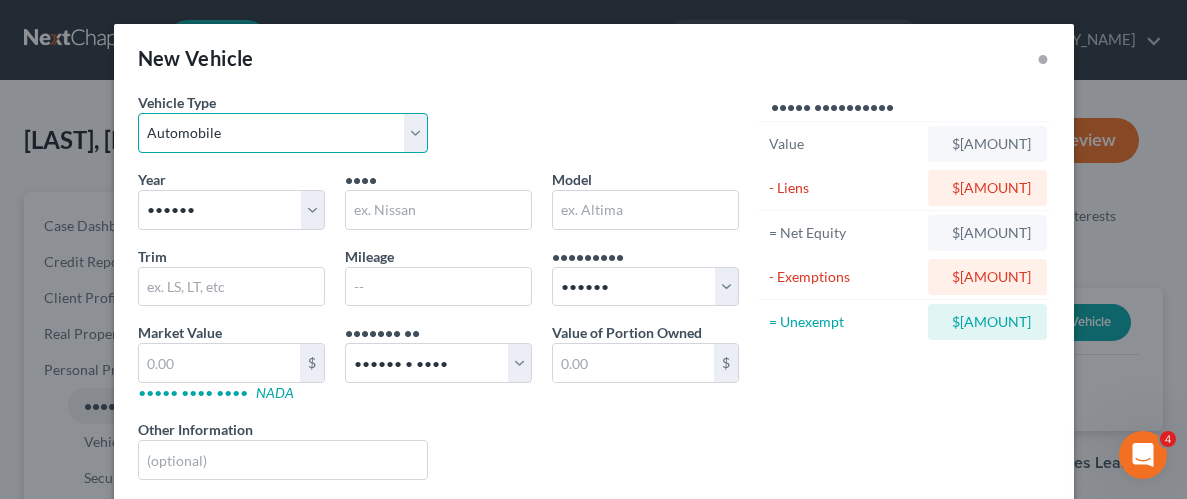 click on "Select Automobile Truck Trailer Watercraft Aircraft Motor Home Atv Other Vehicle" at bounding box center (283, 133) 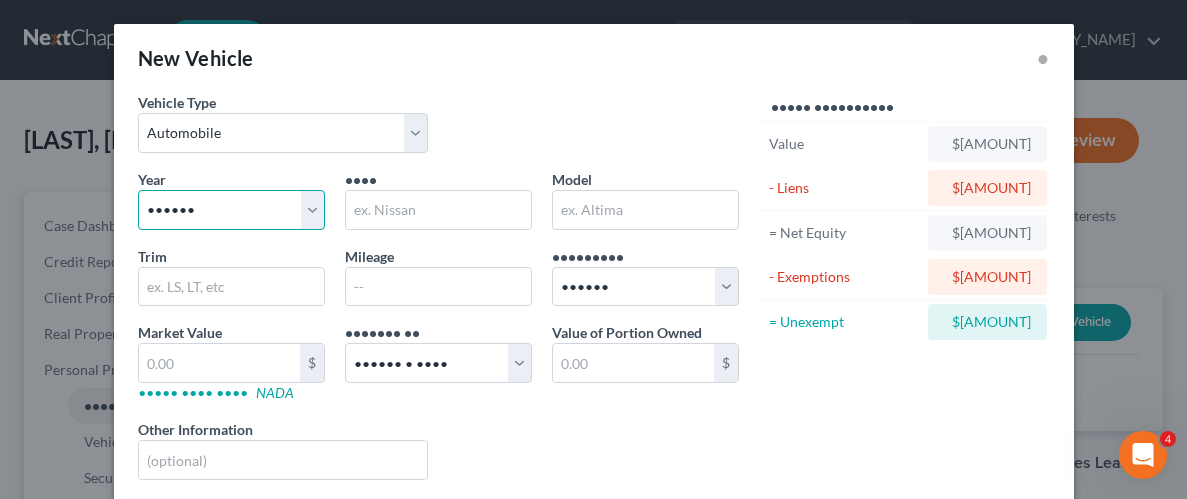 click on "Select 2026 2025 2024 2023 2022 2021 2020 2019 2018 2017 2016 2015 2014 2013 2012 2011 2010 2009 2008 2007 2006 2005 2004 2003 2002 2001 2000 1999 1998 1997 1996 1995 1994 1993 1992 1991 1990 1989 1988 1987 1986 1985 1984 1983 1982 1981 1980 1979 1978 1977 1976 1975 1974 1973 1972 1971 1970 1969 1968 1967 1966 1965 1964 1963 1962 1961 1960 1959 1958 1957 1956 1955 1954 1953 1952 1951 1950 1949 1948 1947 1946 1945 1944 1943 1942 1941 1940 1939 1938 1937 1936 1935 1934 1933 1932 1931 1930 1929 1928 1927 1926 1925 1924 1923 1922 1921 1920 1919 1918 1917 1916 1915 1914 1913 1912 1911 1910 1909 1908 1907 1906 1905 1904 1903 1902 1901" at bounding box center [231, 210] 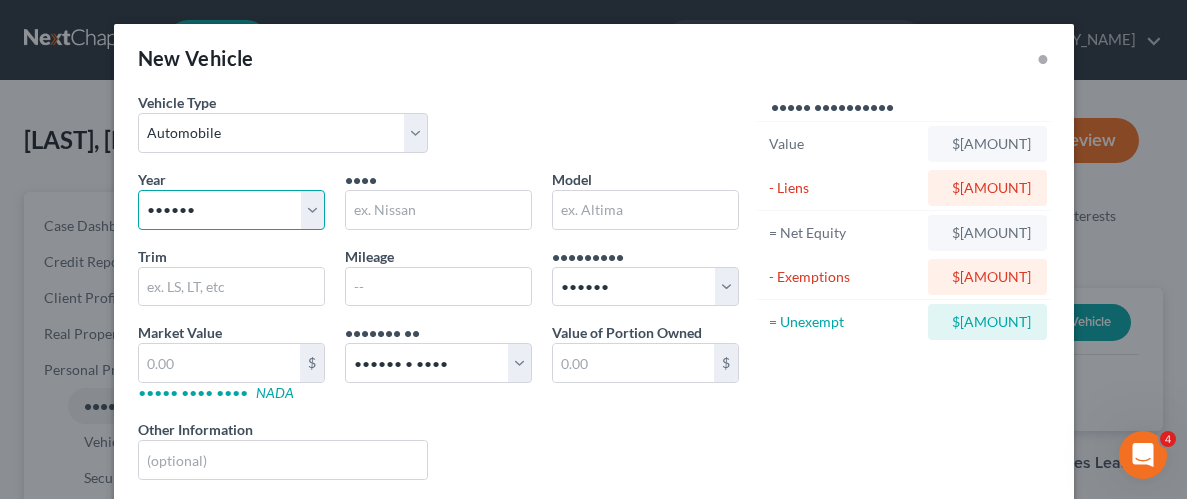 select on "13" 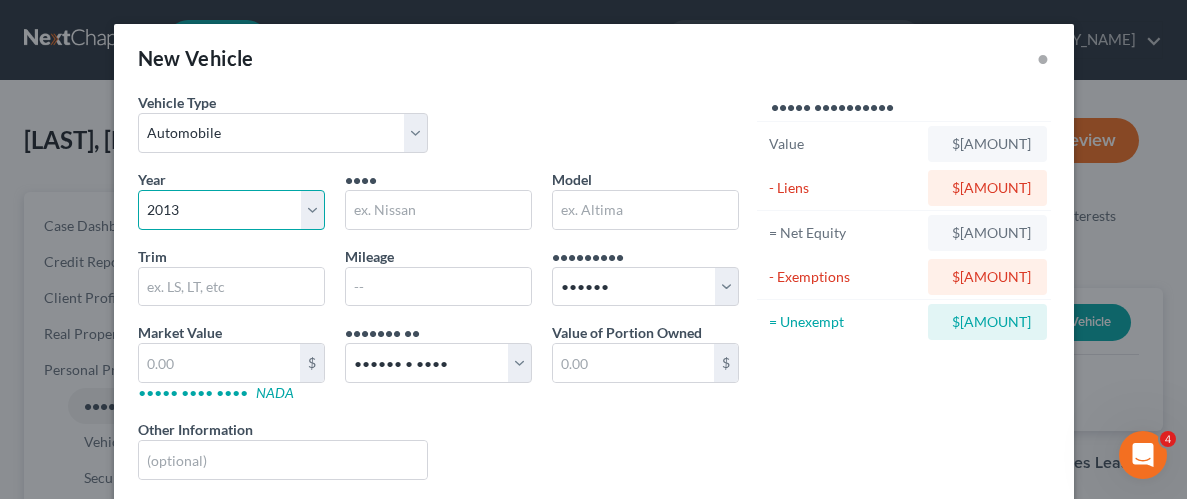 click on "Select 2026 2025 2024 2023 2022 2021 2020 2019 2018 2017 2016 2015 2014 2013 2012 2011 2010 2009 2008 2007 2006 2005 2004 2003 2002 2001 2000 1999 1998 1997 1996 1995 1994 1993 1992 1991 1990 1989 1988 1987 1986 1985 1984 1983 1982 1981 1980 1979 1978 1977 1976 1975 1974 1973 1972 1971 1970 1969 1968 1967 1966 1965 1964 1963 1962 1961 1960 1959 1958 1957 1956 1955 1954 1953 1952 1951 1950 1949 1948 1947 1946 1945 1944 1943 1942 1941 1940 1939 1938 1937 1936 1935 1934 1933 1932 1931 1930 1929 1928 1927 1926 1925 1924 1923 1922 1921 1920 1919 1918 1917 1916 1915 1914 1913 1912 1911 1910 1909 1908 1907 1906 1905 1904 1903 1902 1901" at bounding box center (231, 210) 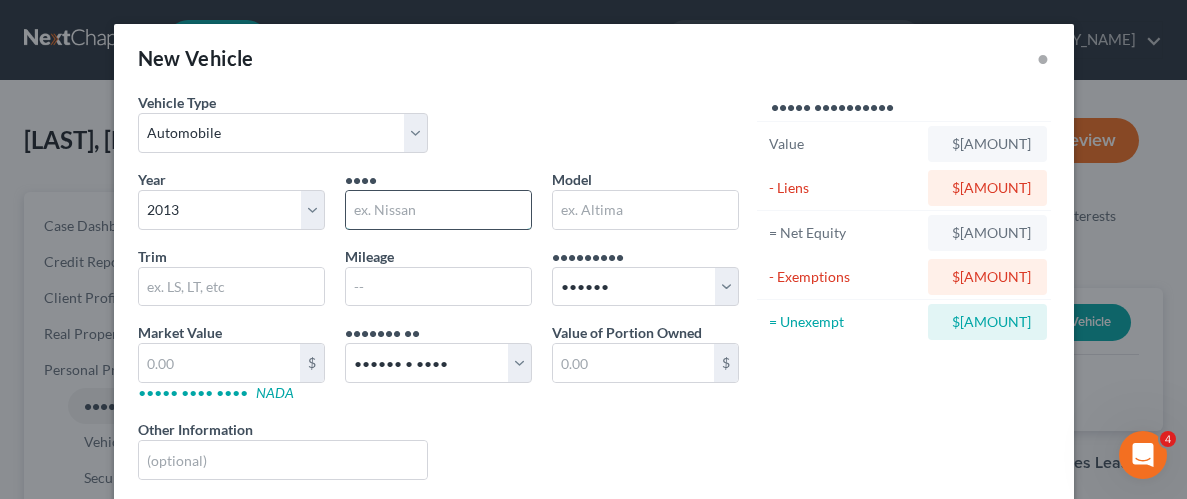 click at bounding box center (438, 210) 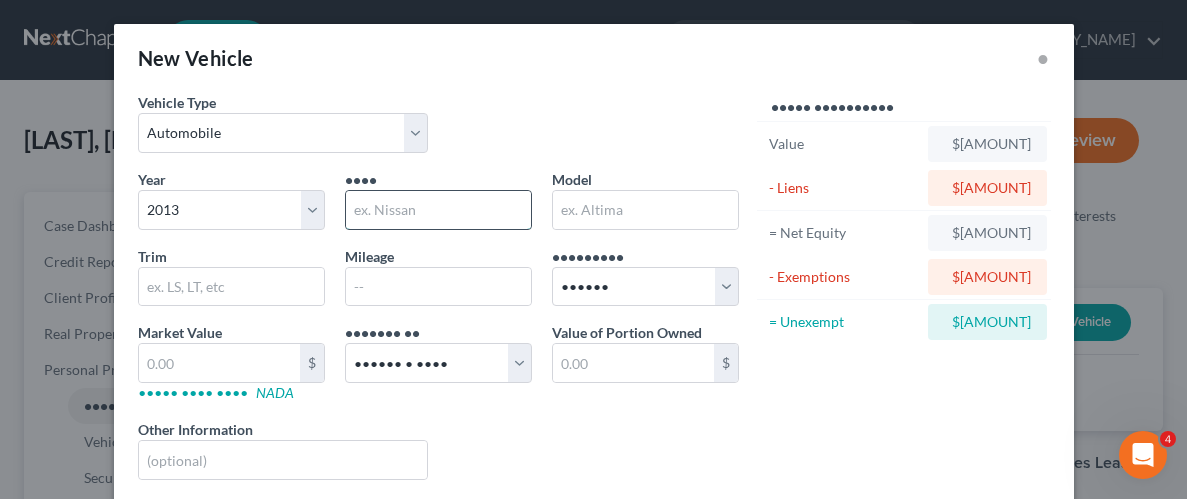 type on "•••••" 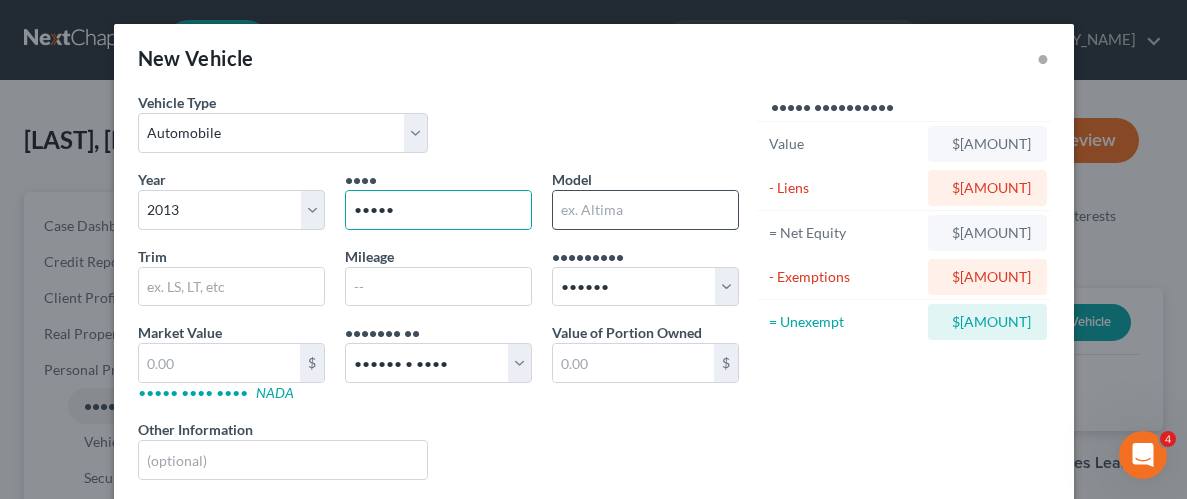 click at bounding box center [645, 210] 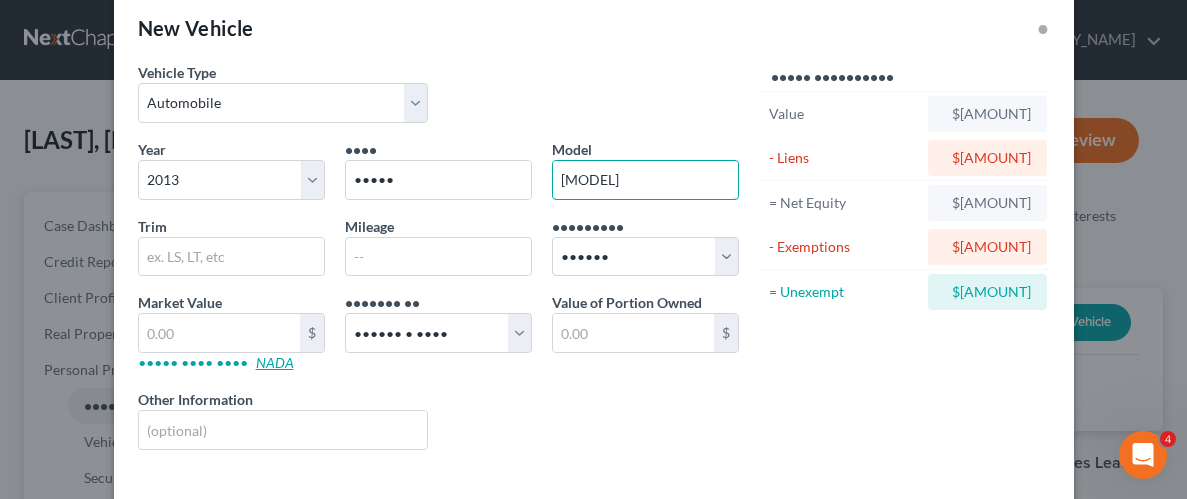 scroll, scrollTop: 31, scrollLeft: 0, axis: vertical 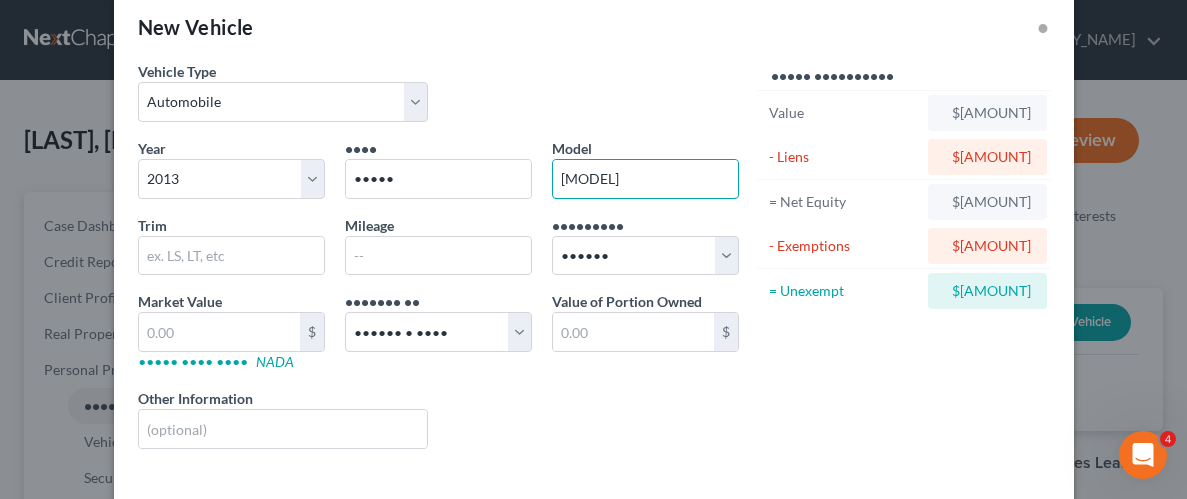type on "[MODEL]" 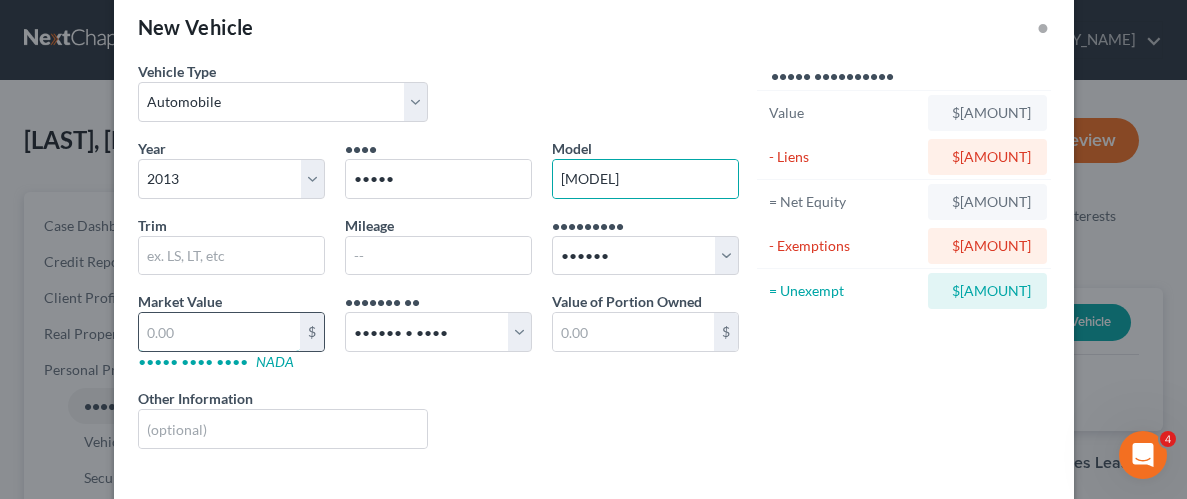click at bounding box center [219, 332] 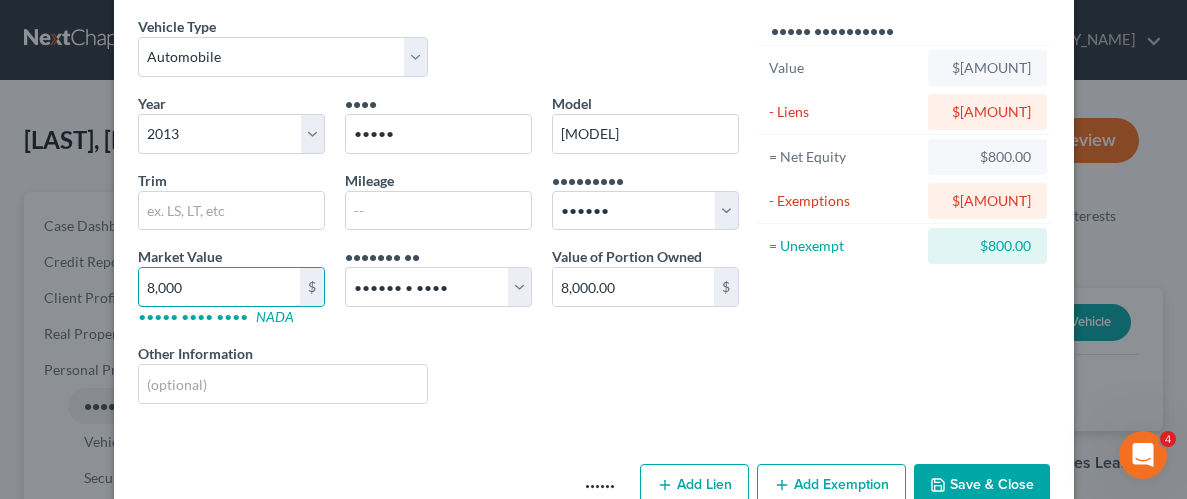 scroll, scrollTop: 121, scrollLeft: 0, axis: vertical 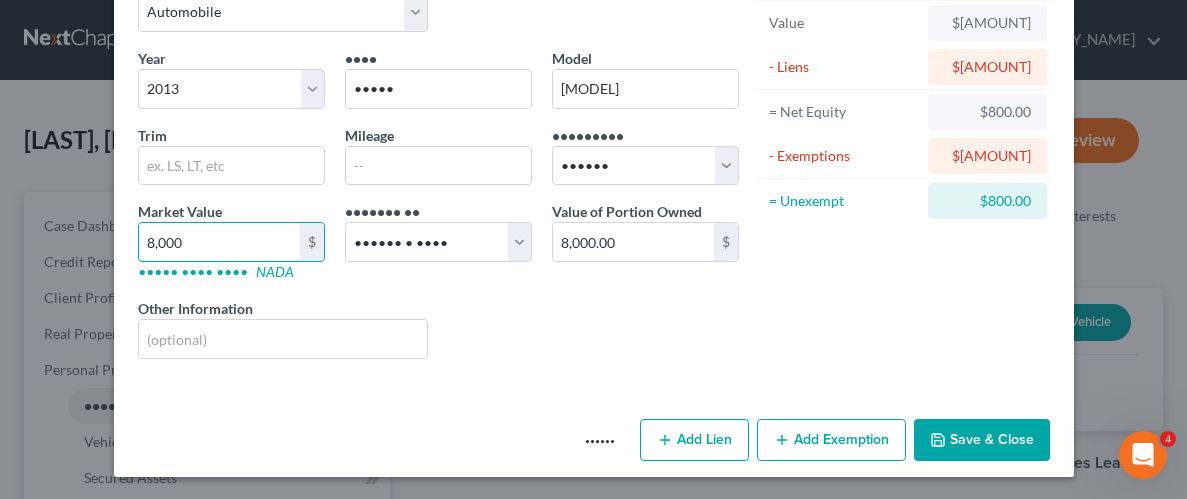 type on "8,000" 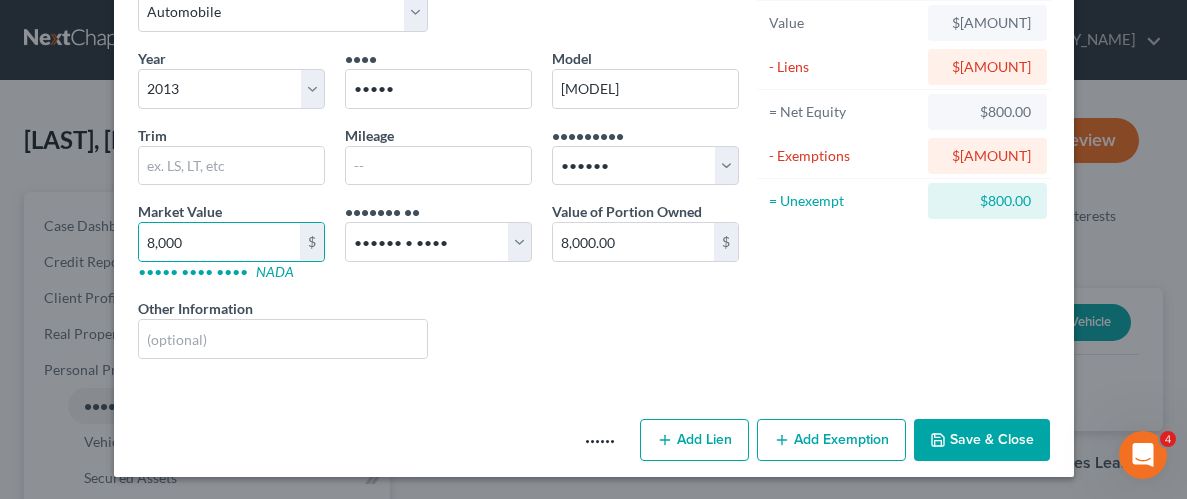 click on "Add Exemption" at bounding box center (831, 440) 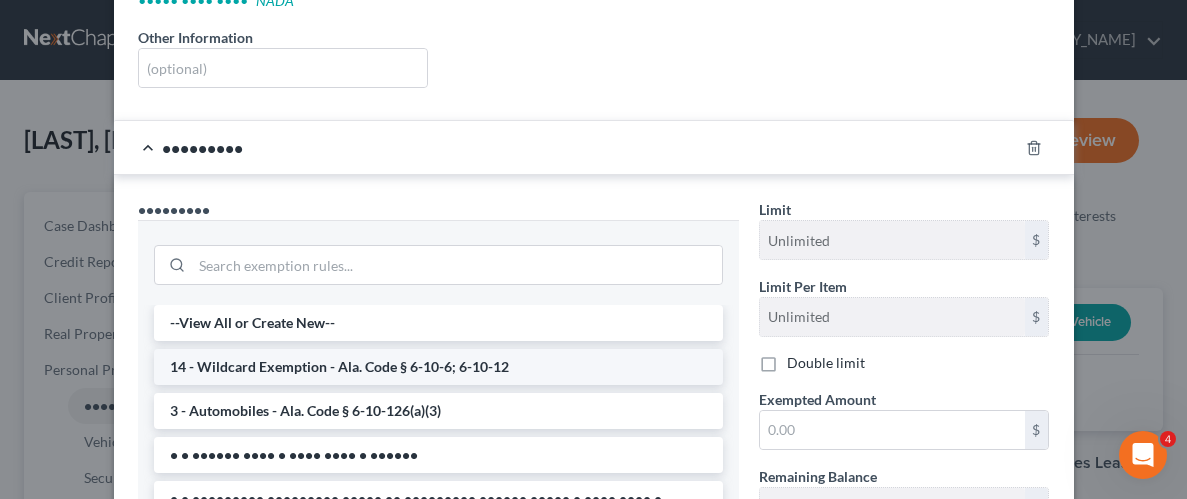 scroll, scrollTop: 411, scrollLeft: 0, axis: vertical 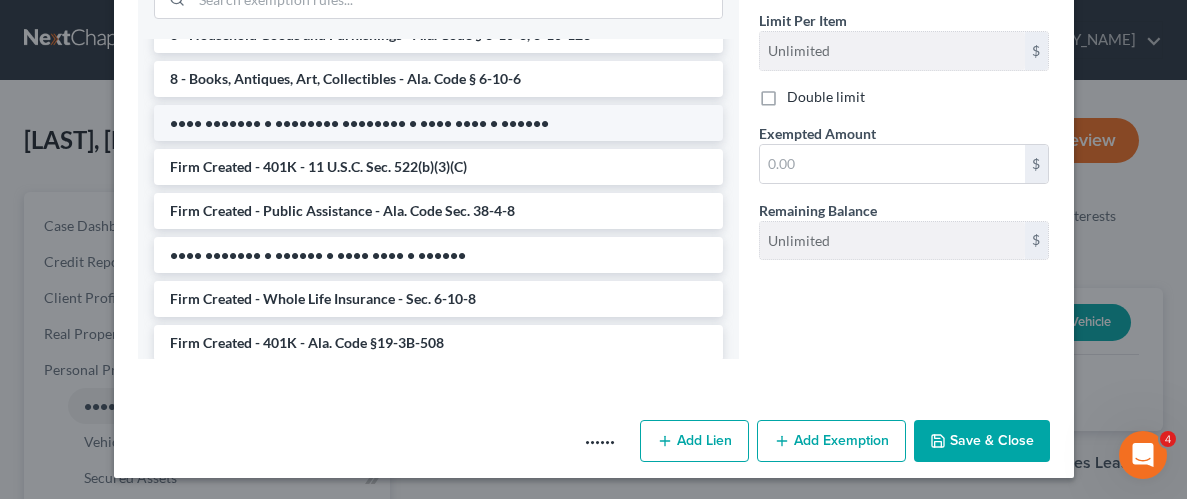 click on "•••• ••••••• • •••••••• •••••••• • •••• •••• • ••••••" at bounding box center [438, 123] 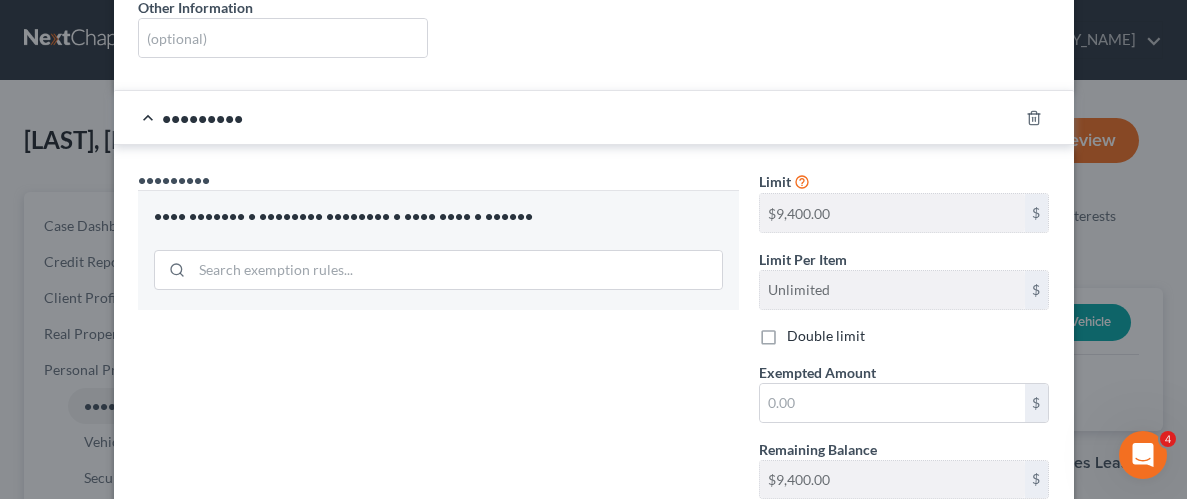 scroll, scrollTop: 417, scrollLeft: 0, axis: vertical 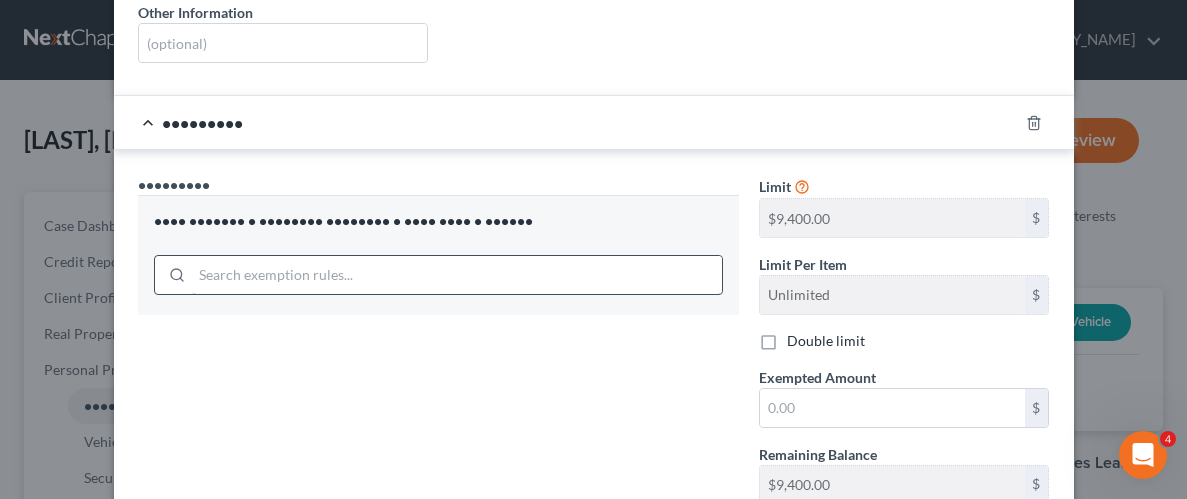 click at bounding box center [457, 275] 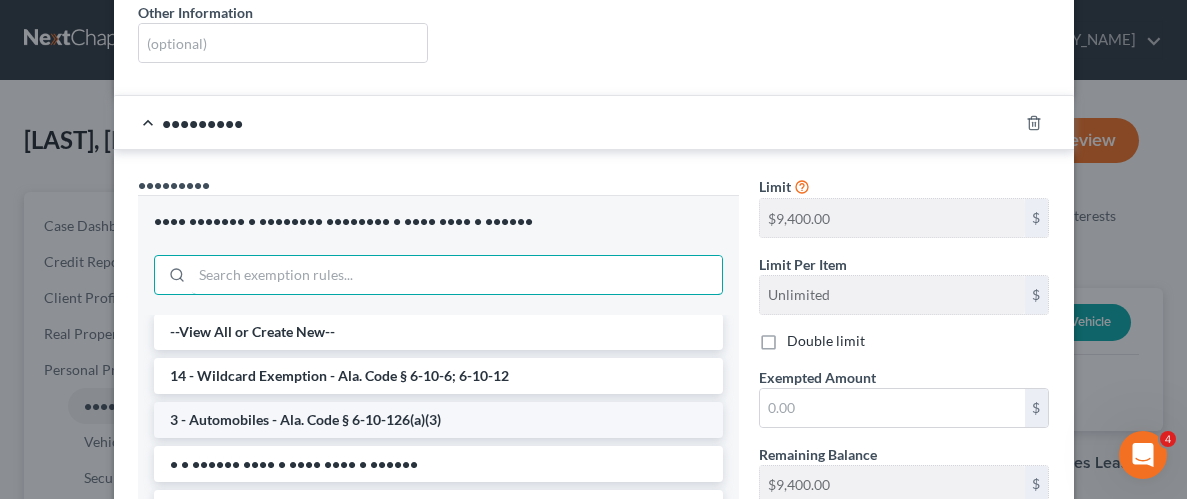 scroll, scrollTop: 0, scrollLeft: 0, axis: both 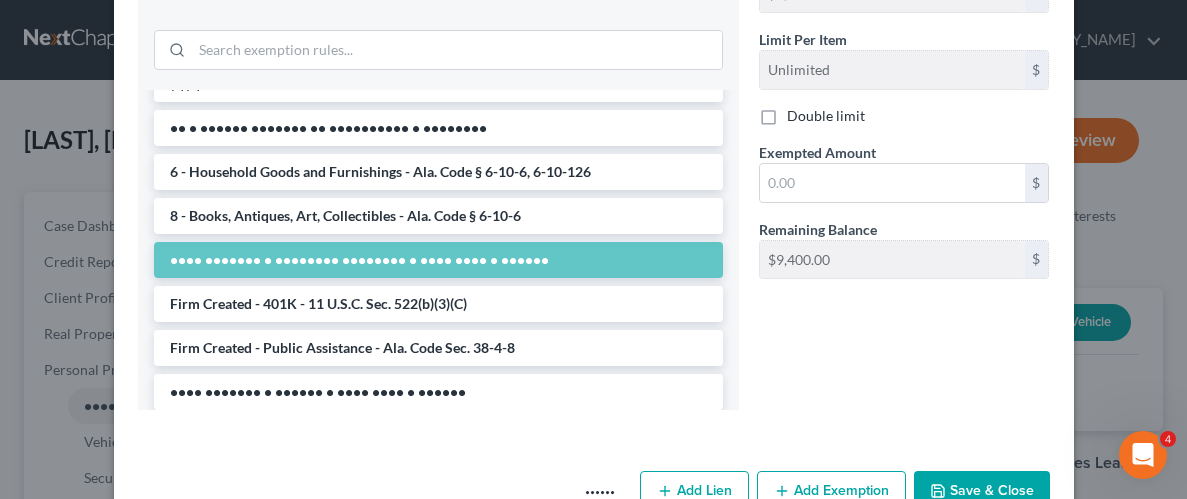 click on "•••• ••••••• • •••••••• •••••••• • •••• •••• • ••••••" at bounding box center (438, 260) 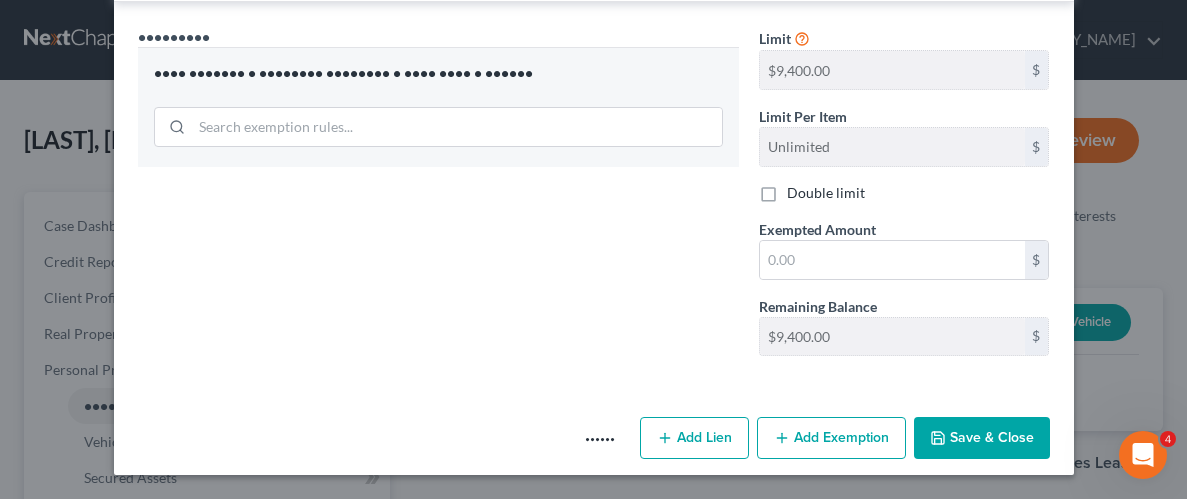 scroll, scrollTop: 562, scrollLeft: 0, axis: vertical 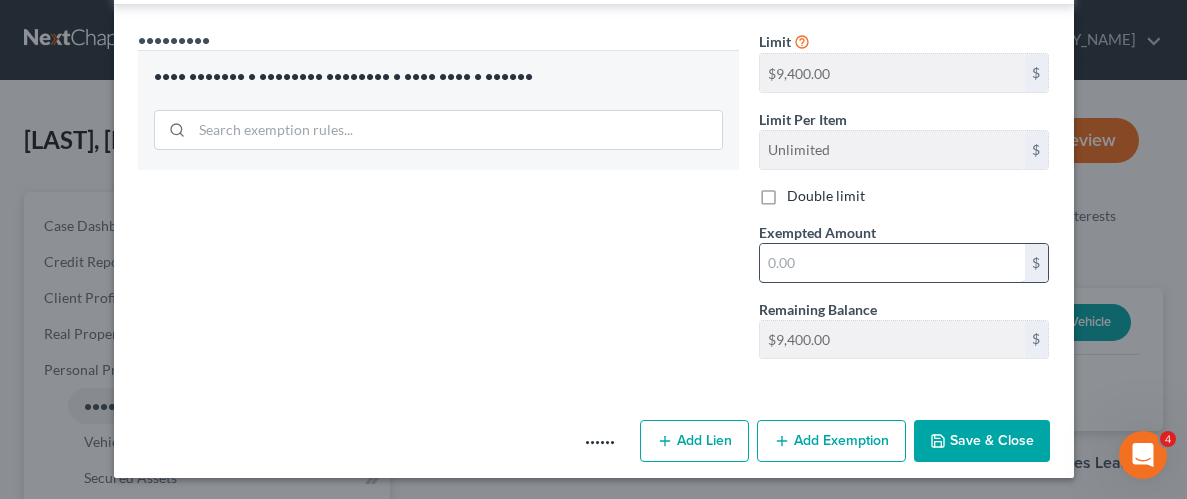 click at bounding box center [892, 263] 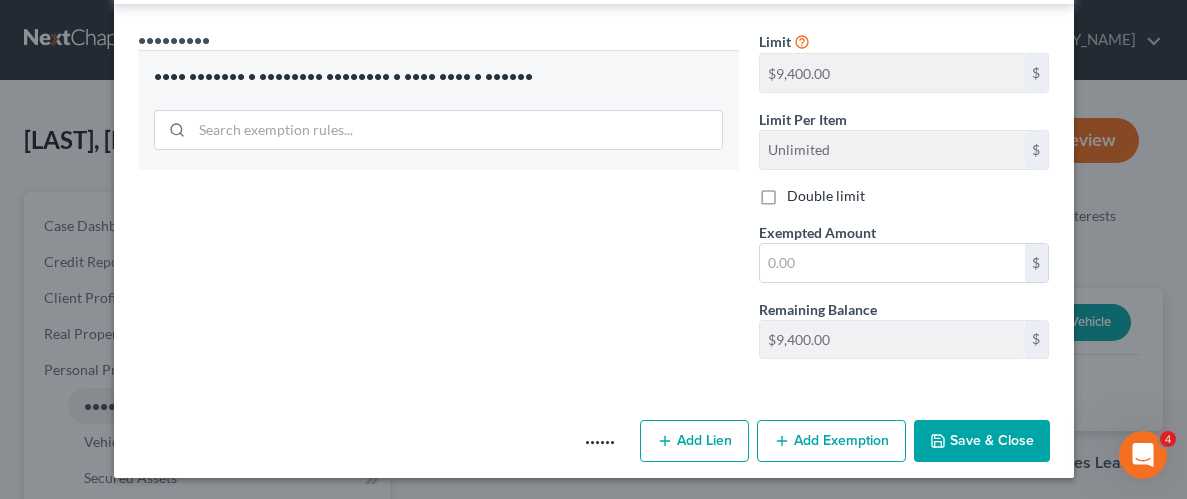 click on "Exemption Set must be selected for CA.
Exemption
*
Firm Created - Personal Property - Ala. Code § 6-10-6" at bounding box center (438, 202) 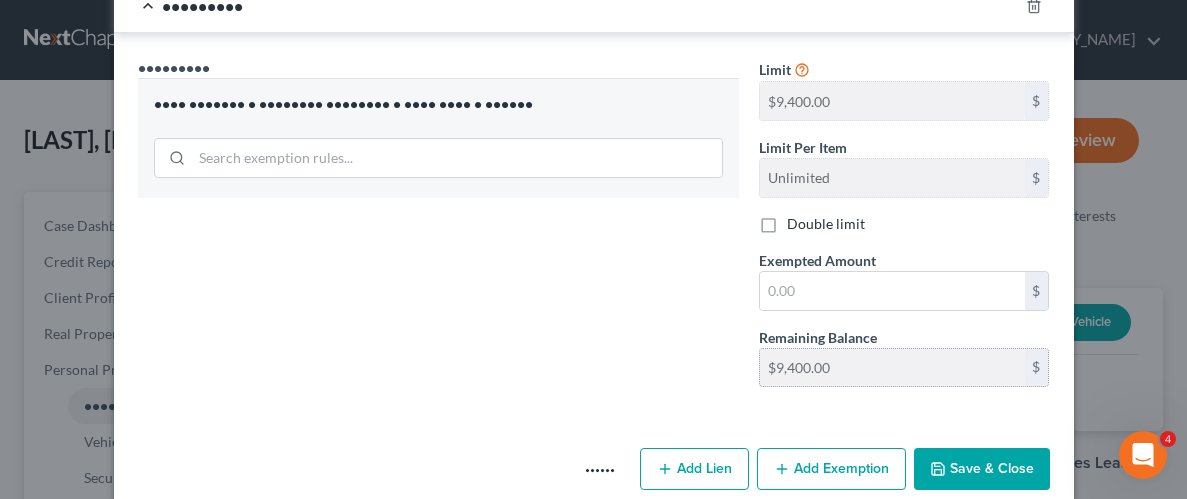 scroll, scrollTop: 562, scrollLeft: 0, axis: vertical 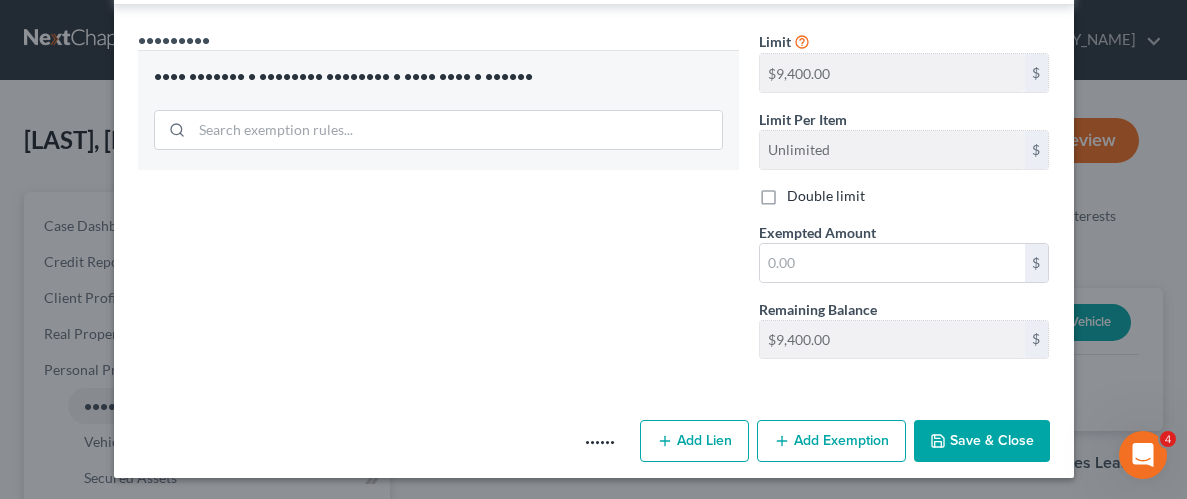 click on "Save & Close" at bounding box center [982, 441] 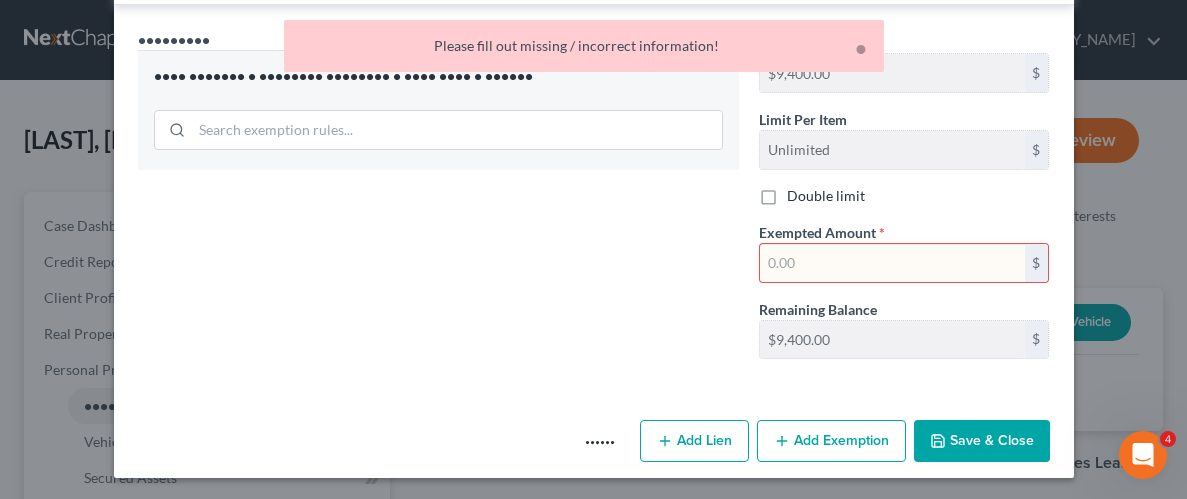 click on "Exemption Set must be selected for CA.
Exemption
*
Firm Created - Personal Property - Ala. Code § 6-10-6" at bounding box center (438, 202) 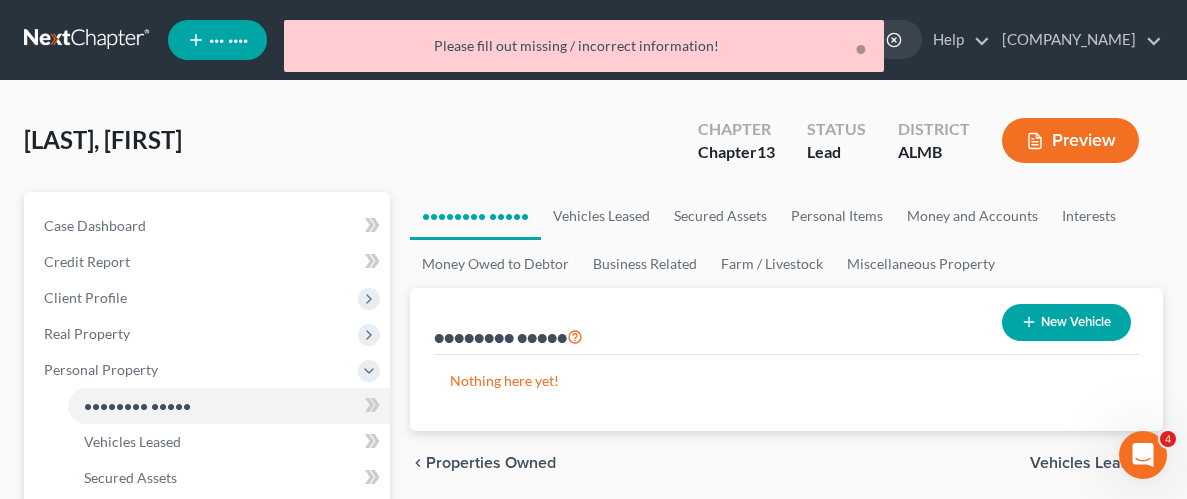 click on "New Vehicle" at bounding box center [1066, 322] 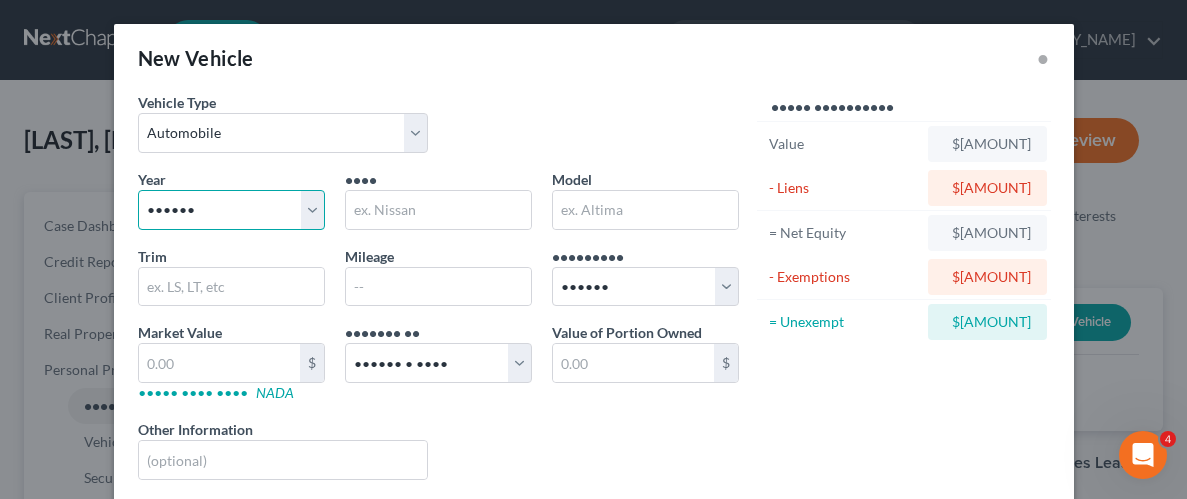click on "Select 2026 2025 2024 2023 2022 2021 2020 2019 2018 2017 2016 2015 2014 2013 2012 2011 2010 2009 2008 2007 2006 2005 2004 2003 2002 2001 2000 1999 1998 1997 1996 1995 1994 1993 1992 1991 1990 1989 1988 1987 1986 1985 1984 1983 1982 1981 1980 1979 1978 1977 1976 1975 1974 1973 1972 1971 1970 1969 1968 1967 1966 1965 1964 1963 1962 1961 1960 1959 1958 1957 1956 1955 1954 1953 1952 1951 1950 1949 1948 1947 1946 1945 1944 1943 1942 1941 1940 1939 1938 1937 1936 1935 1934 1933 1932 1931 1930 1929 1928 1927 1926 1925 1924 1923 1922 1921 1920 1919 1918 1917 1916 1915 1914 1913 1912 1911 1910 1909 1908 1907 1906 1905 1904 1903 1902 1901" at bounding box center (231, 210) 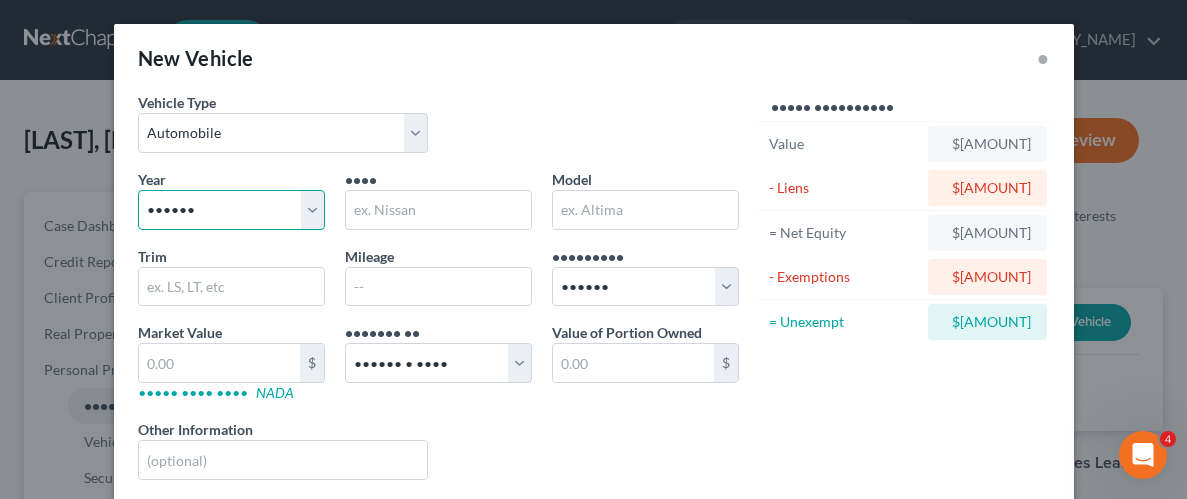 select on "13" 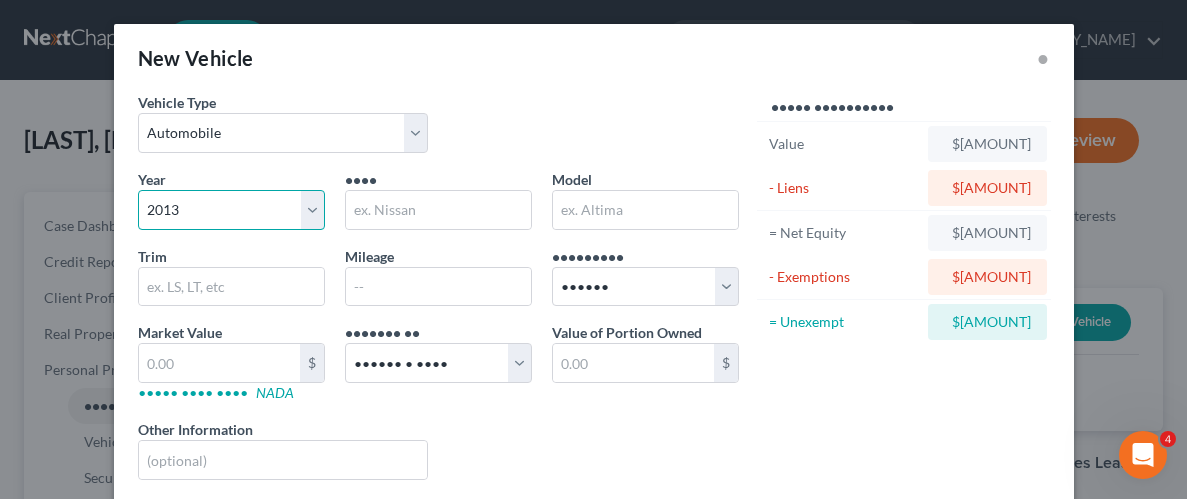 click on "Select 2026 2025 2024 2023 2022 2021 2020 2019 2018 2017 2016 2015 2014 2013 2012 2011 2010 2009 2008 2007 2006 2005 2004 2003 2002 2001 2000 1999 1998 1997 1996 1995 1994 1993 1992 1991 1990 1989 1988 1987 1986 1985 1984 1983 1982 1981 1980 1979 1978 1977 1976 1975 1974 1973 1972 1971 1970 1969 1968 1967 1966 1965 1964 1963 1962 1961 1960 1959 1958 1957 1956 1955 1954 1953 1952 1951 1950 1949 1948 1947 1946 1945 1944 1943 1942 1941 1940 1939 1938 1937 1936 1935 1934 1933 1932 1931 1930 1929 1928 1927 1926 1925 1924 1923 1922 1921 1920 1919 1918 1917 1916 1915 1914 1913 1912 1911 1910 1909 1908 1907 1906 1905 1904 1903 1902 1901" at bounding box center [231, 210] 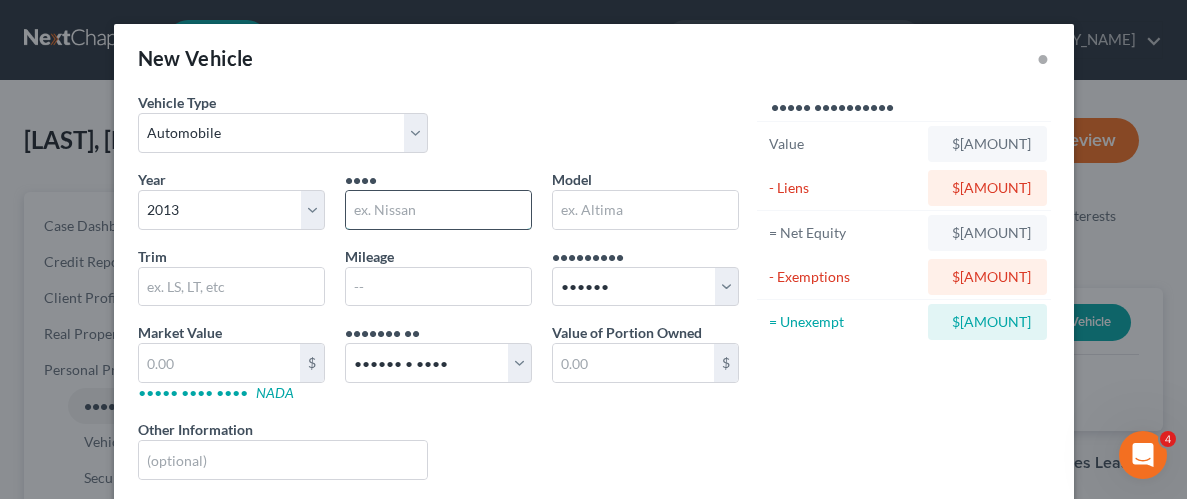 click at bounding box center (438, 210) 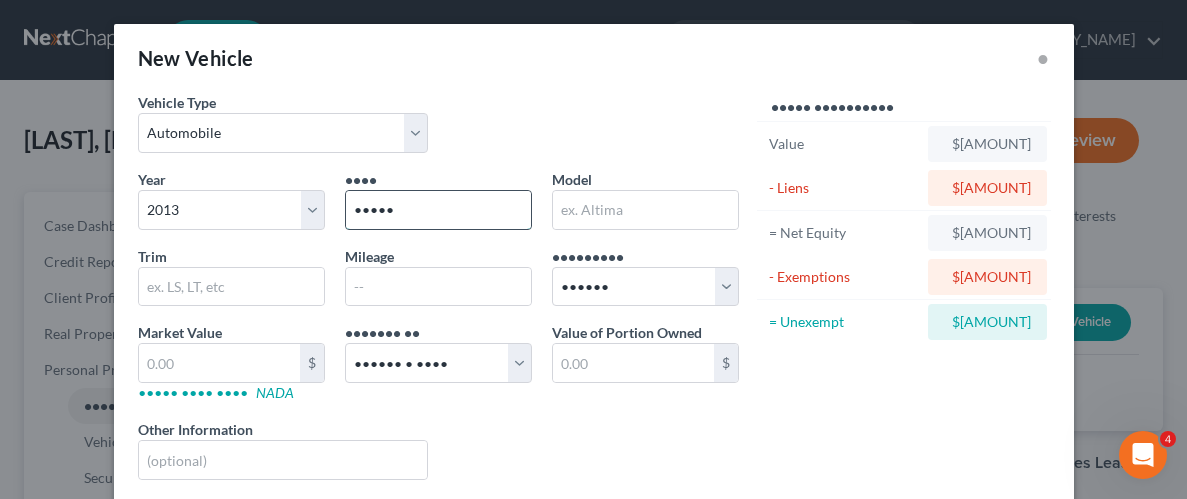 type on "•••••" 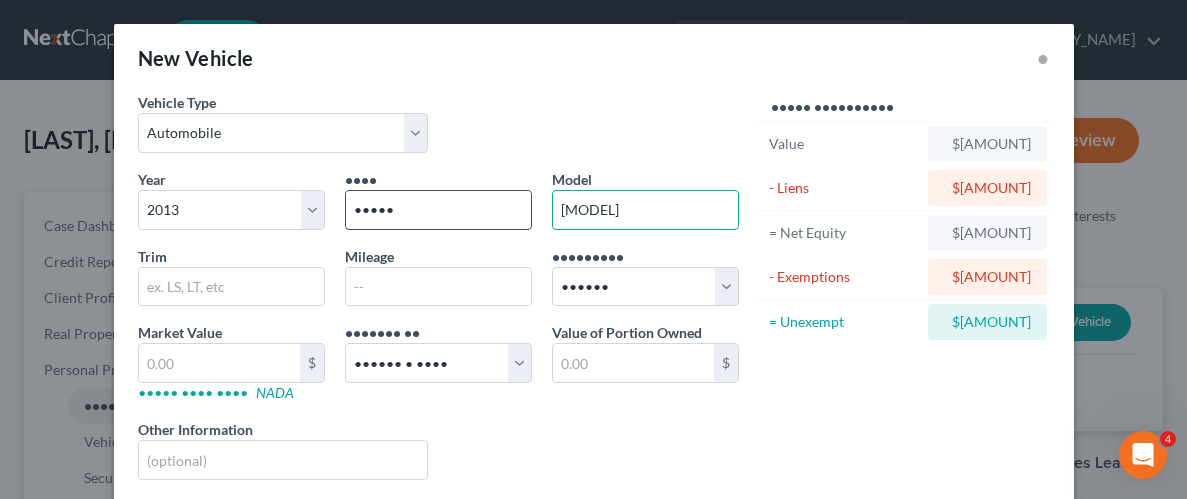 type on "[MODEL]" 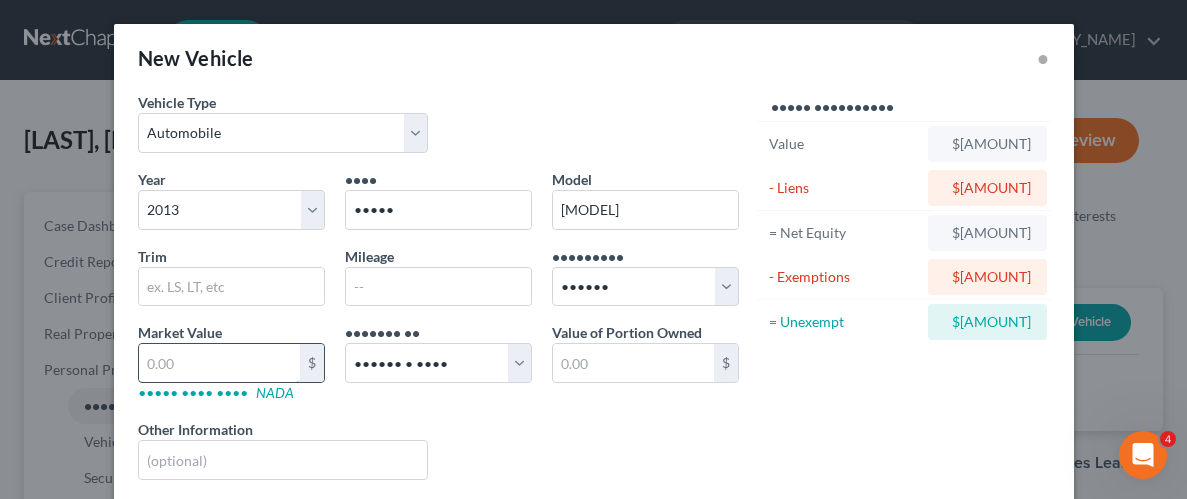 click at bounding box center [219, 363] 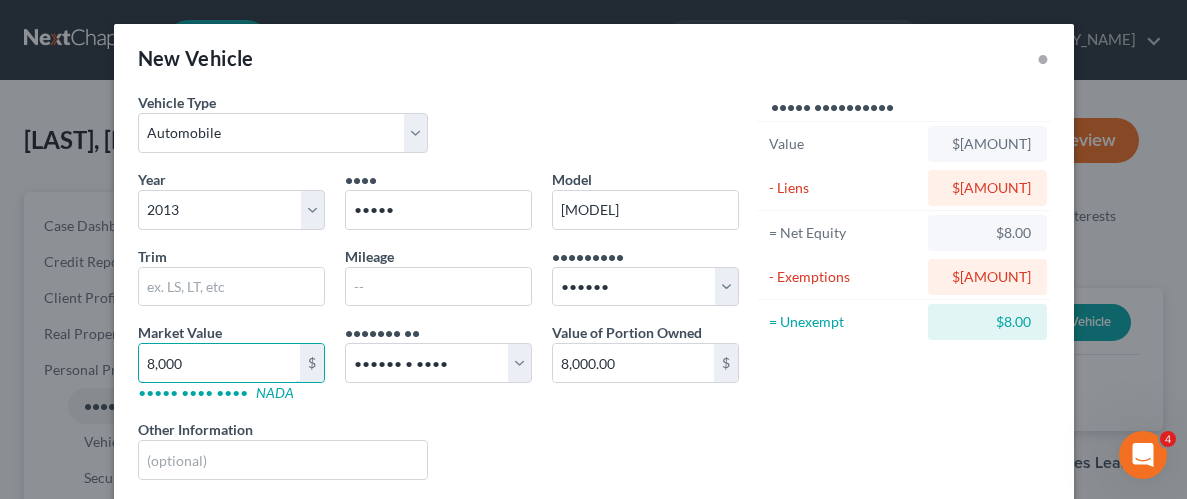 type on "8,000" 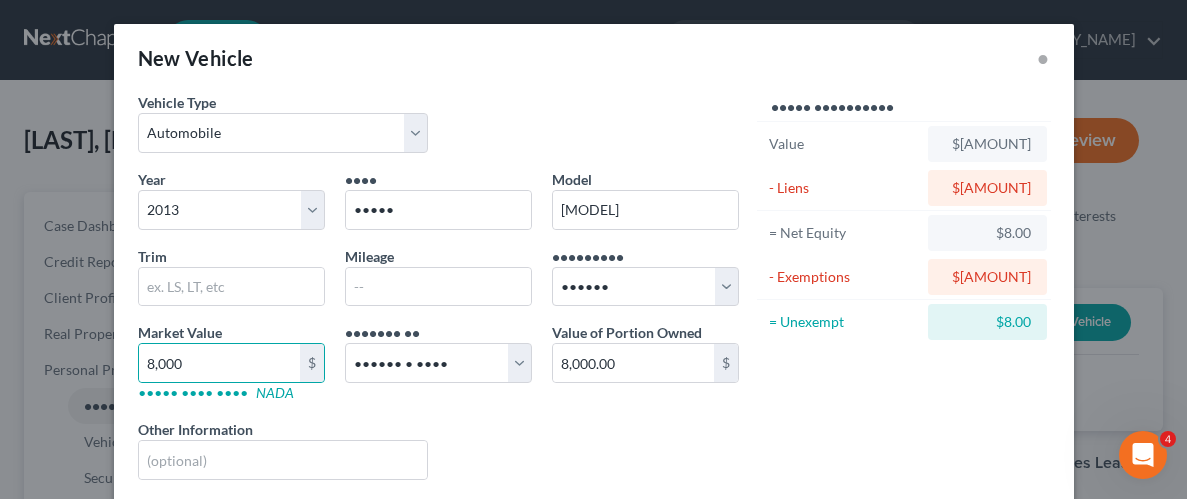 click on "Asset Calculator Value $8,000.00 - Liens $0.00 = Net Equity $8.00 - Exemptions $0.00 = Unexempt $8.00" at bounding box center (904, 294) 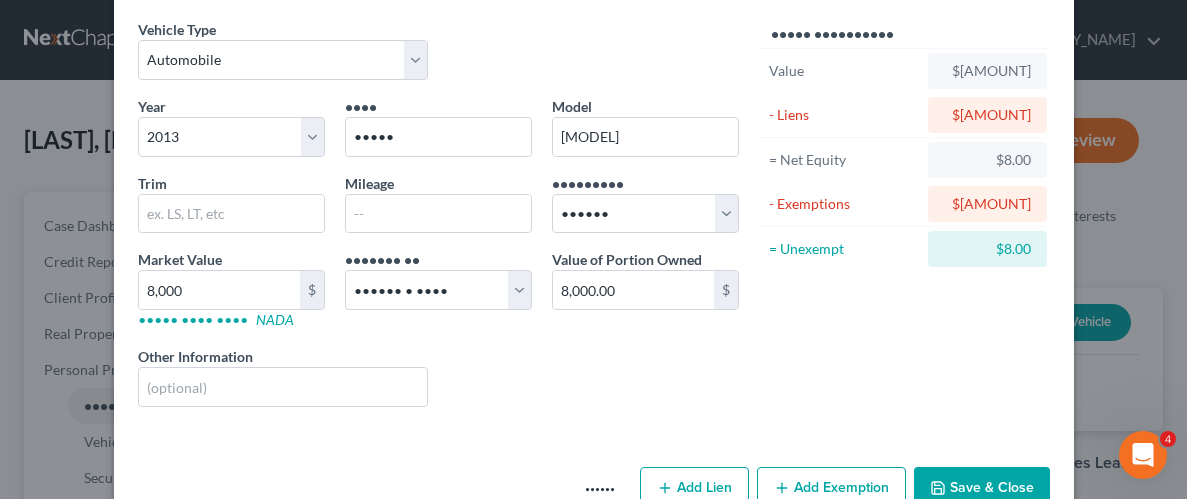 scroll, scrollTop: 121, scrollLeft: 0, axis: vertical 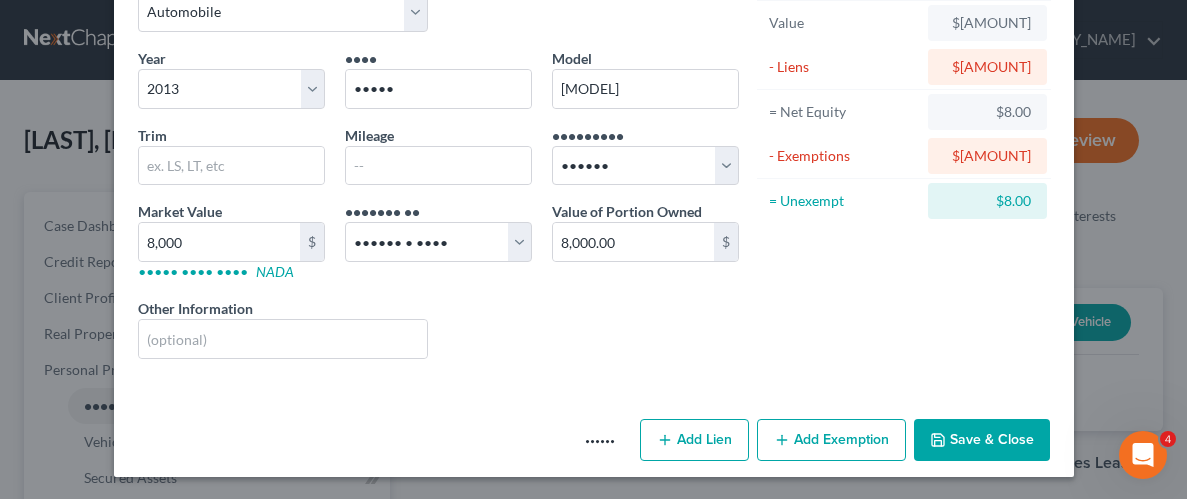 click on "Save & Close" at bounding box center (982, 440) 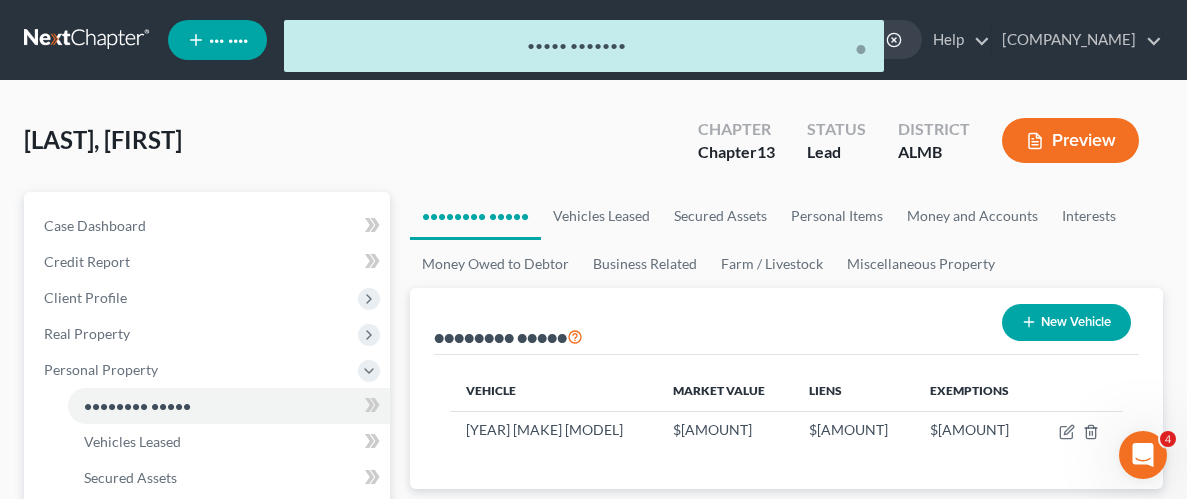 click at bounding box center (1029, 322) 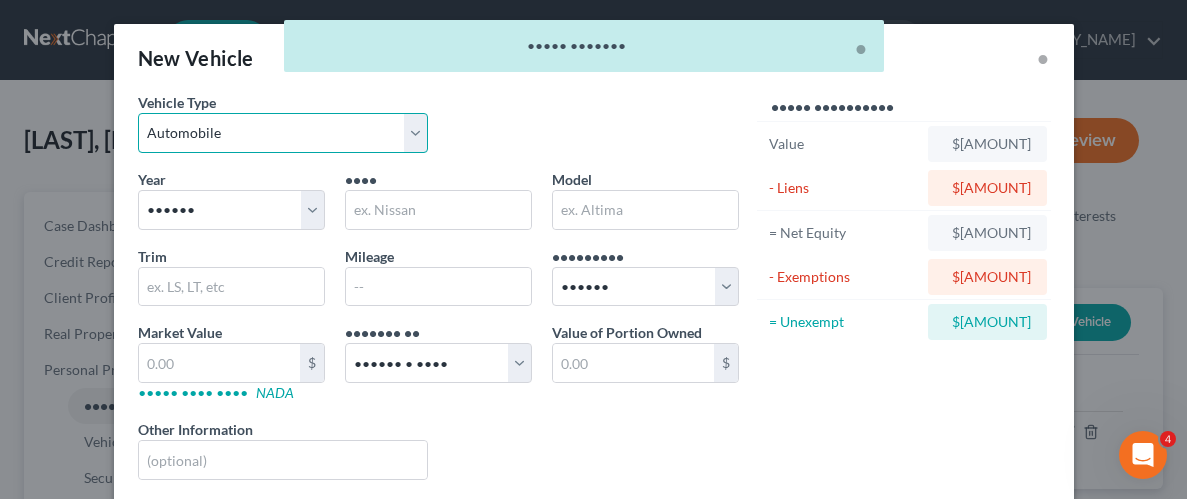 click on "Select Automobile Truck Trailer Watercraft Aircraft Motor Home Atv Other Vehicle" at bounding box center [283, 133] 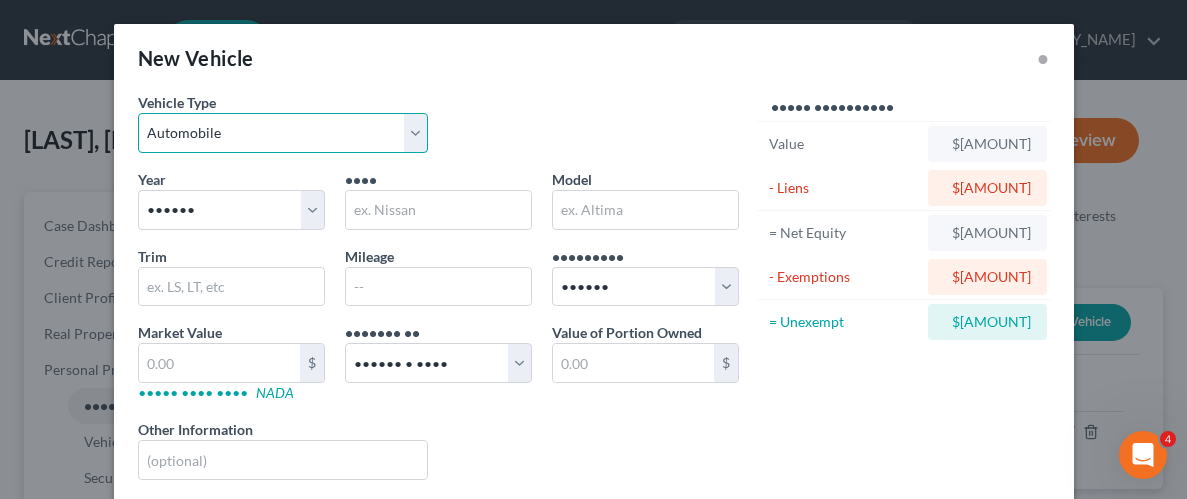 click on "Select Automobile Truck Trailer Watercraft Aircraft Motor Home Atv Other Vehicle" at bounding box center (283, 133) 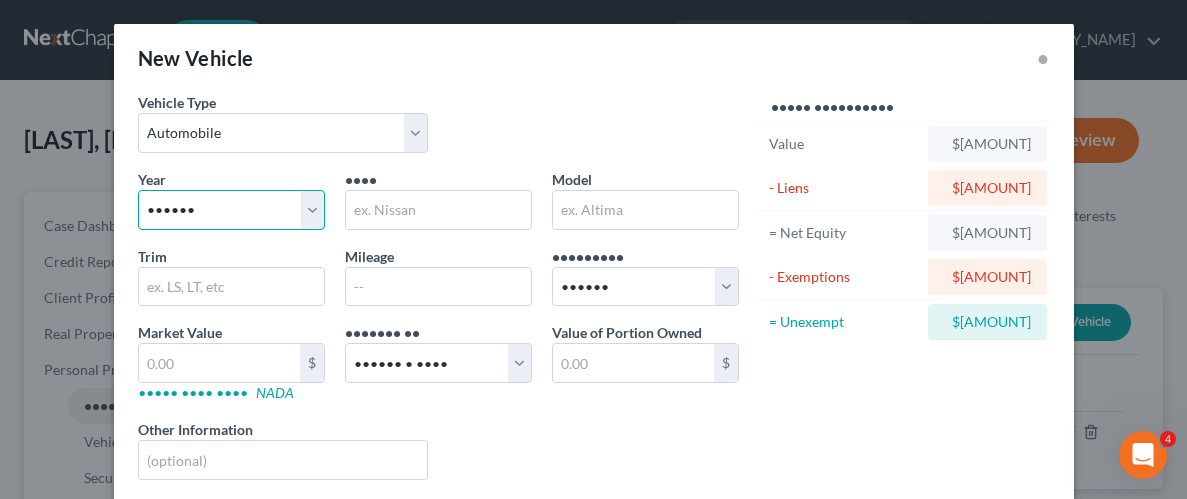click on "Select 2026 2025 2024 2023 2022 2021 2020 2019 2018 2017 2016 2015 2014 2013 2012 2011 2010 2009 2008 2007 2006 2005 2004 2003 2002 2001 2000 1999 1998 1997 1996 1995 1994 1993 1992 1991 1990 1989 1988 1987 1986 1985 1984 1983 1982 1981 1980 1979 1978 1977 1976 1975 1974 1973 1972 1971 1970 1969 1968 1967 1966 1965 1964 1963 1962 1961 1960 1959 1958 1957 1956 1955 1954 1953 1952 1951 1950 1949 1948 1947 1946 1945 1944 1943 1942 1941 1940 1939 1938 1937 1936 1935 1934 1933 1932 1931 1930 1929 1928 1927 1926 1925 1924 1923 1922 1921 1920 1919 1918 1917 1916 1915 1914 1913 1912 1911 1910 1909 1908 1907 1906 1905 1904 1903 1902 1901" at bounding box center (231, 210) 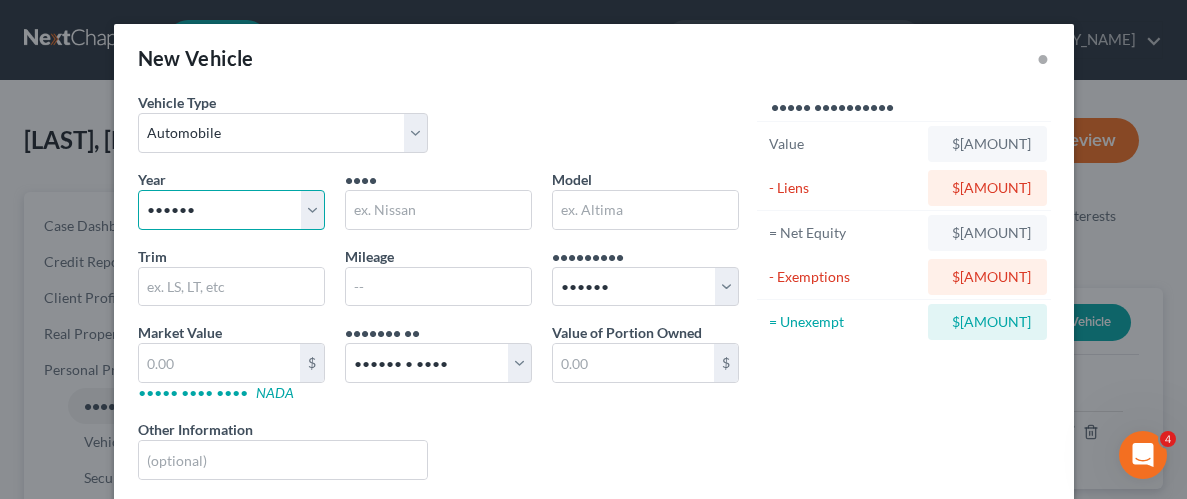 select on "••" 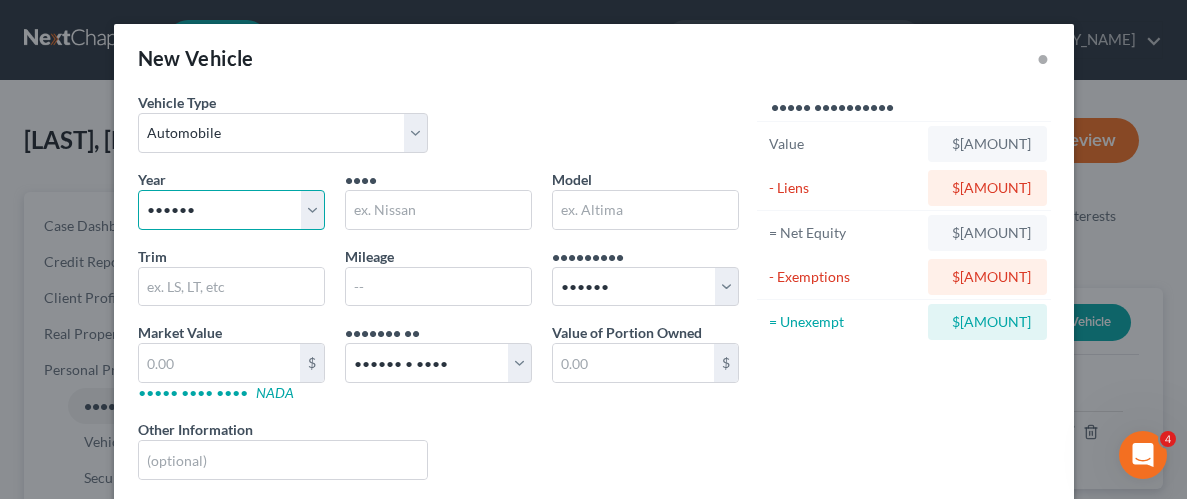 click on "Select 2026 2025 2024 2023 2022 2021 2020 2019 2018 2017 2016 2015 2014 2013 2012 2011 2010 2009 2008 2007 2006 2005 2004 2003 2002 2001 2000 1999 1998 1997 1996 1995 1994 1993 1992 1991 1990 1989 1988 1987 1986 1985 1984 1983 1982 1981 1980 1979 1978 1977 1976 1975 1974 1973 1972 1971 1970 1969 1968 1967 1966 1965 1964 1963 1962 1961 1960 1959 1958 1957 1956 1955 1954 1953 1952 1951 1950 1949 1948 1947 1946 1945 1944 1943 1942 1941 1940 1939 1938 1937 1936 1935 1934 1933 1932 1931 1930 1929 1928 1927 1926 1925 1924 1923 1922 1921 1920 1919 1918 1917 1916 1915 1914 1913 1912 1911 1910 1909 1908 1907 1906 1905 1904 1903 1902 1901" at bounding box center (231, 210) 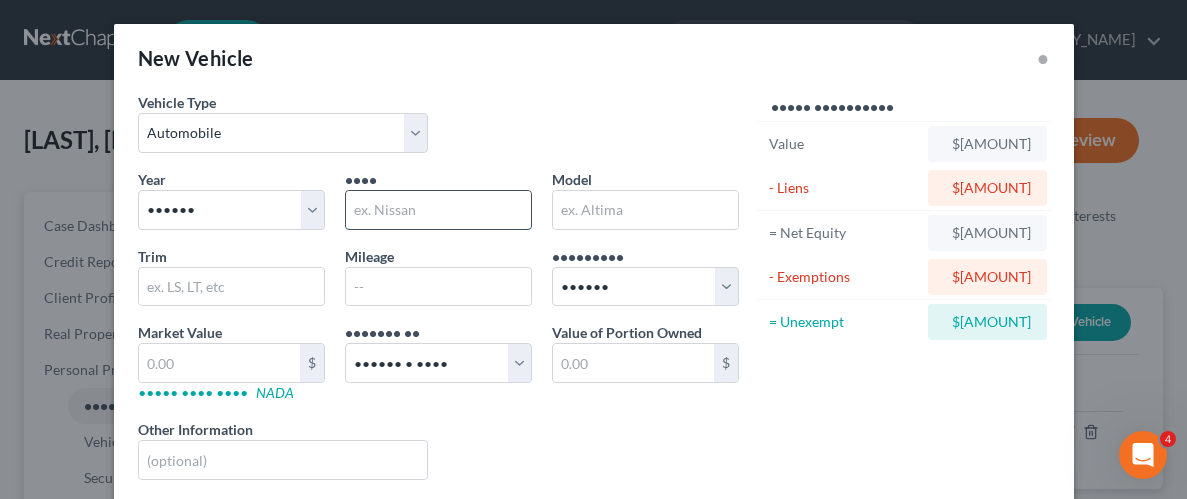 click at bounding box center (438, 210) 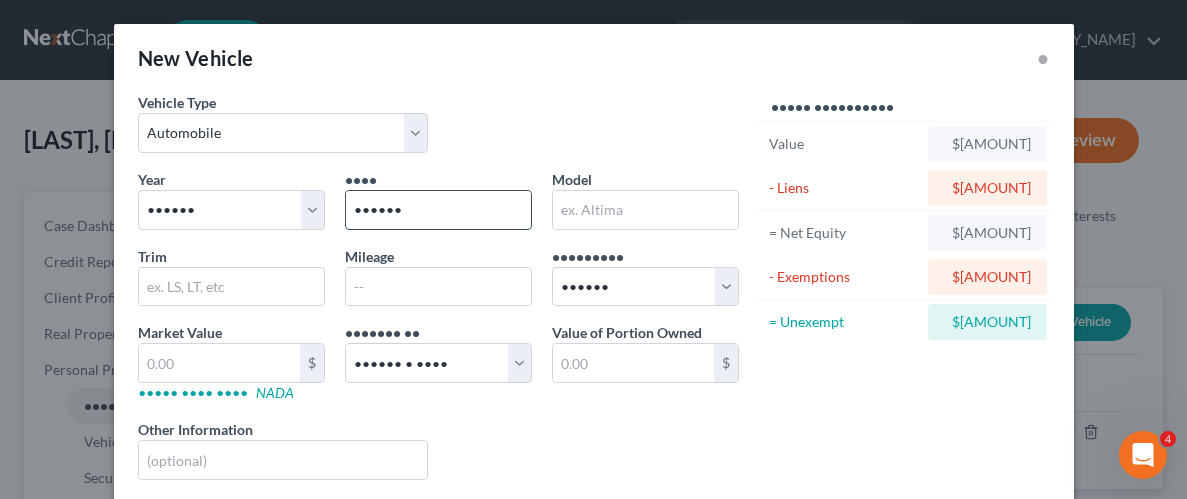 type on "••••••" 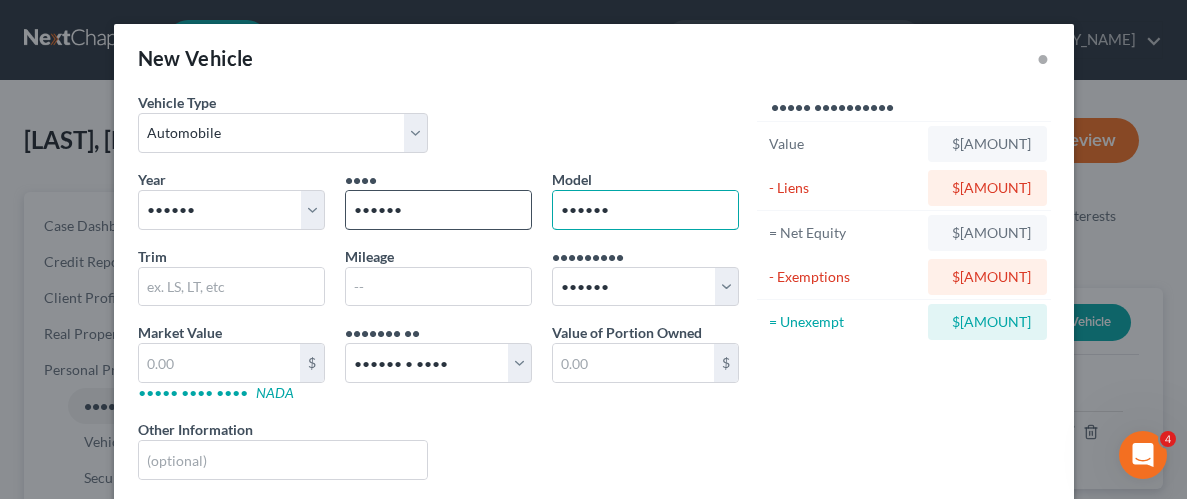type on "••••••" 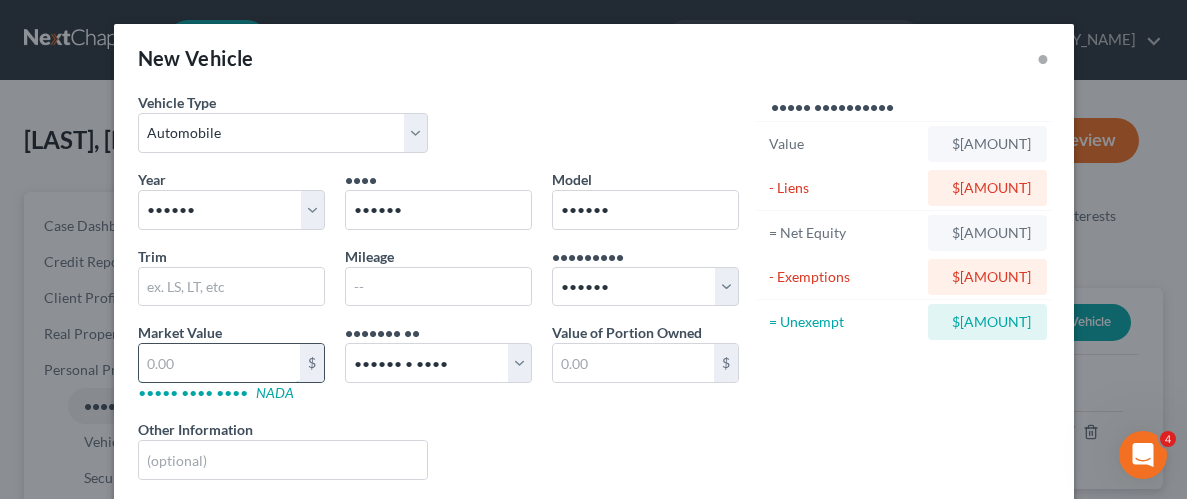 click at bounding box center [219, 363] 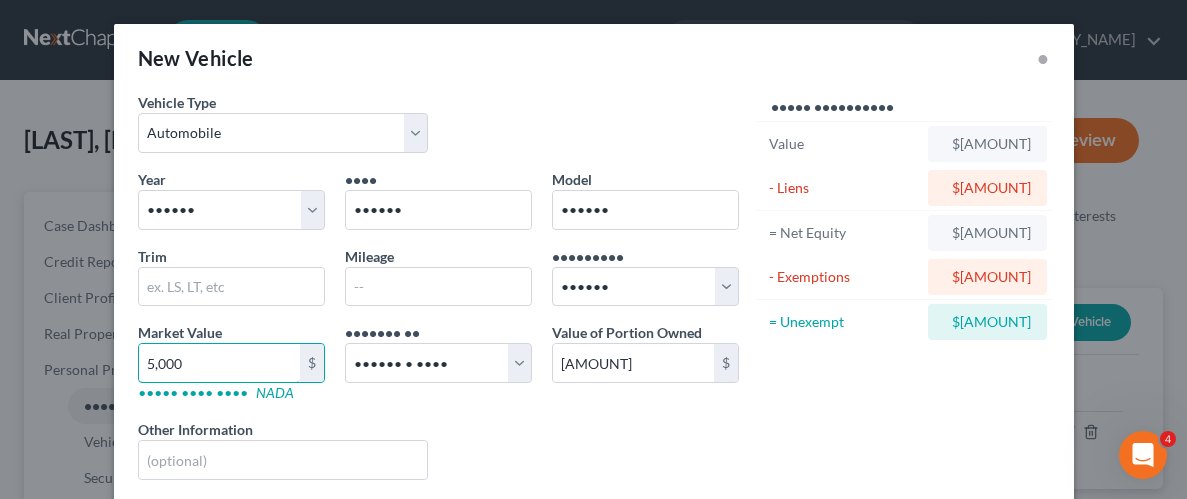 type on "5,000" 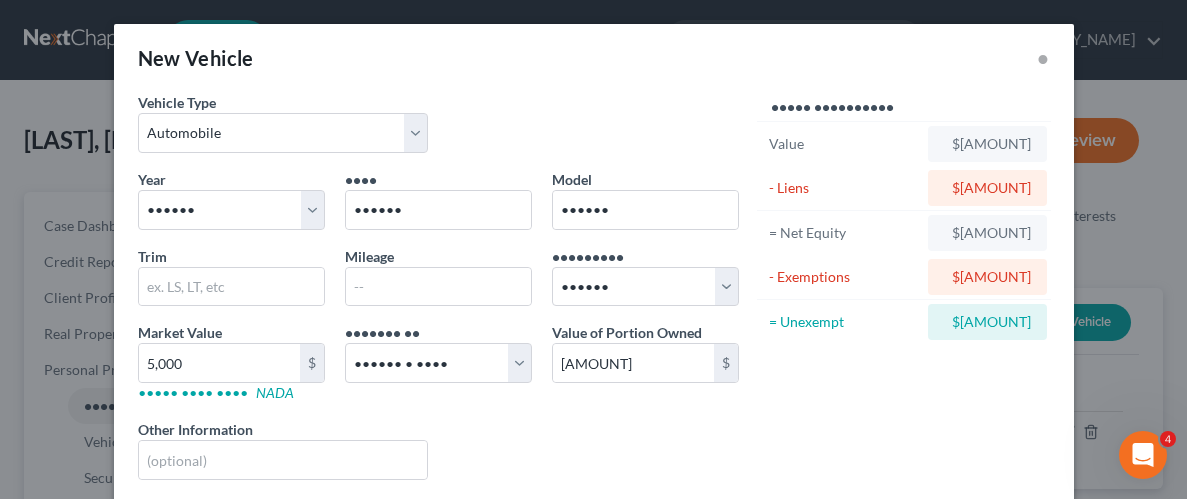 click on "Asset Calculator Value $5,000.00 - Liens $0.00 = Net Equity $500.00 - Exemptions $0.00 = Unexempt $500.00" at bounding box center [904, 294] 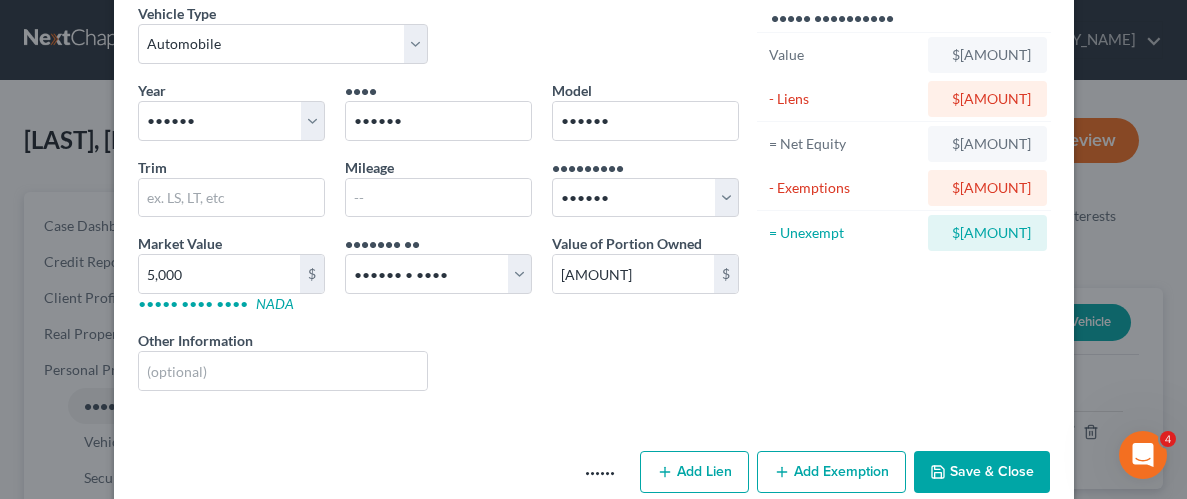 scroll, scrollTop: 121, scrollLeft: 0, axis: vertical 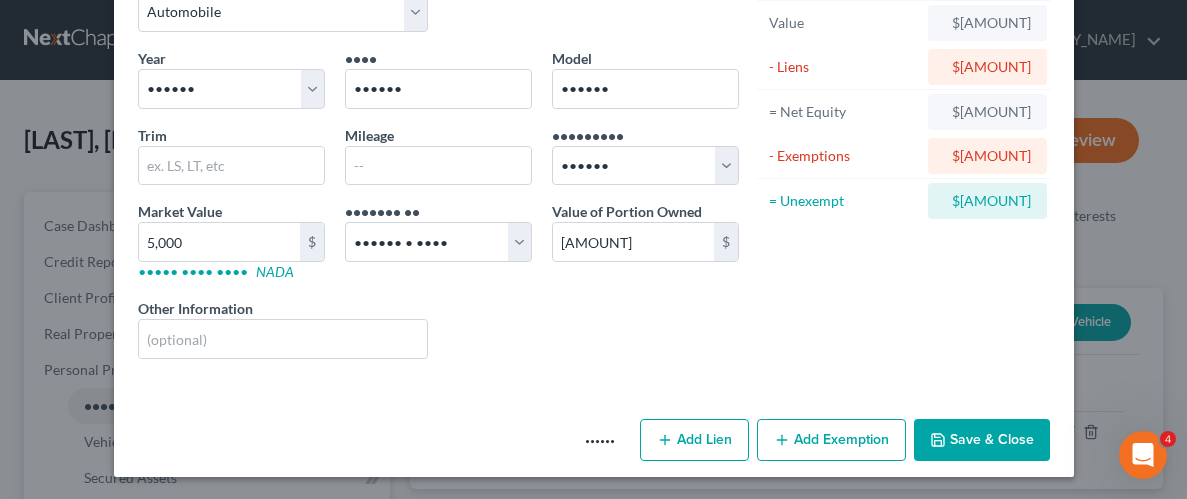 click on "Add Exemption" at bounding box center [831, 440] 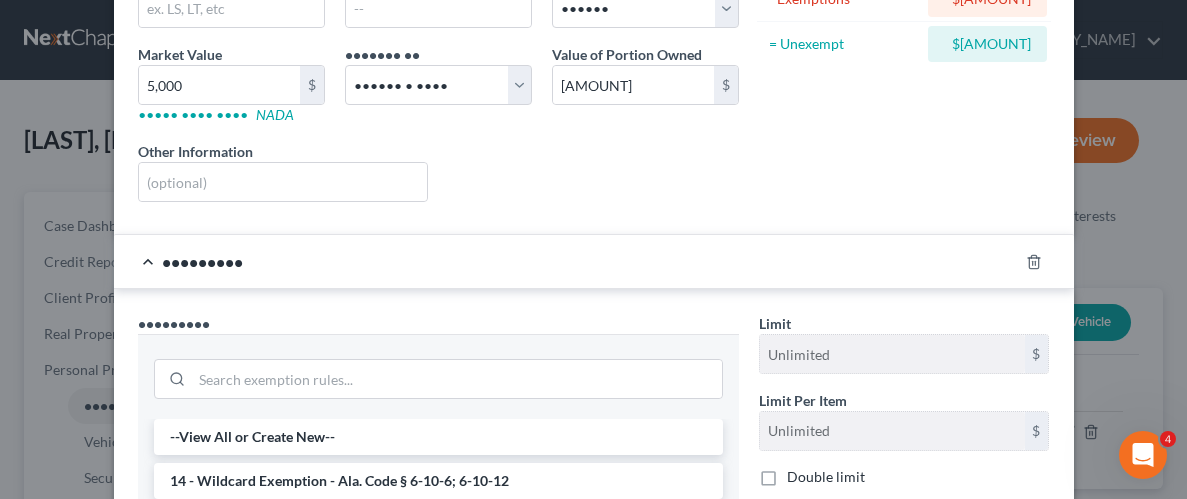 scroll, scrollTop: 437, scrollLeft: 0, axis: vertical 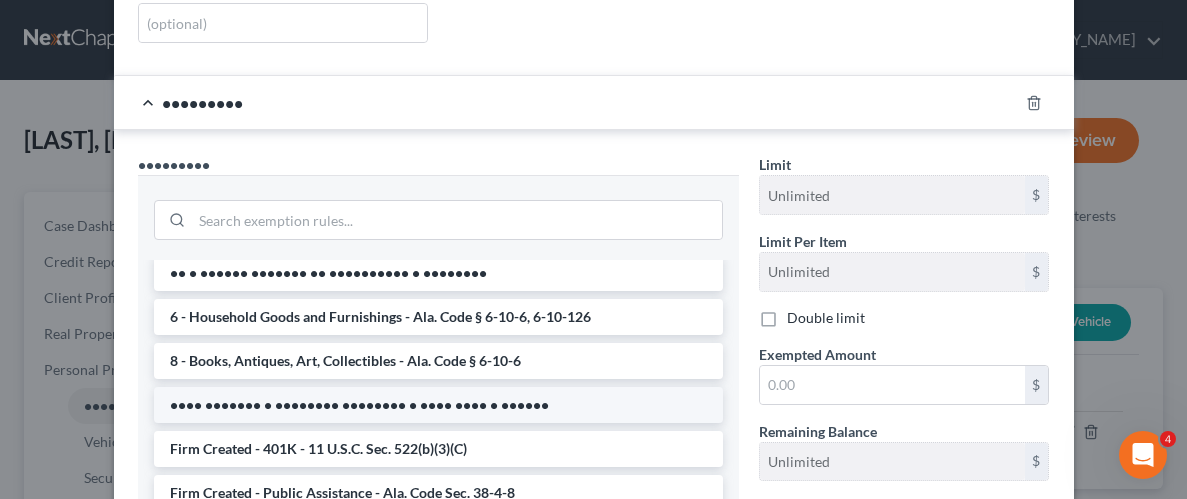 click on "•••• ••••••• • •••••••• •••••••• • •••• •••• • ••••••" at bounding box center [438, 405] 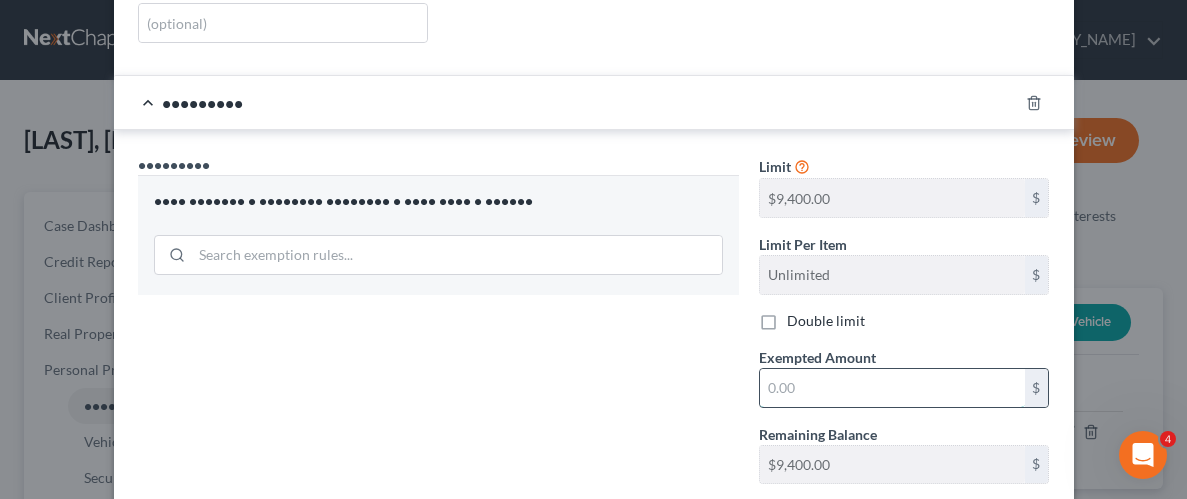 click at bounding box center (892, 388) 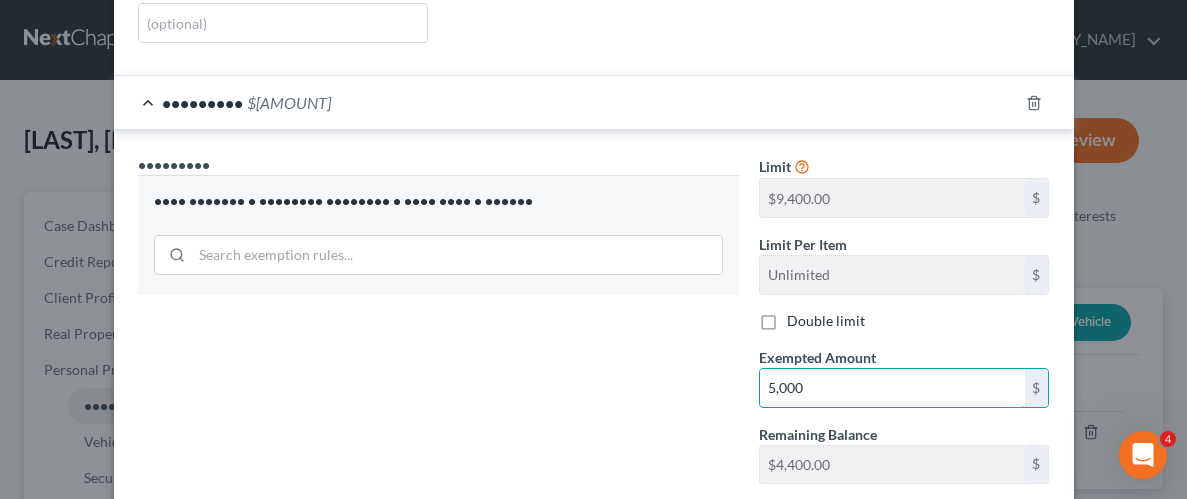 type on "5,000" 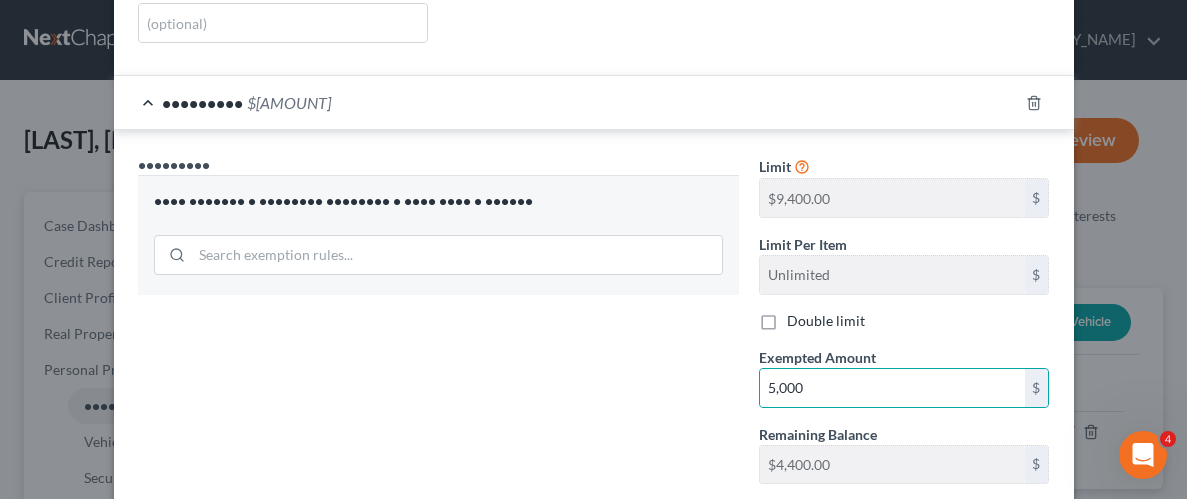 click on "Exemption Set must be selected for CA.
Exemption
*
Firm Created - Personal Property - Ala. Code § 6-10-6" at bounding box center [438, 327] 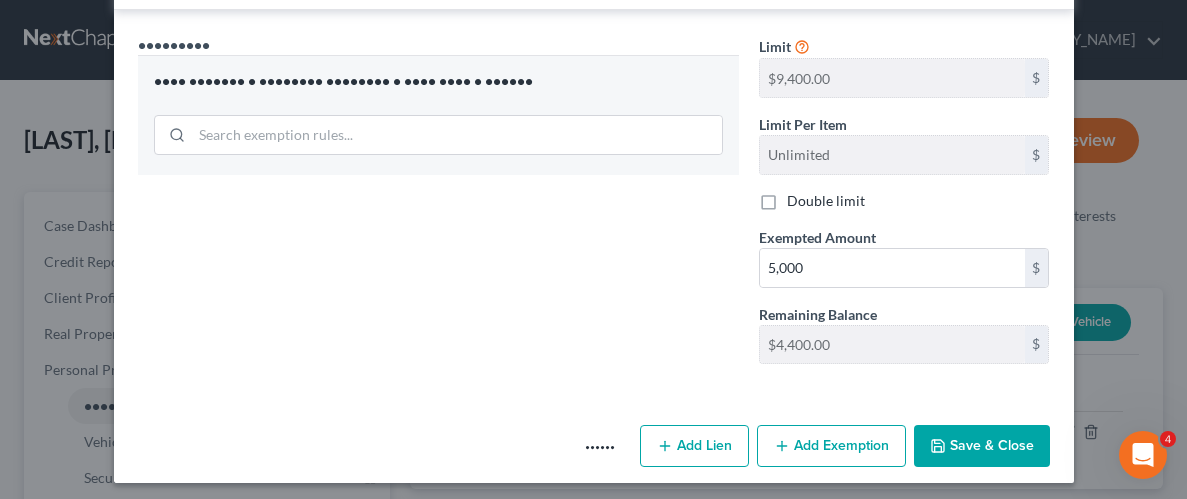 scroll, scrollTop: 562, scrollLeft: 0, axis: vertical 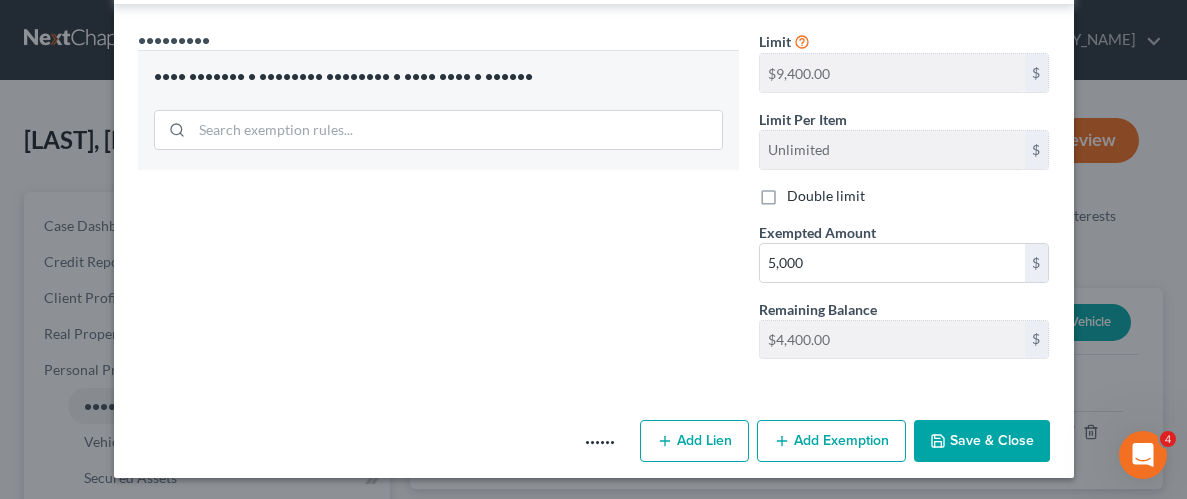 click on "Save & Close" at bounding box center (982, 441) 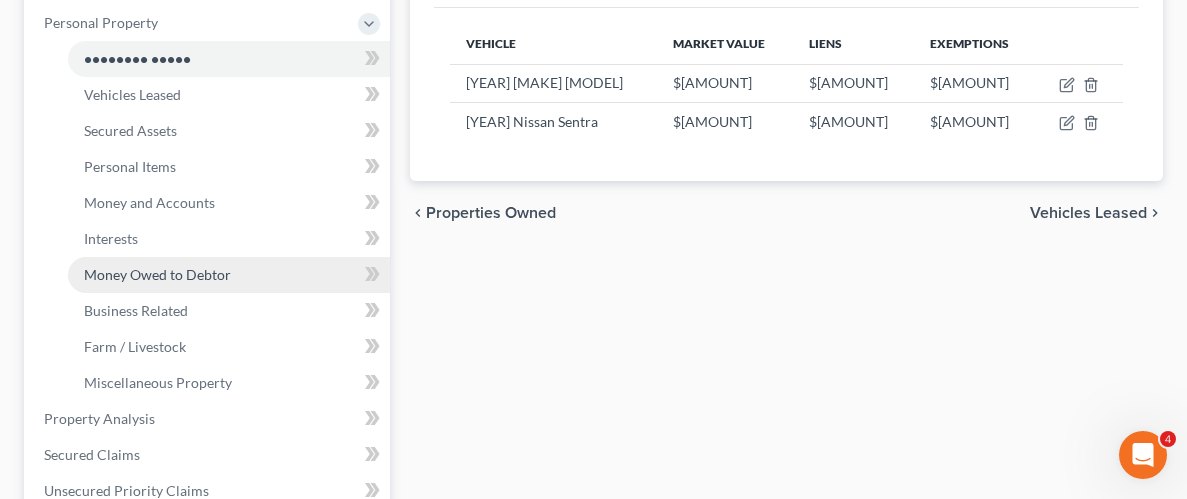 scroll, scrollTop: 346, scrollLeft: 0, axis: vertical 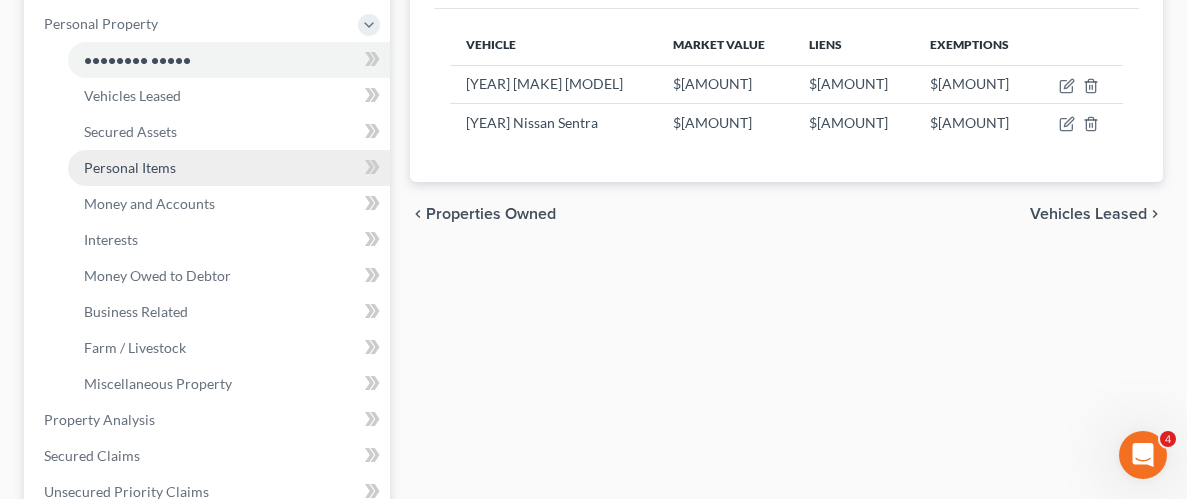 click on "Personal Items" at bounding box center [130, 167] 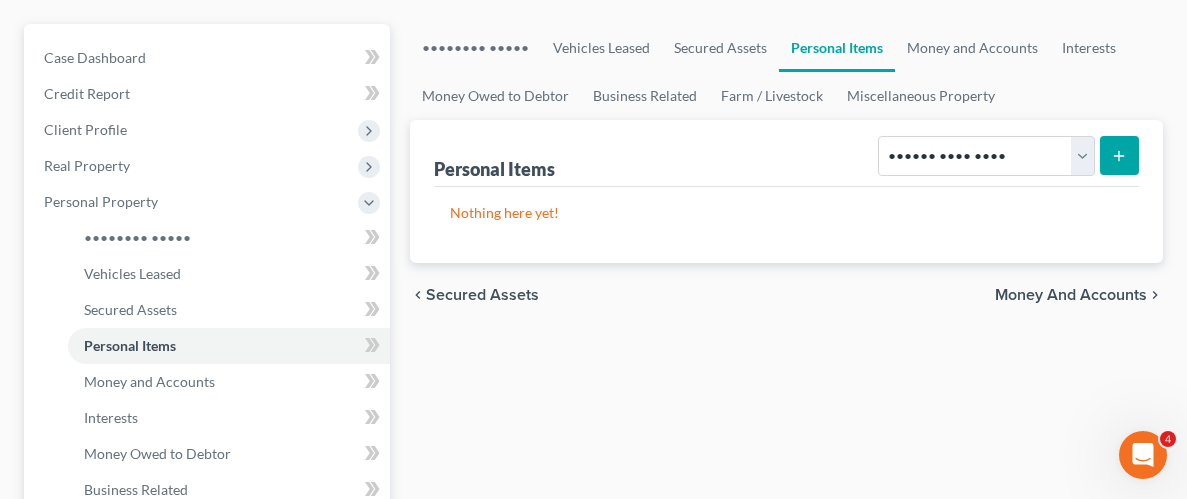 scroll, scrollTop: 153, scrollLeft: 0, axis: vertical 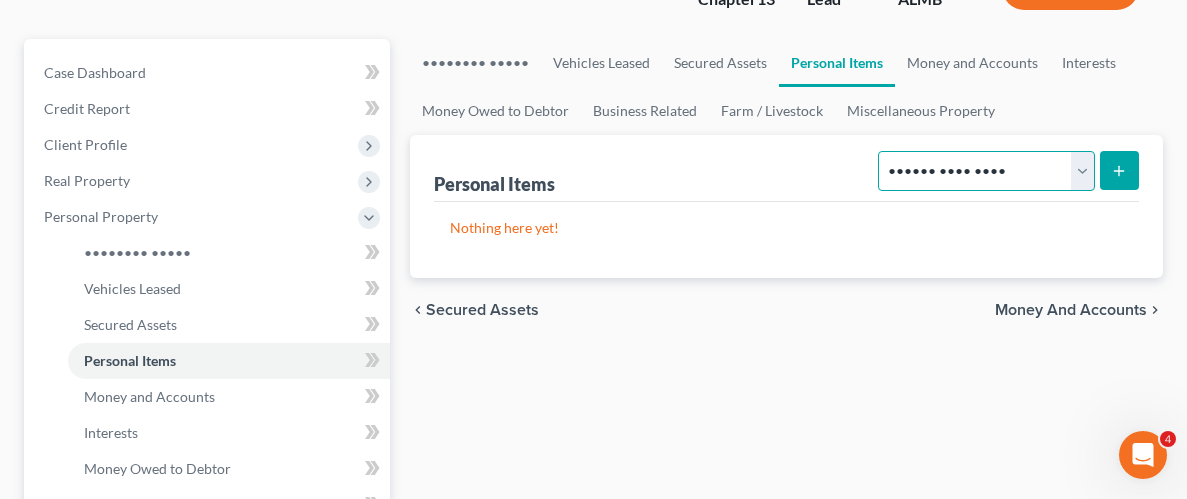 click on "Select Item Type Clothing Collectibles Of Value Electronics Firearms Household Goods Jewelry Other Pet(s) Sports & Hobby Equipment" at bounding box center [986, 171] 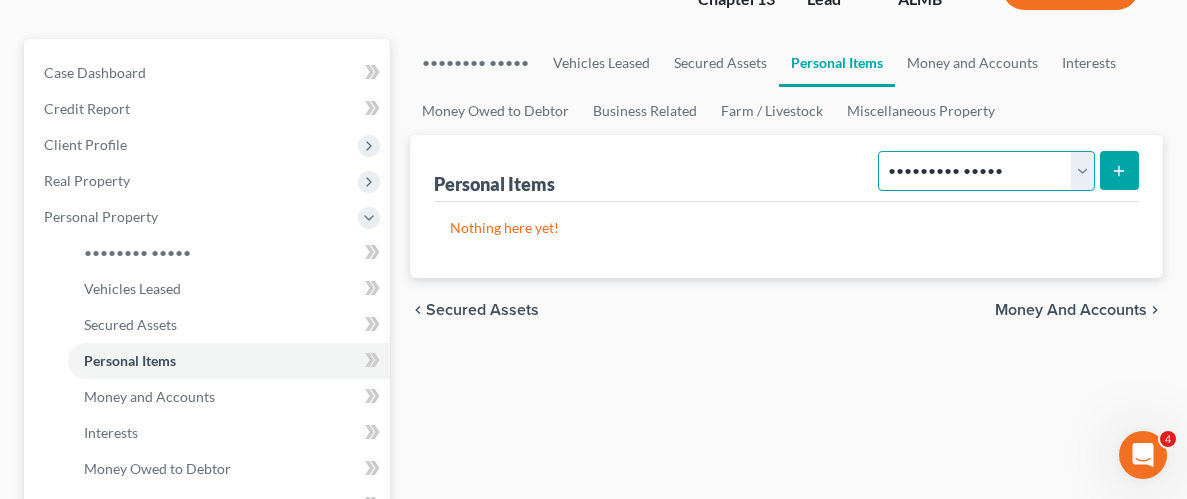 click on "Select Item Type Clothing Collectibles Of Value Electronics Firearms Household Goods Jewelry Other Pet(s) Sports & Hobby Equipment" at bounding box center (986, 171) 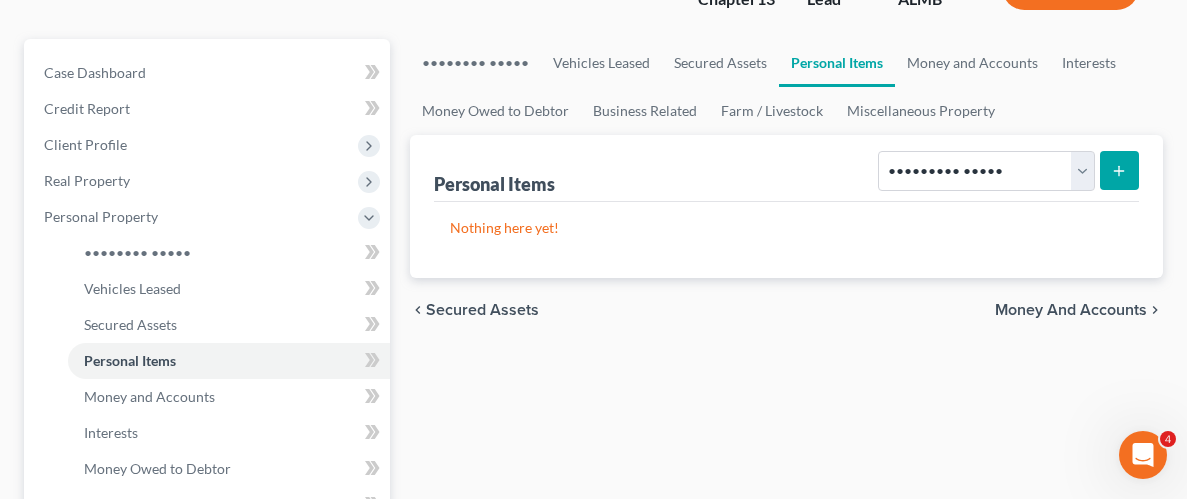click at bounding box center [1119, 170] 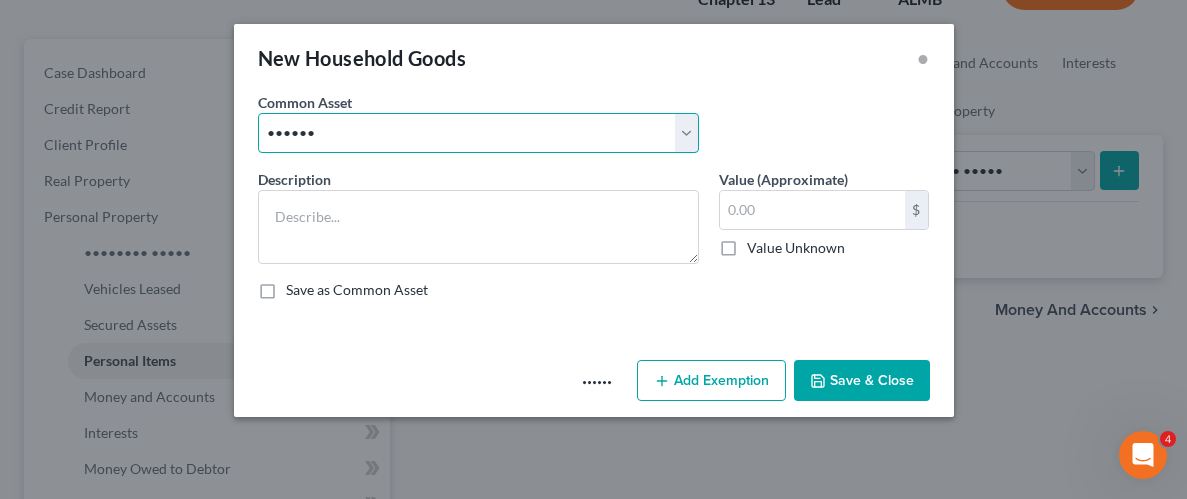 click on "Select Household Goods Household Goods" at bounding box center (478, 133) 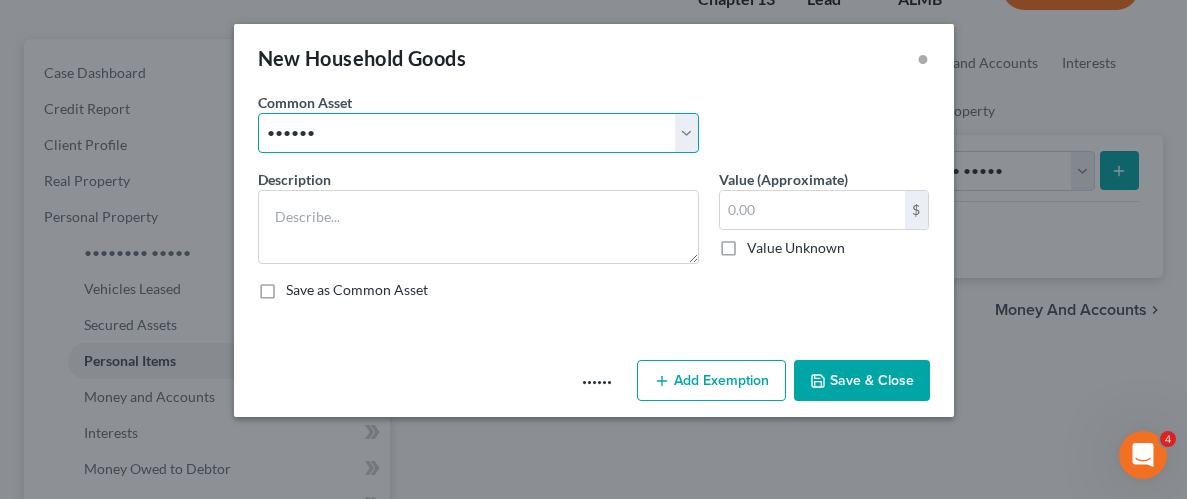 select on "0" 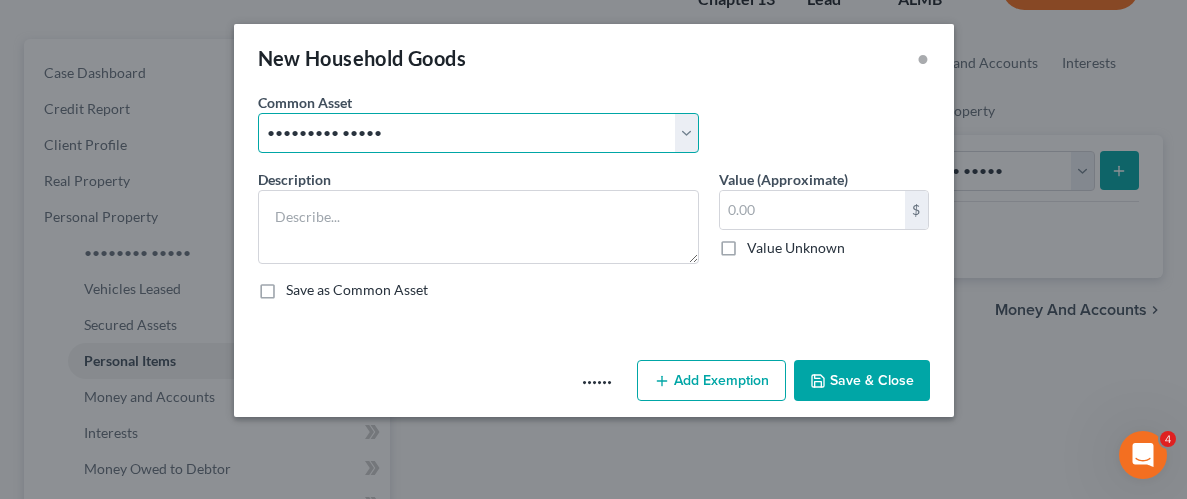 click on "Select Household Goods Household Goods" at bounding box center (478, 133) 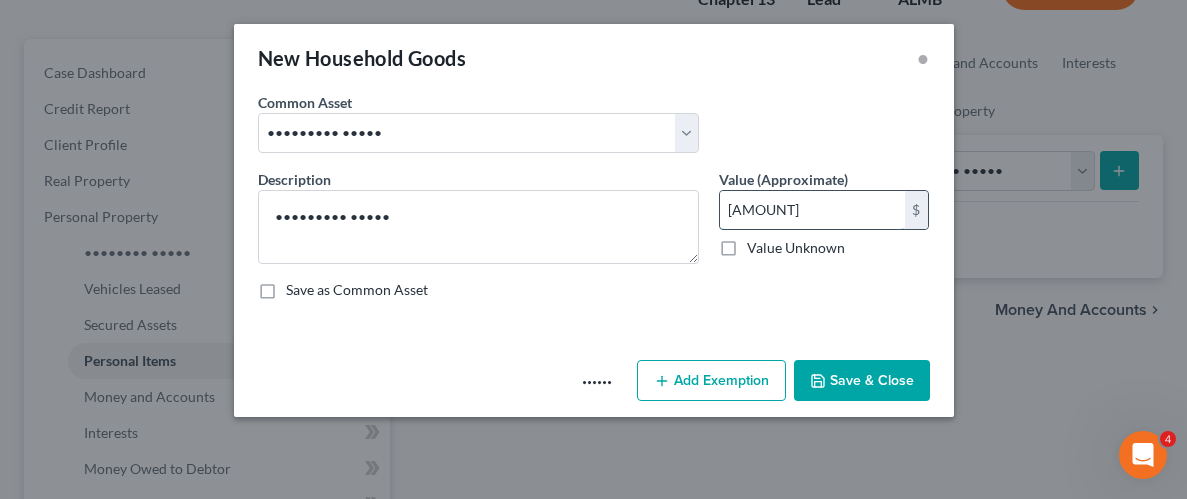 click on "[AMOUNT]" at bounding box center (812, 210) 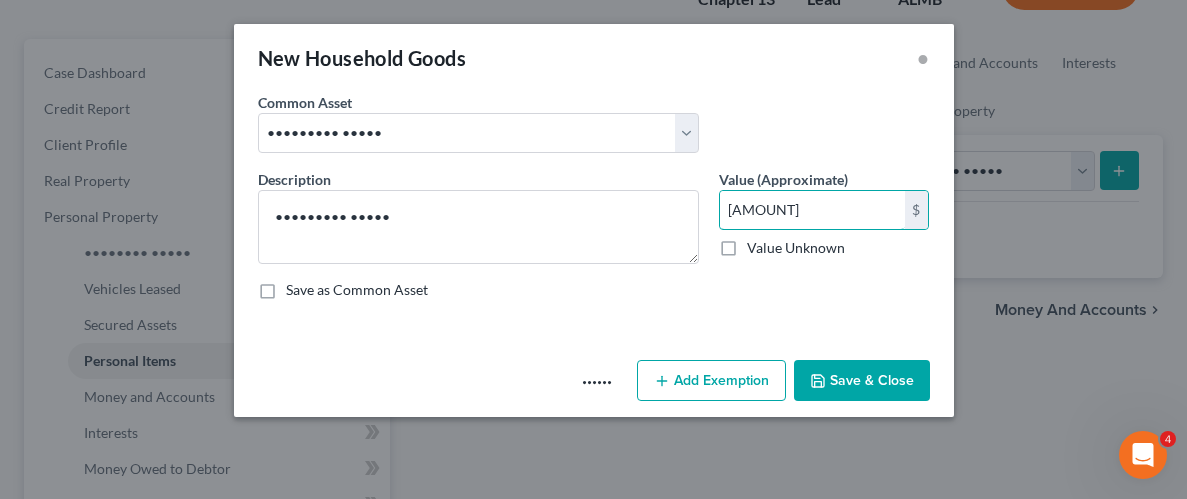 type on "[AMOUNT]" 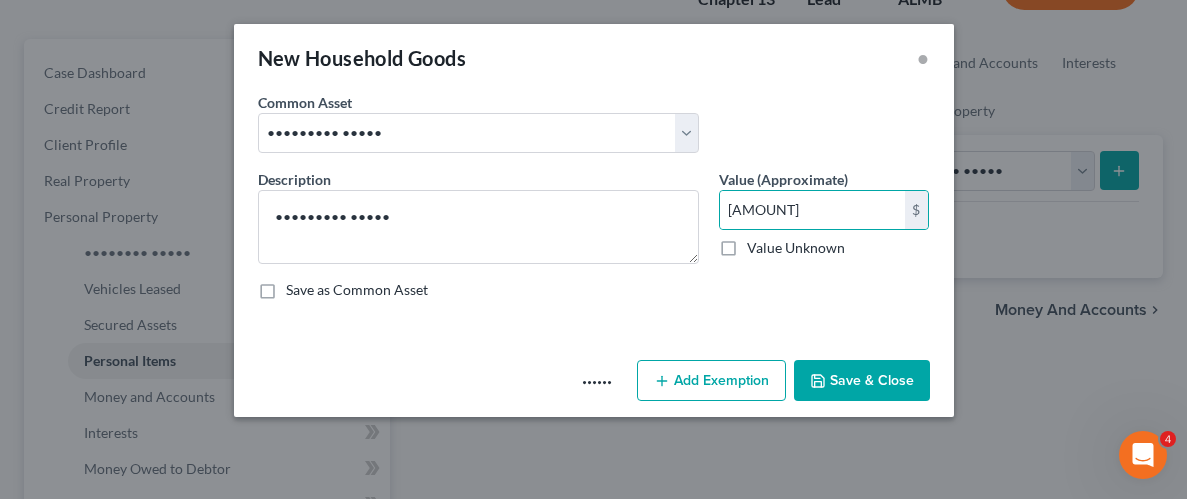 click on "Add Exemption" at bounding box center (711, 381) 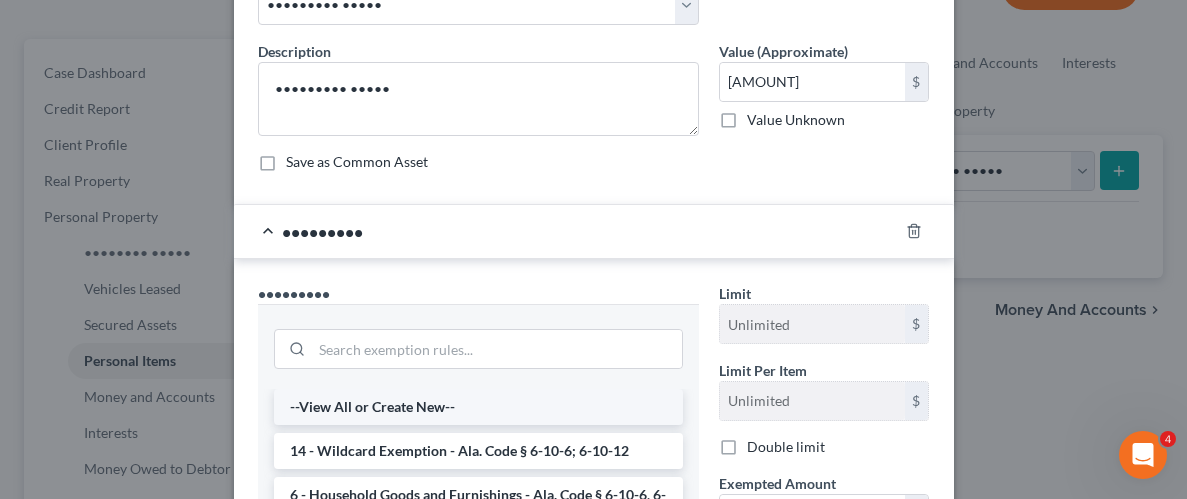 scroll, scrollTop: 131, scrollLeft: 0, axis: vertical 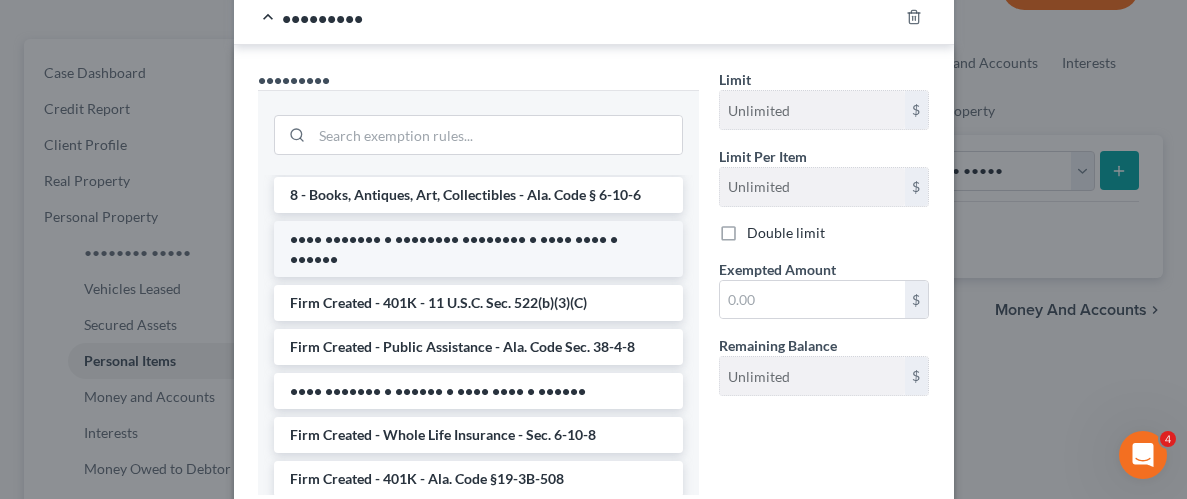 click on "•••• ••••••• • •••••••• •••••••• • •••• •••• • ••••••" at bounding box center (478, 249) 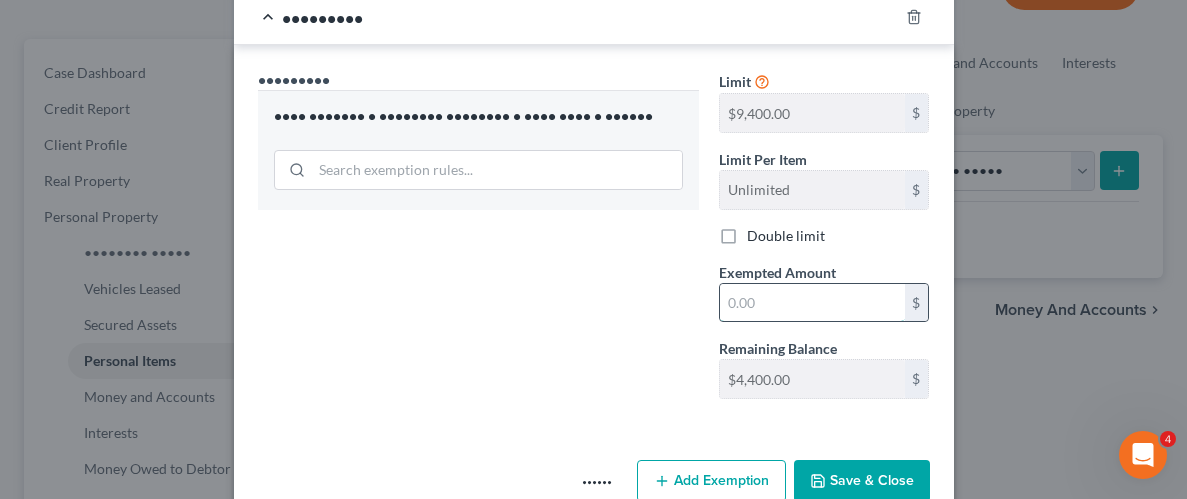click at bounding box center [812, 303] 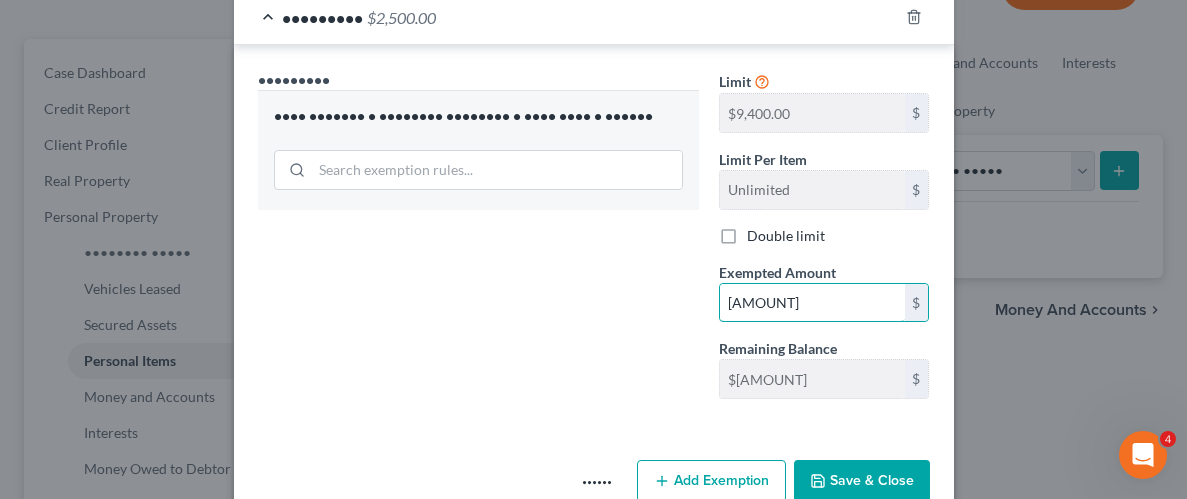 type on "[AMOUNT]" 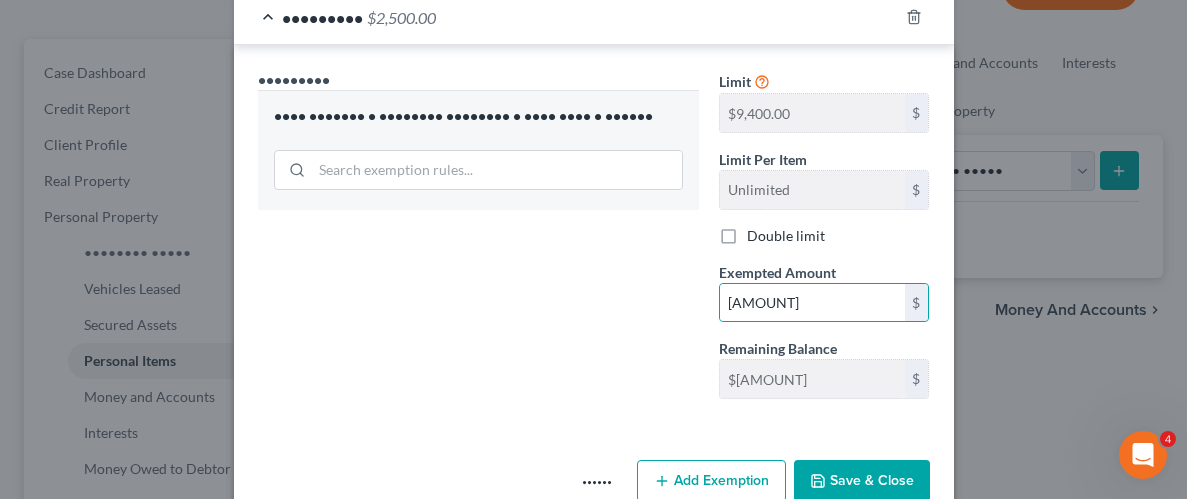 click on "Save & Close" at bounding box center [862, 481] 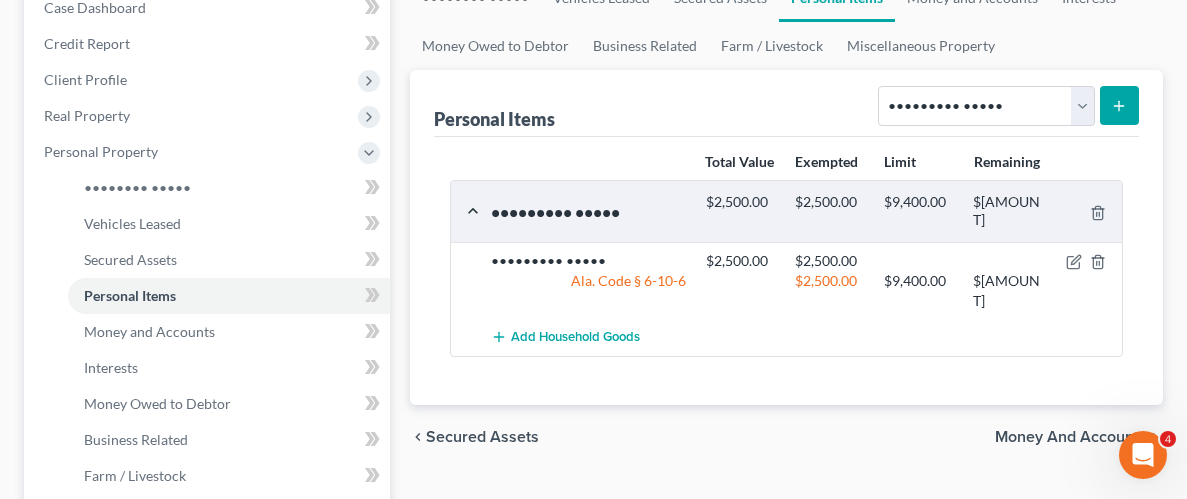 scroll, scrollTop: 220, scrollLeft: 0, axis: vertical 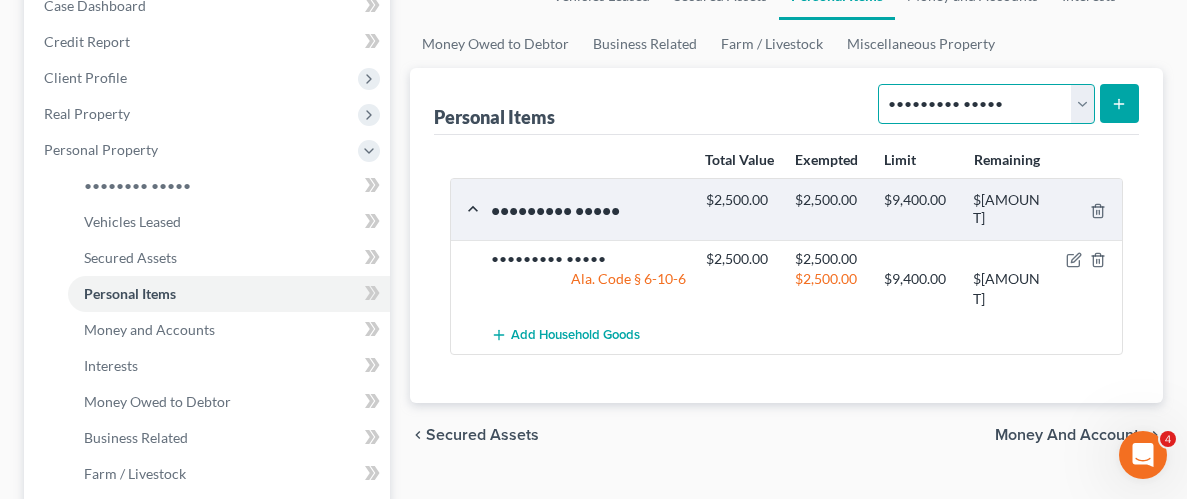 click on "Select Item Type Clothing Collectibles Of Value Electronics Firearms Household Goods Jewelry Other Pet(s) Sports & Hobby Equipment" at bounding box center (986, 104) 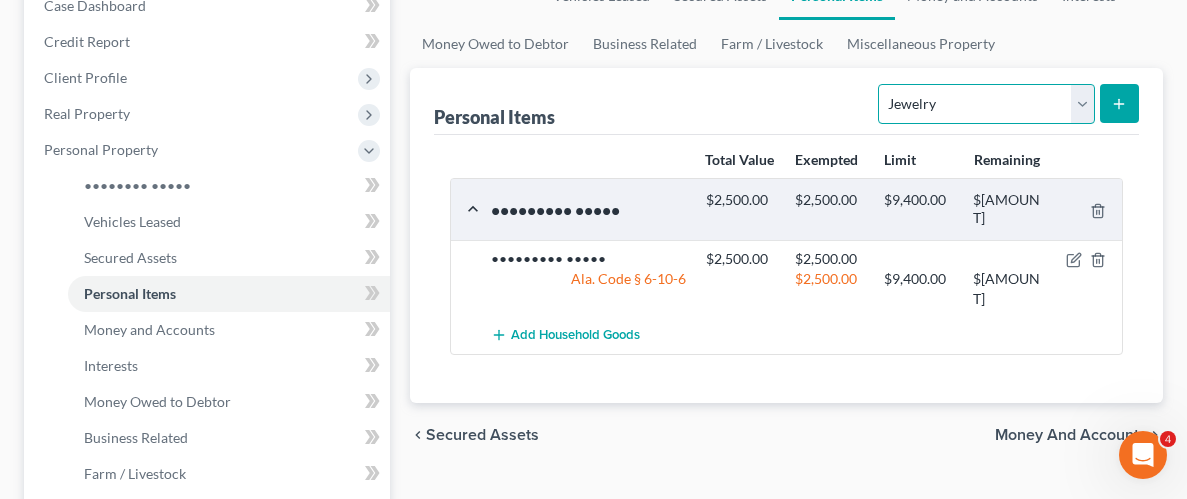 click on "Select Item Type Clothing Collectibles Of Value Electronics Firearms Household Goods Jewelry Other Pet(s) Sports & Hobby Equipment" at bounding box center (986, 104) 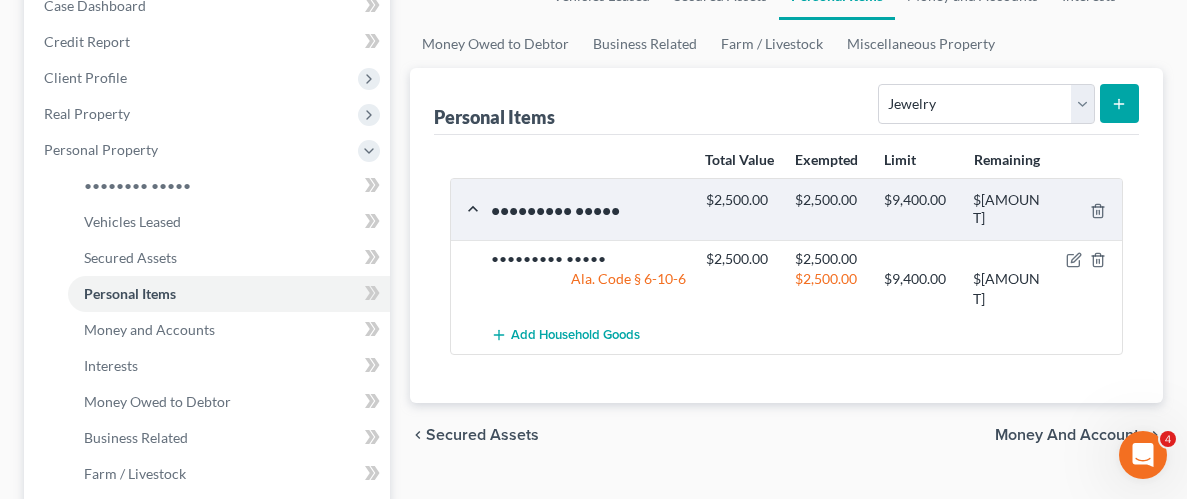 click at bounding box center (1119, 104) 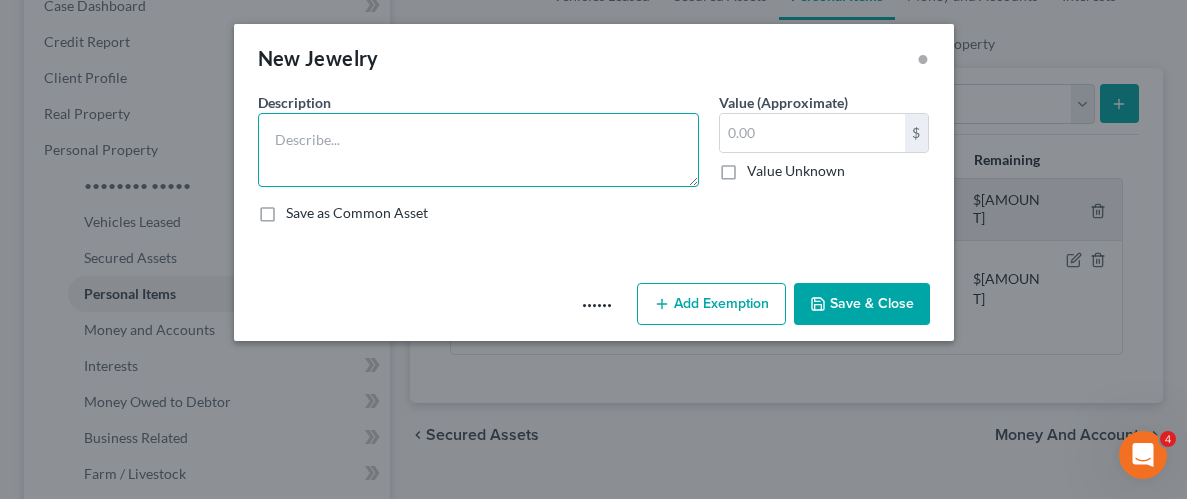 click at bounding box center (478, 150) 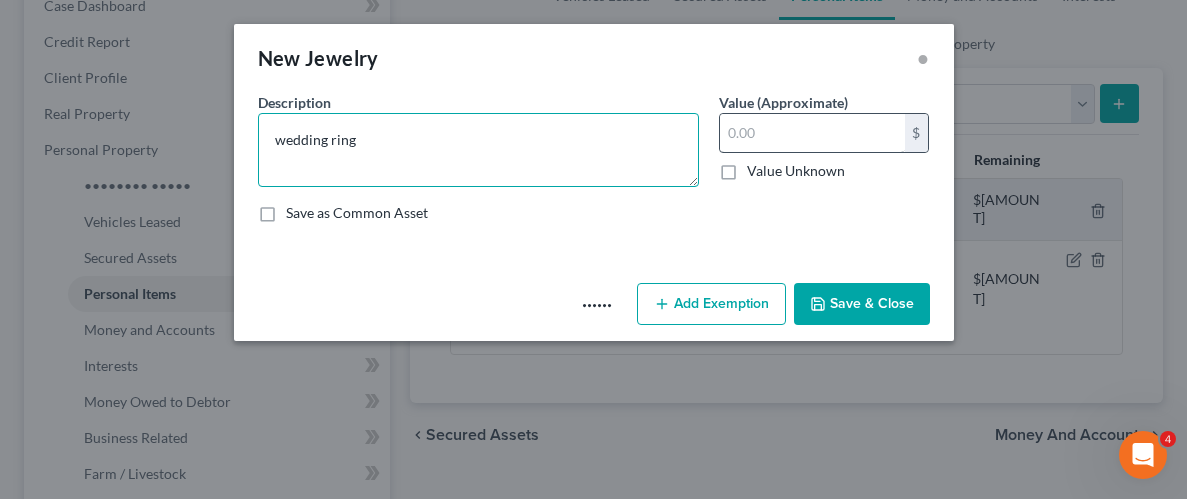type on "wedding ring" 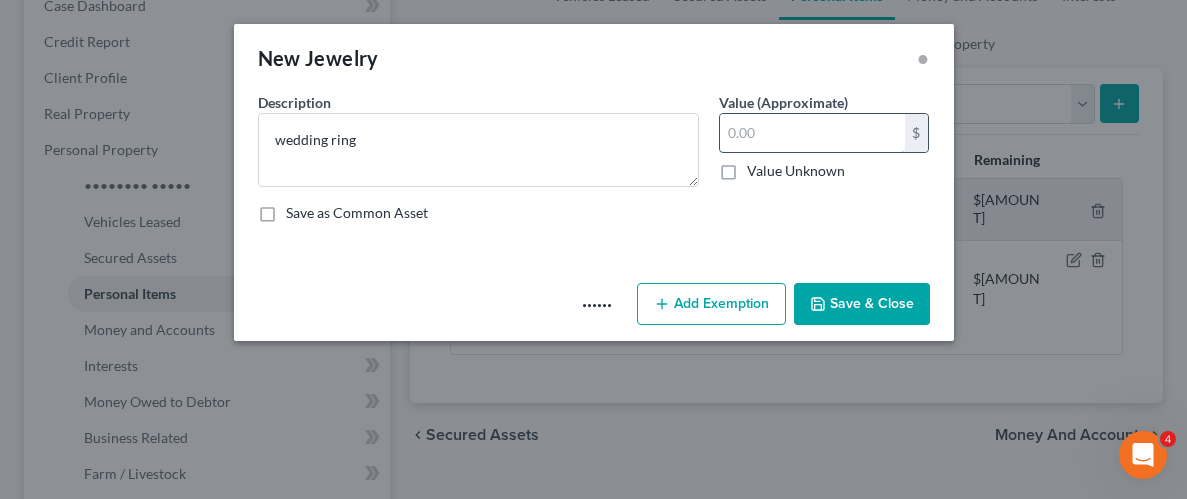 click at bounding box center (812, 133) 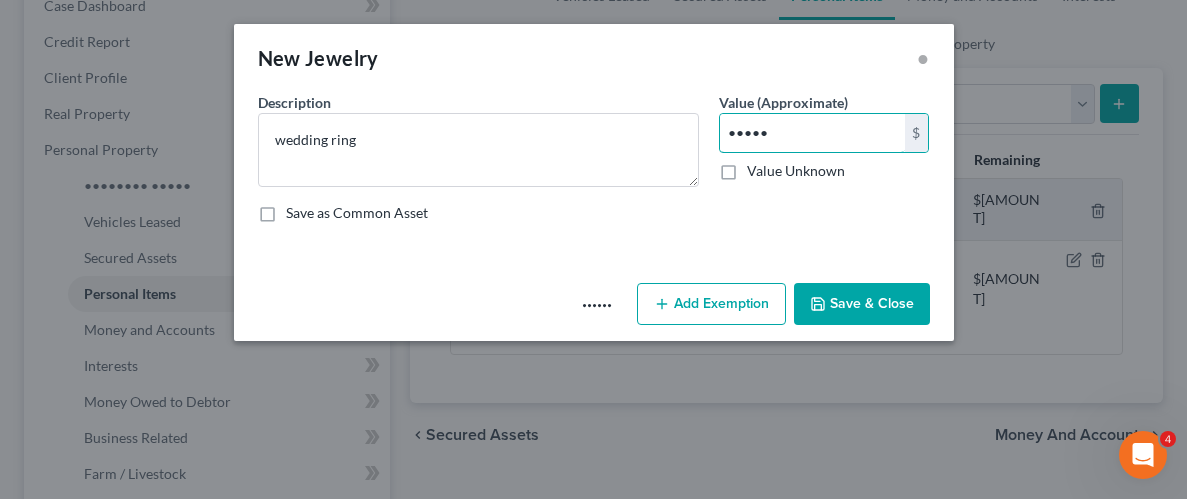 type on "•••••" 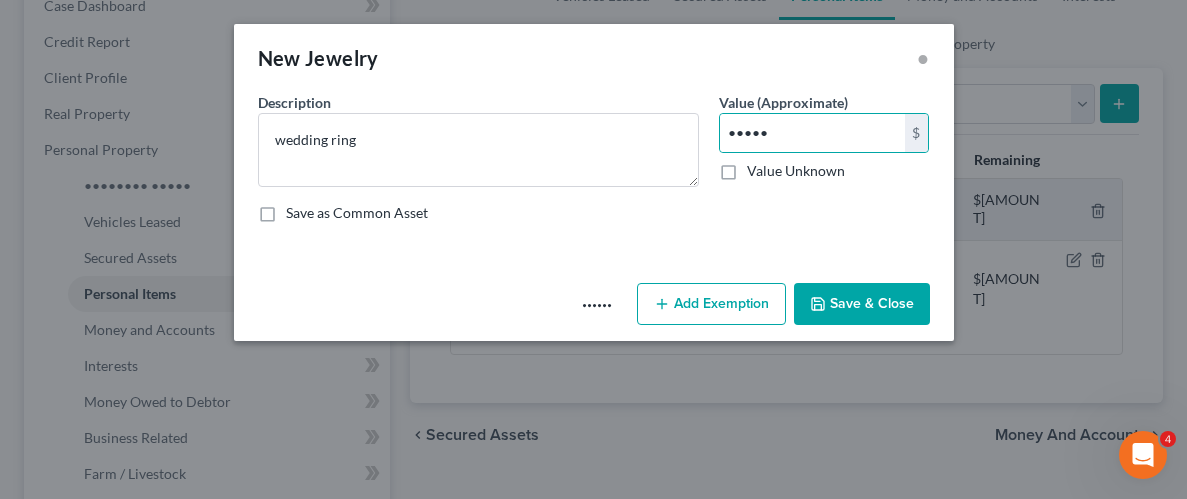 click on "Add Exemption" at bounding box center [711, 304] 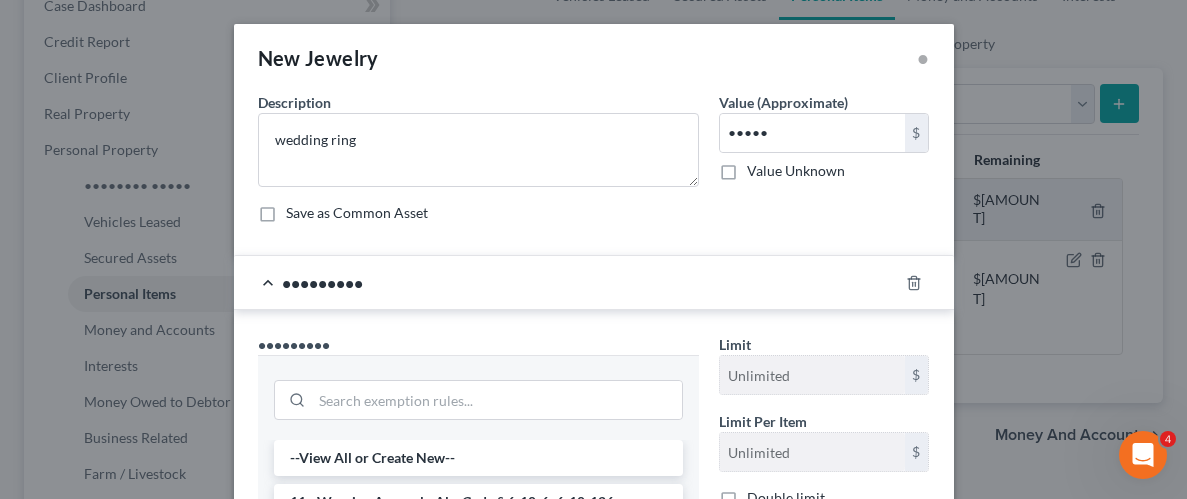 scroll, scrollTop: 131, scrollLeft: 0, axis: vertical 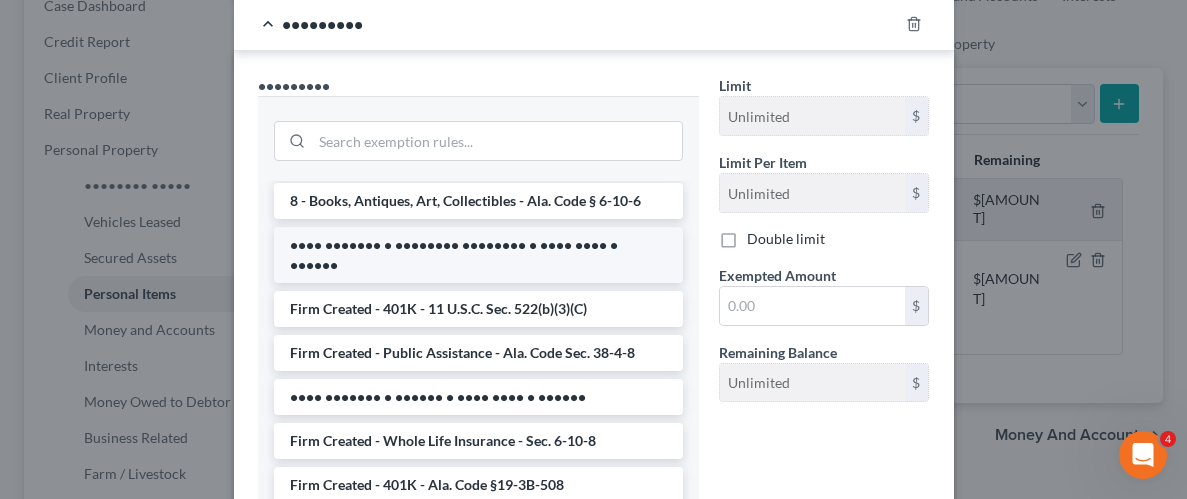 click on "•••• ••••••• • •••••••• •••••••• • •••• •••• • ••••••" at bounding box center (478, 255) 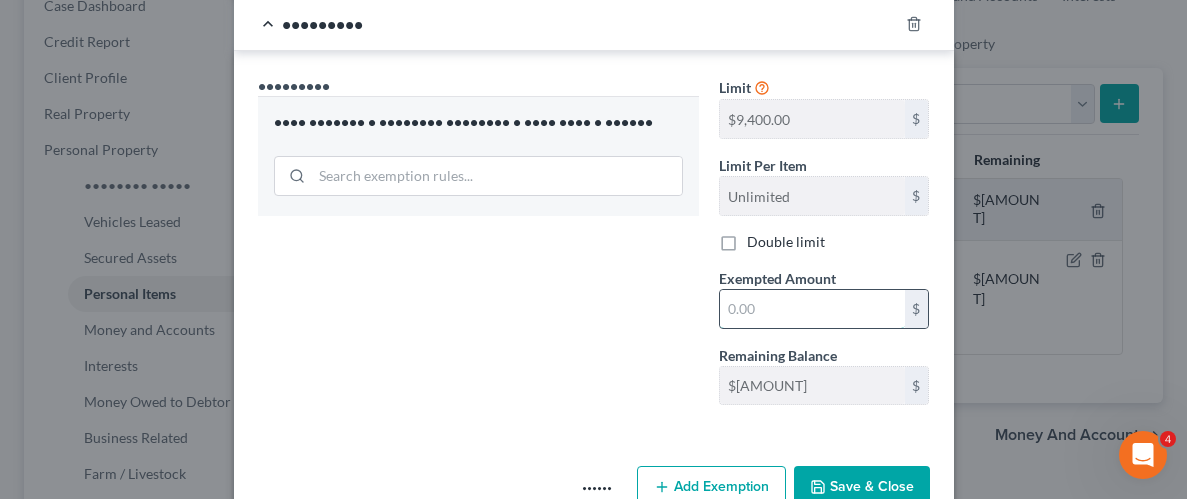 click at bounding box center (812, 309) 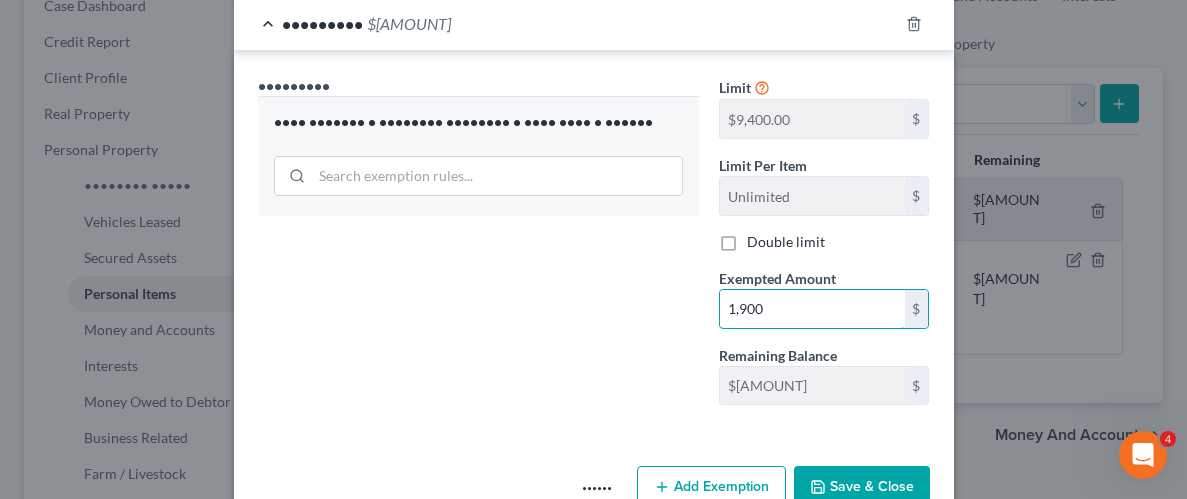type on "1,900" 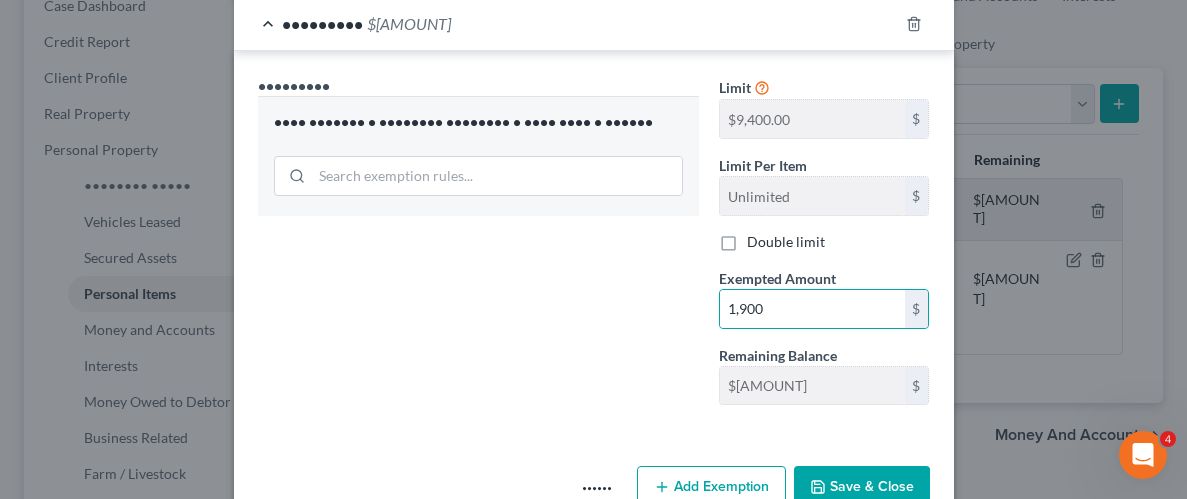 drag, startPoint x: 856, startPoint y: 421, endPoint x: 857, endPoint y: 433, distance: 12.0415945 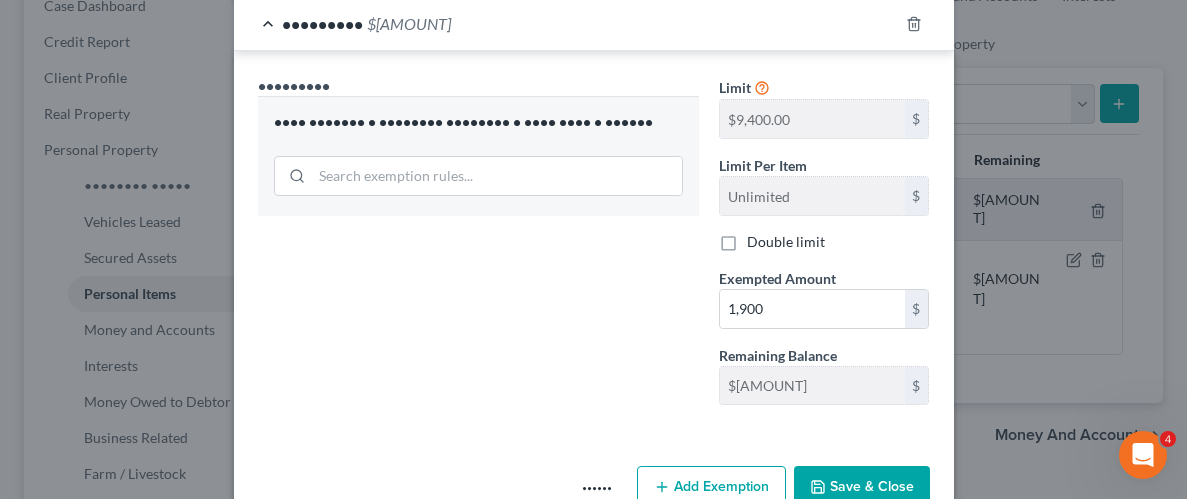 click on "Save & Close" at bounding box center (862, 487) 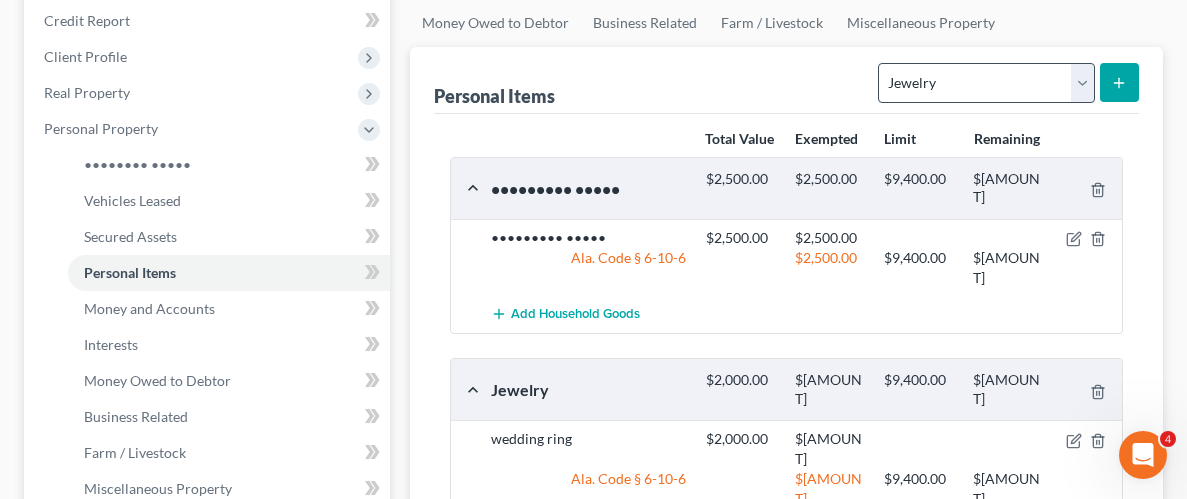 scroll, scrollTop: 236, scrollLeft: 0, axis: vertical 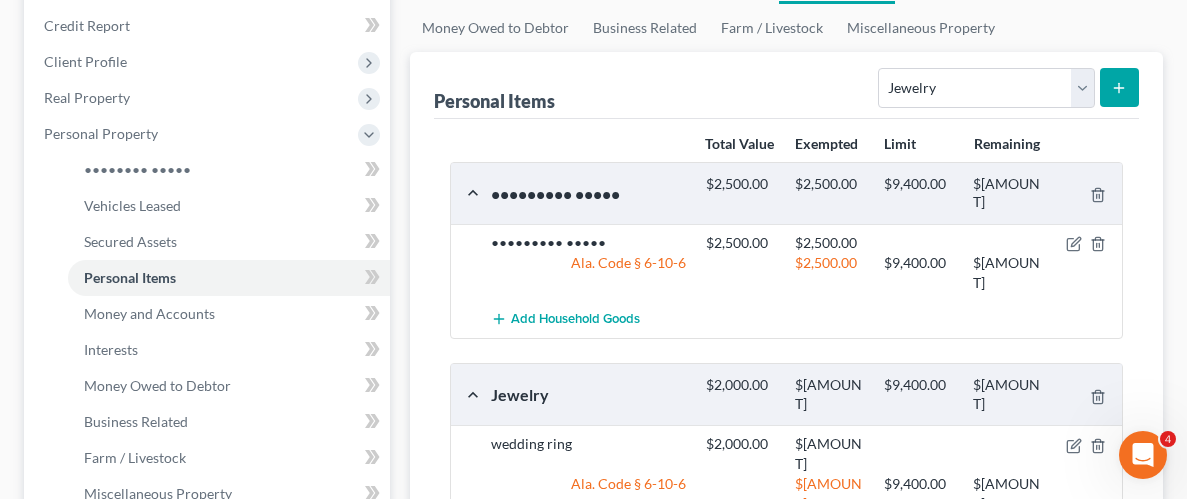 click at bounding box center [1119, 88] 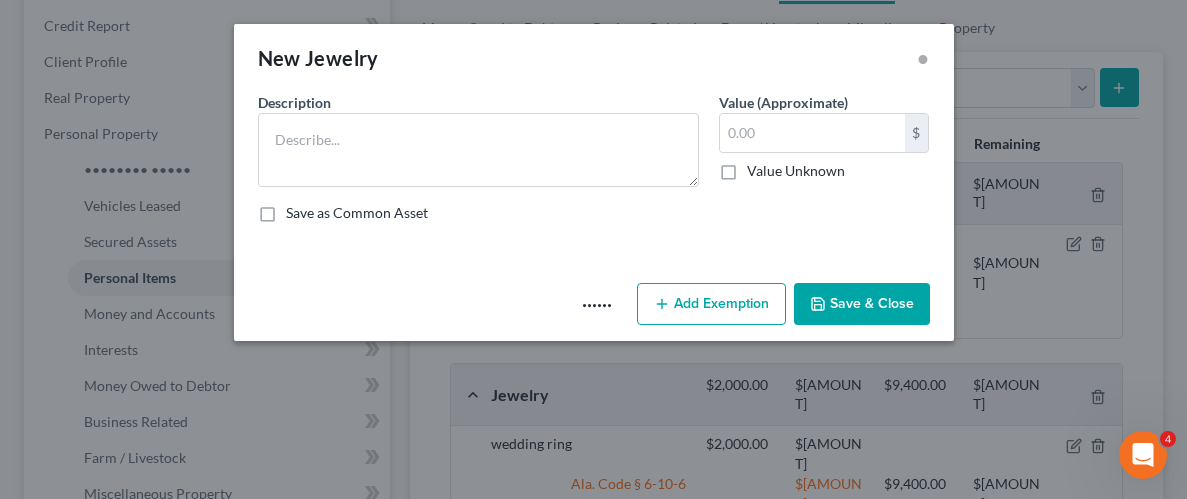 click on "••••••" at bounding box center [597, 305] 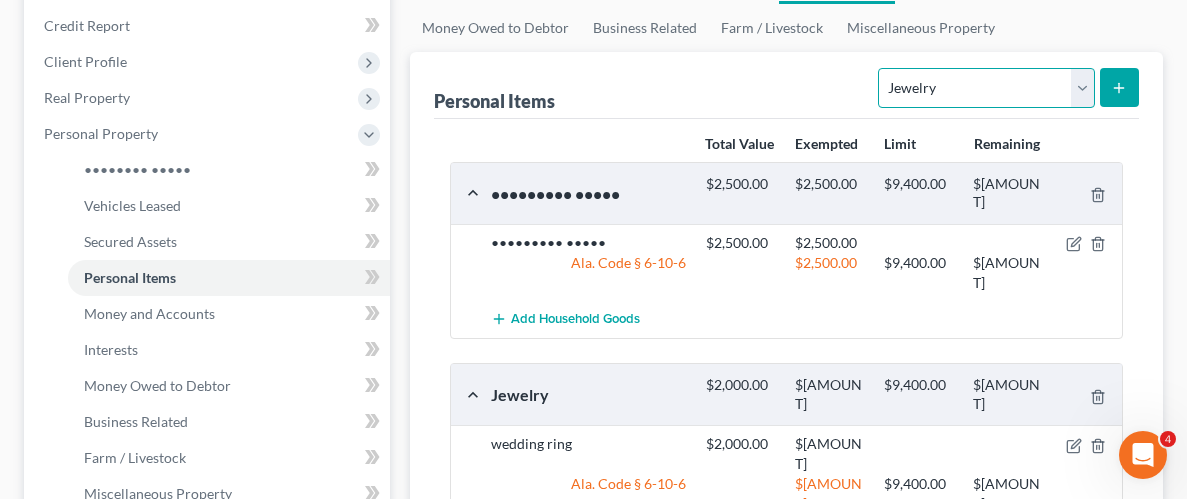 click on "Select Item Type Clothing Collectibles Of Value Electronics Firearms Household Goods Jewelry Other Pet(s) Sports & Hobby Equipment" at bounding box center [986, 88] 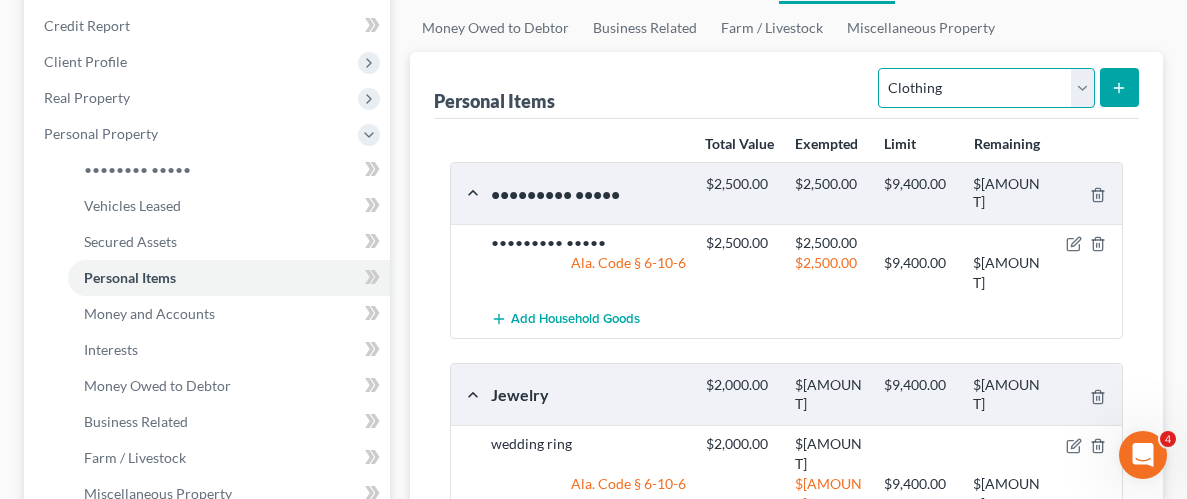 click on "Select Item Type Clothing Collectibles Of Value Electronics Firearms Household Goods Jewelry Other Pet(s) Sports & Hobby Equipment" at bounding box center [986, 88] 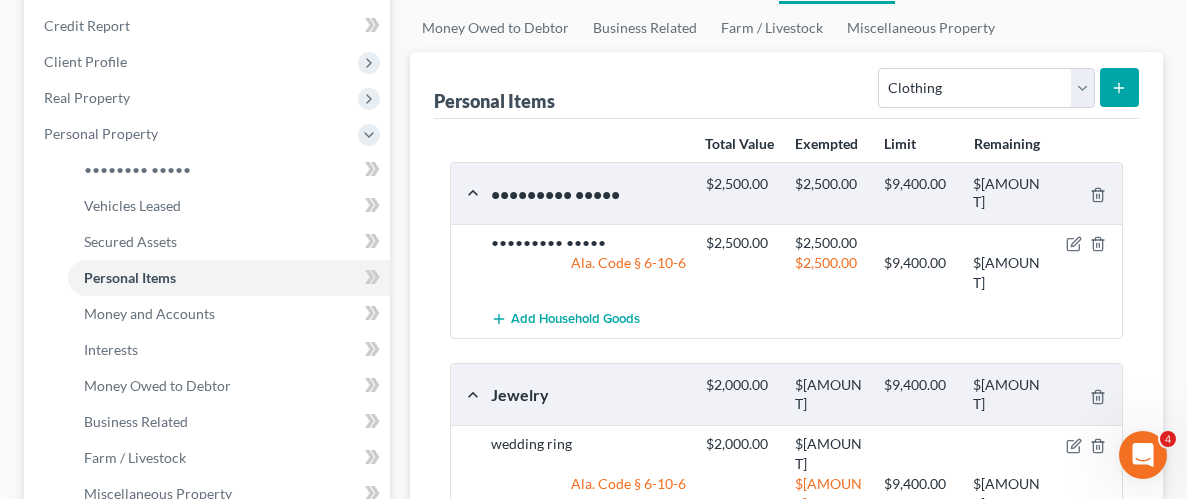 click at bounding box center [1119, 88] 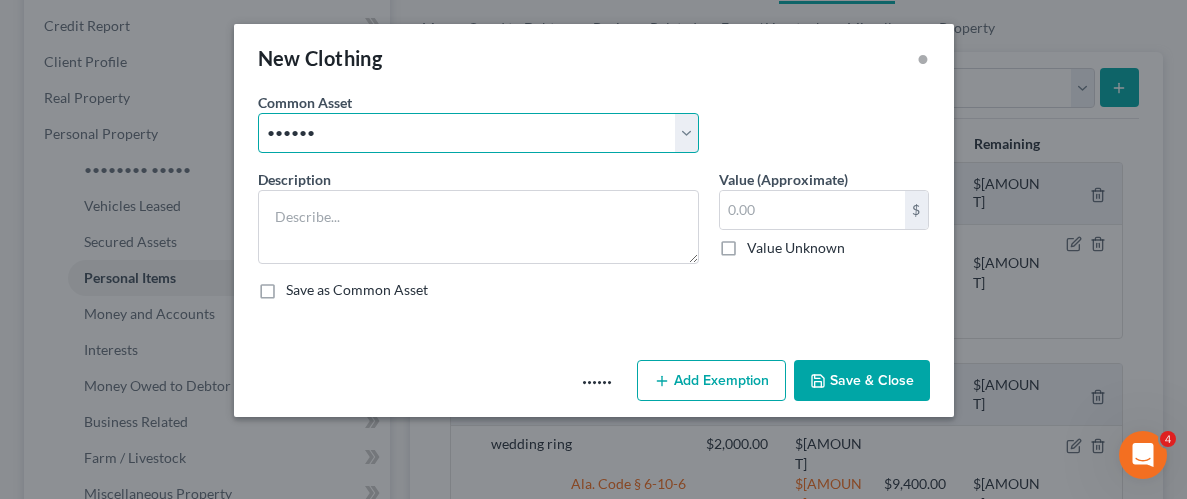 click on "•••••• ••••••• •••••••" at bounding box center (478, 133) 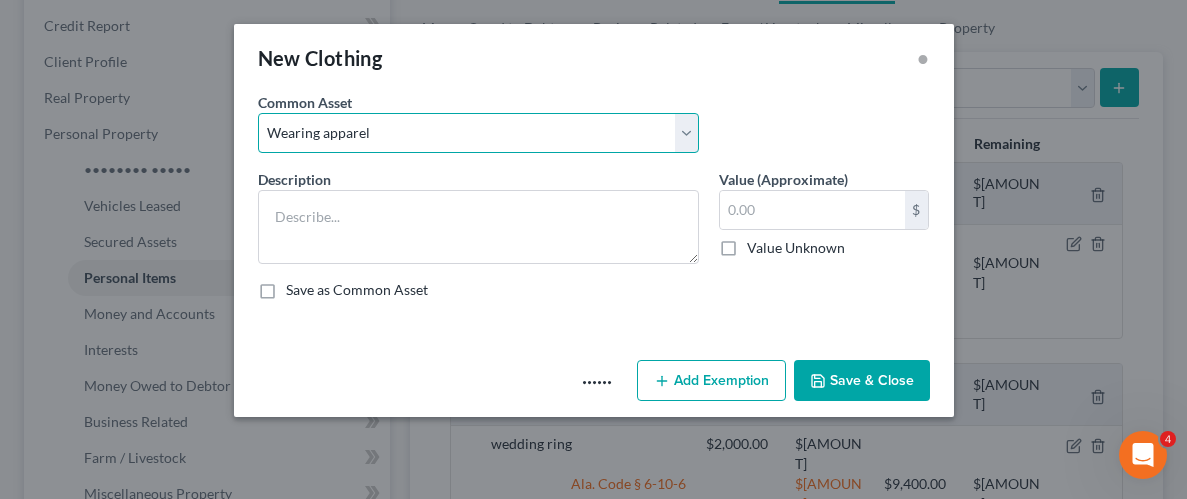 click on "•••••• ••••••• •••••••" at bounding box center (478, 133) 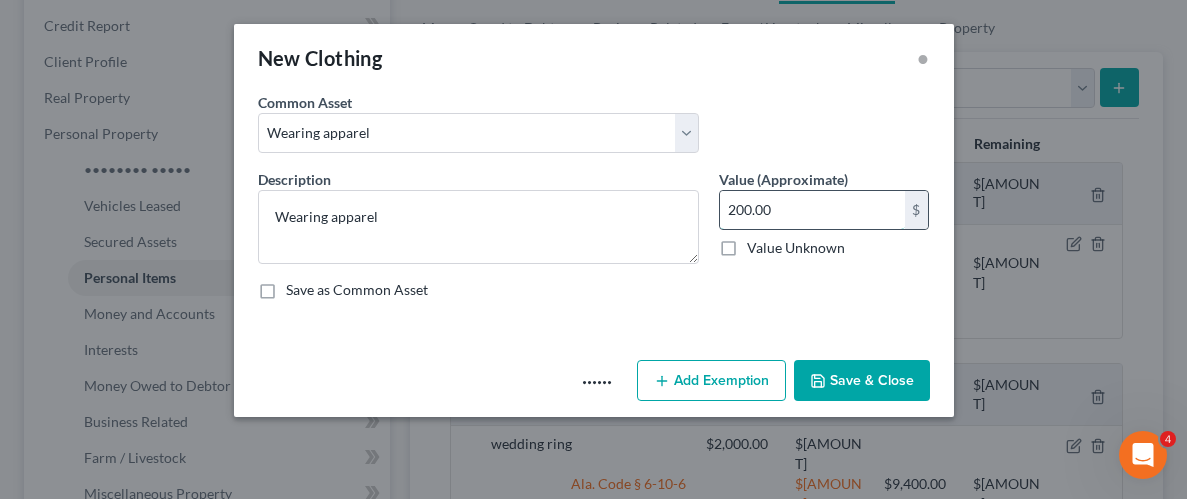 click on "200.00" at bounding box center [0, 0] 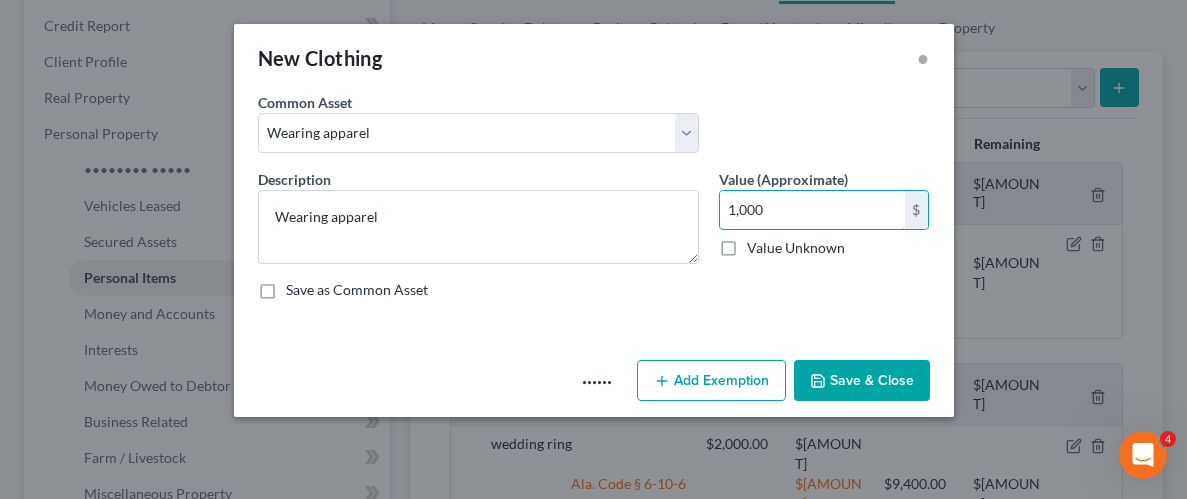 type on "1,000" 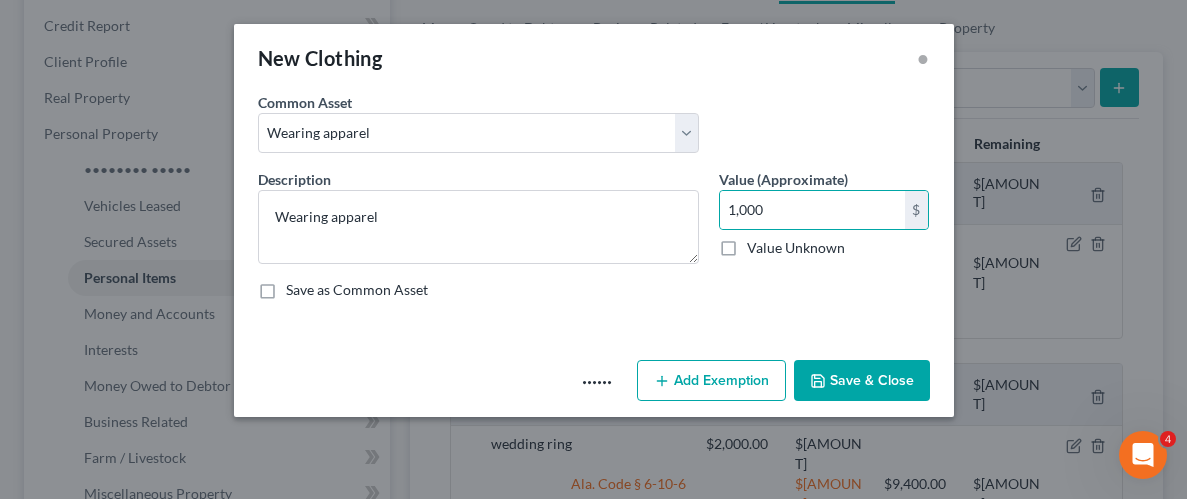 click on "Save & Close" at bounding box center (862, 381) 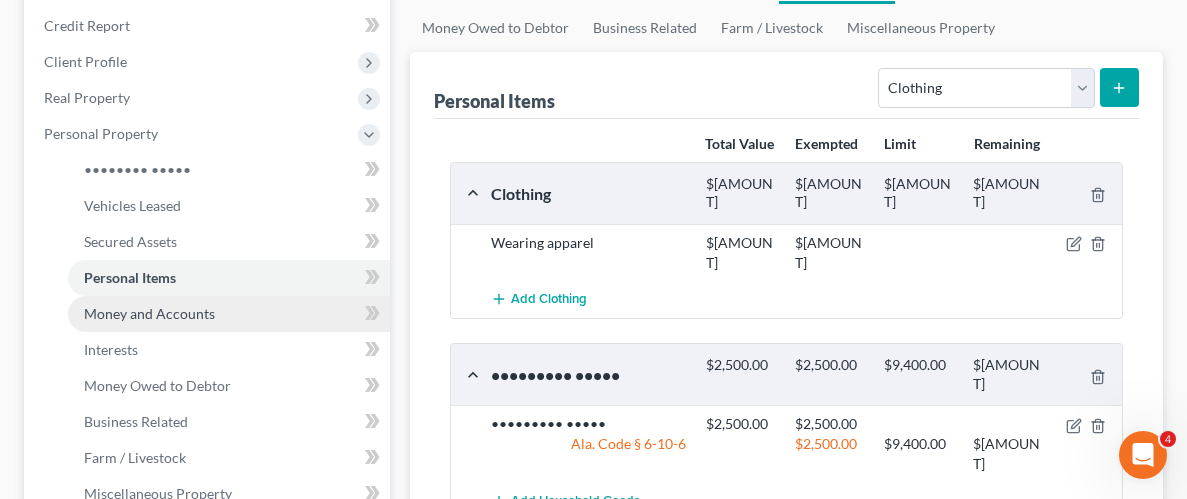 click on "Money and Accounts" at bounding box center (149, 313) 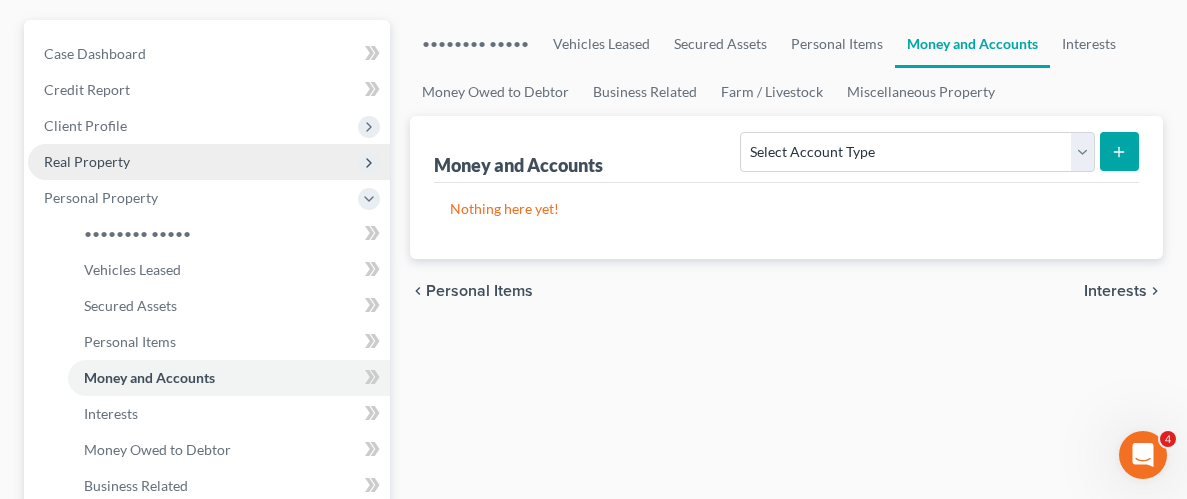 scroll, scrollTop: 0, scrollLeft: 0, axis: both 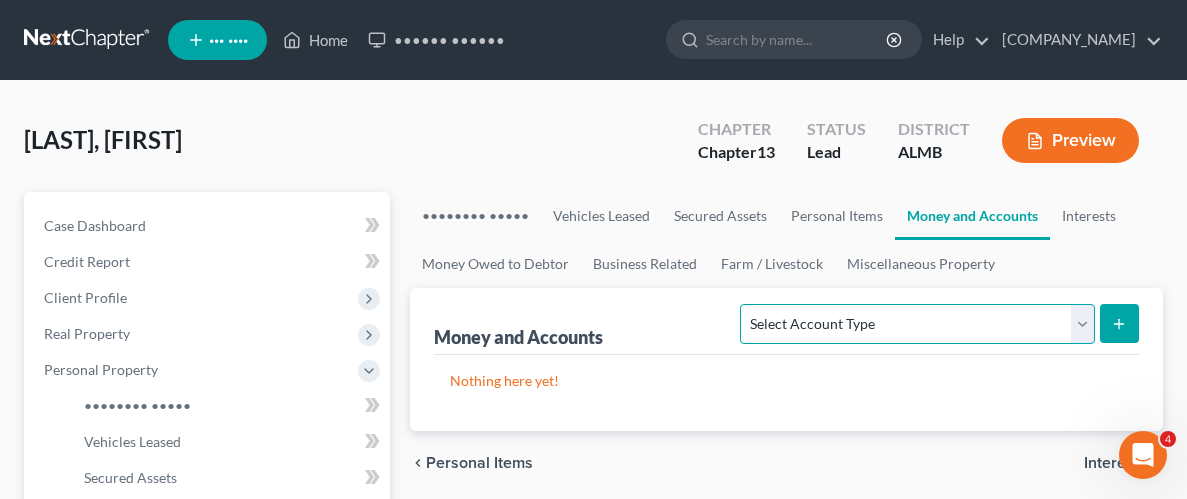 click on "Select Account Type Brokerage Cash on Hand Certificates of Deposit Checking Account Money Market Other (Credit Union, Health Savings Account, etc) Safe Deposit Box Savings Account Security Deposits or Prepayments" at bounding box center [917, 324] 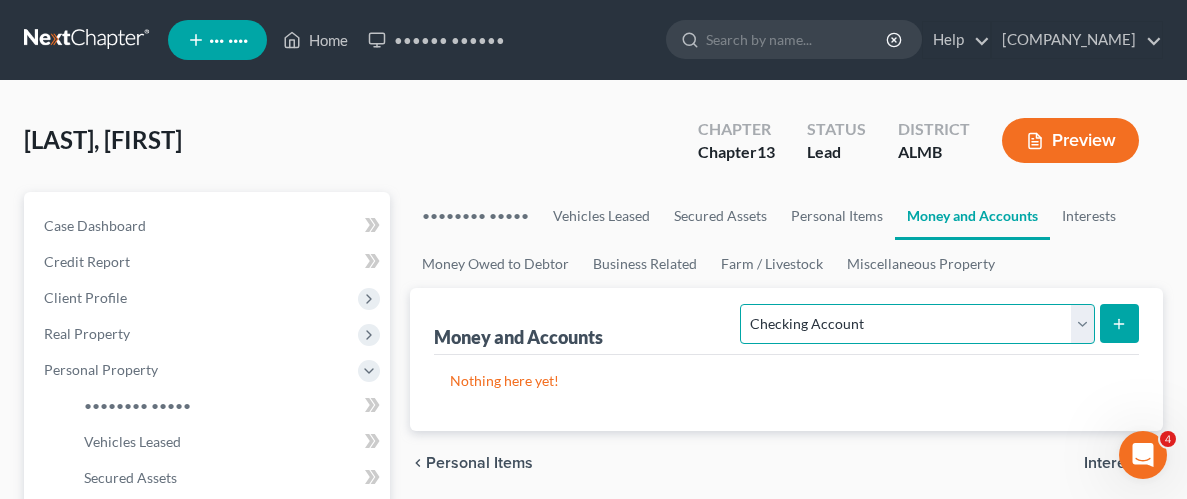 click on "Select Account Type Brokerage Cash on Hand Certificates of Deposit Checking Account Money Market Other (Credit Union, Health Savings Account, etc) Safe Deposit Box Savings Account Security Deposits or Prepayments" at bounding box center [917, 324] 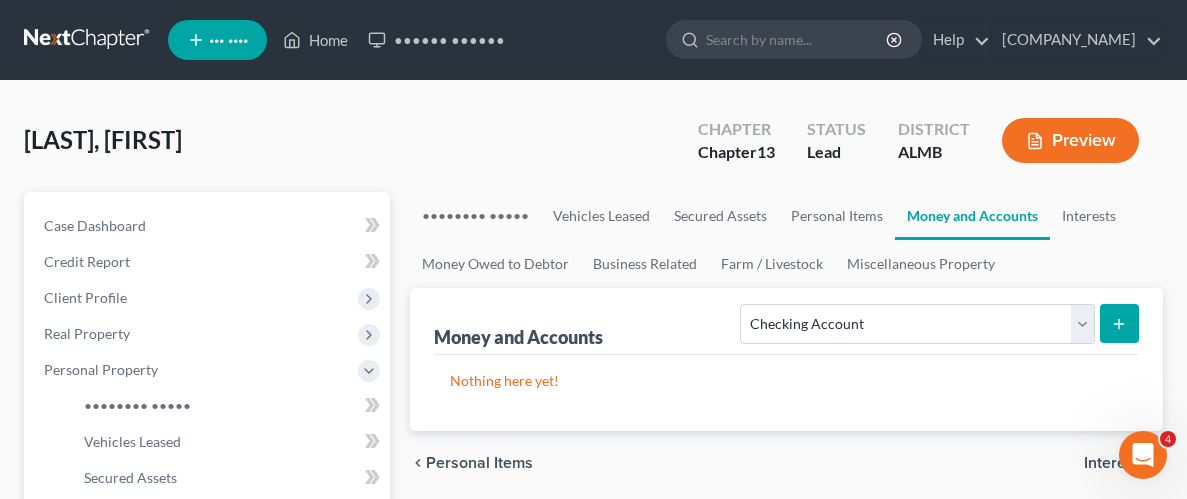 click at bounding box center (1119, 324) 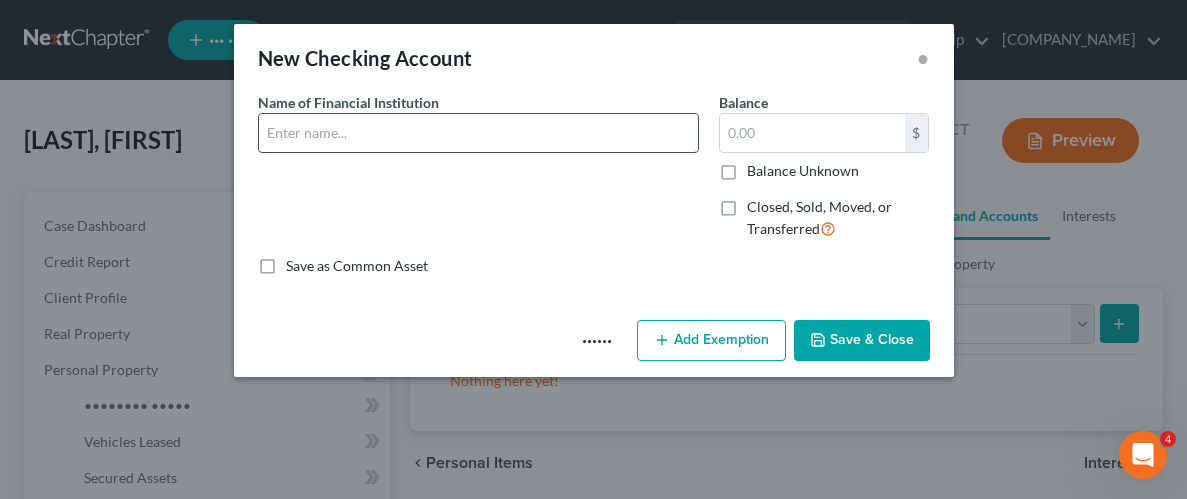 click at bounding box center (478, 133) 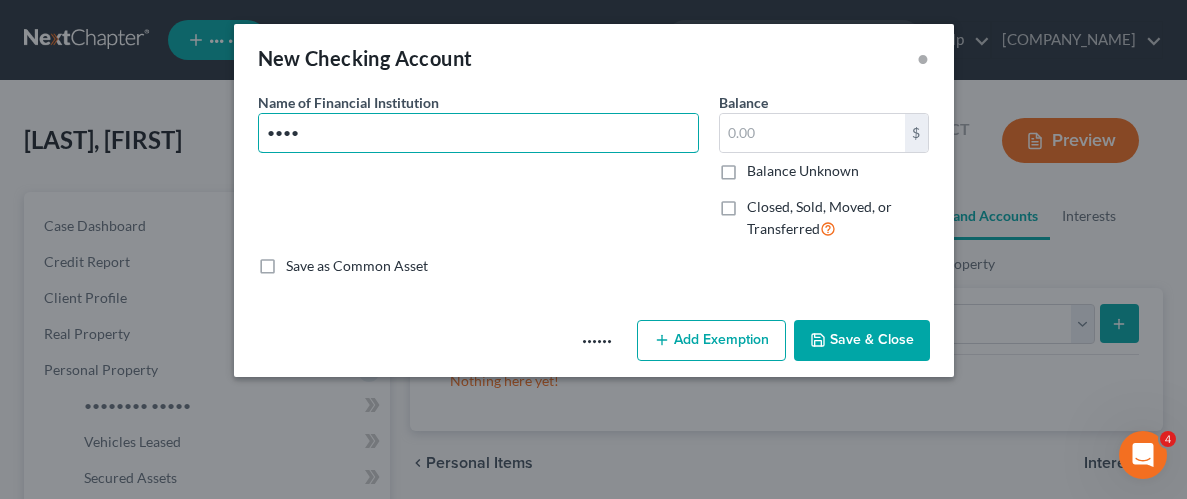 type on "Guardian Credit Union" 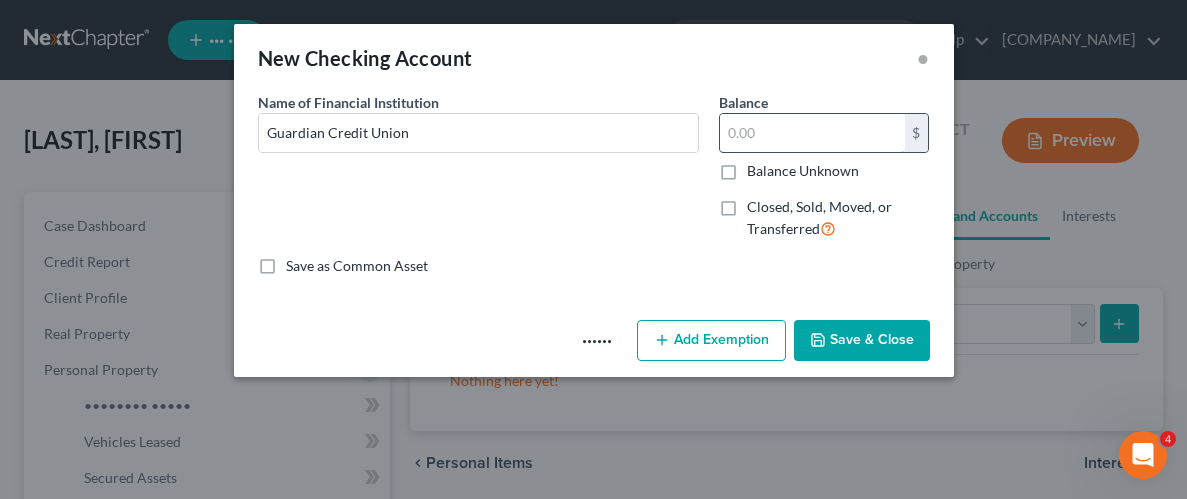 click at bounding box center [812, 133] 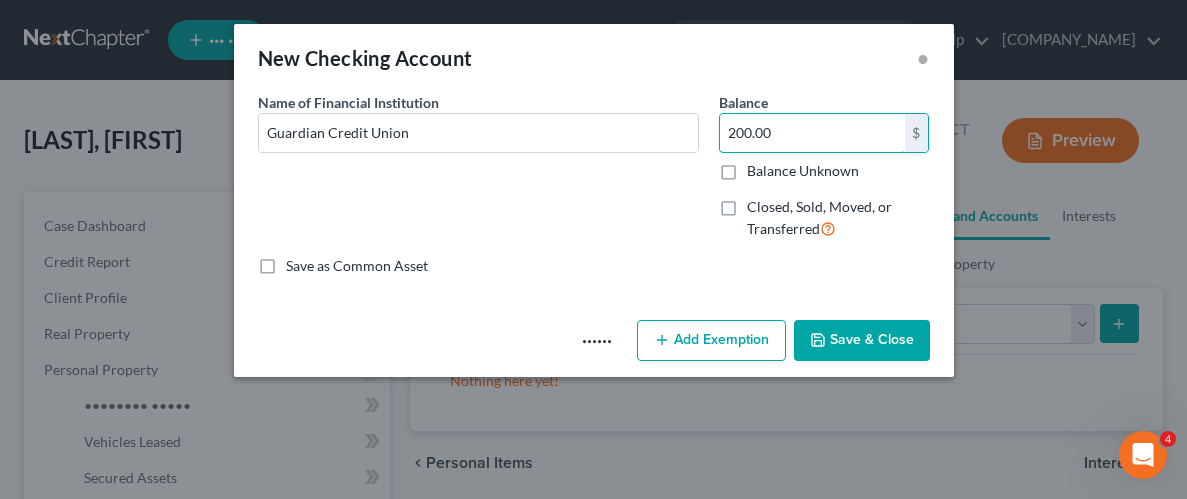 type on "200.00" 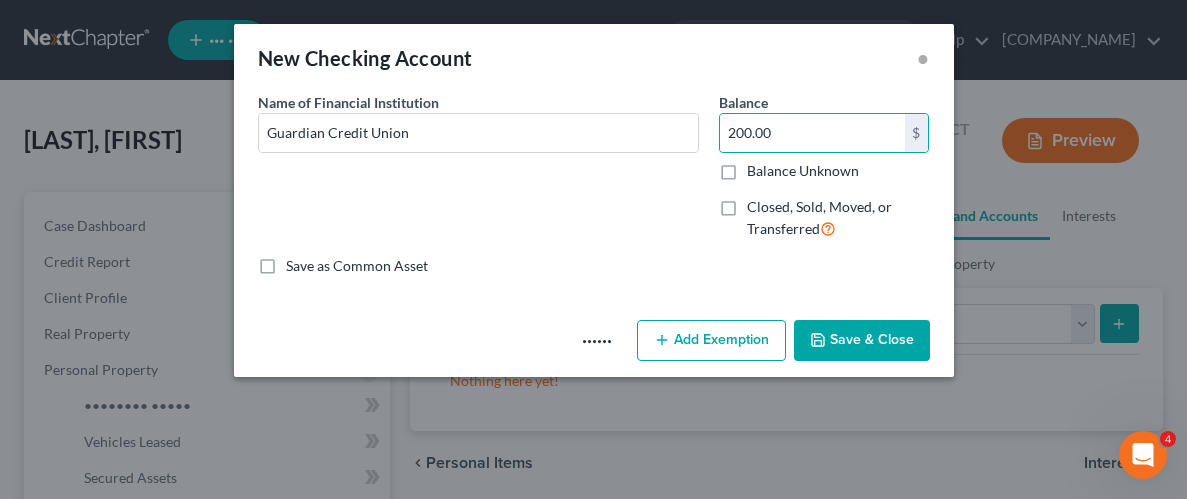 click on "Save & Close" at bounding box center (862, 341) 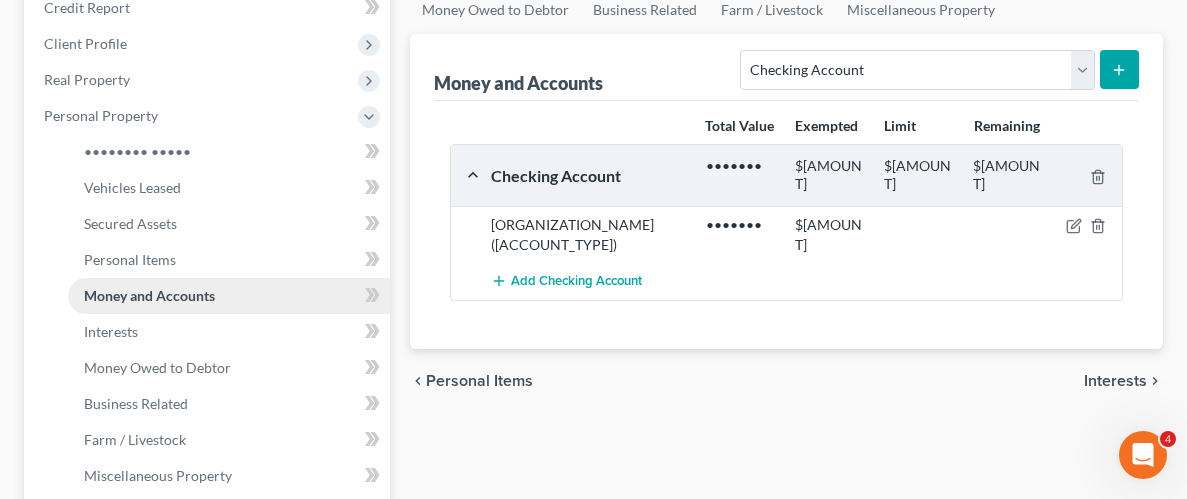 scroll, scrollTop: 271, scrollLeft: 0, axis: vertical 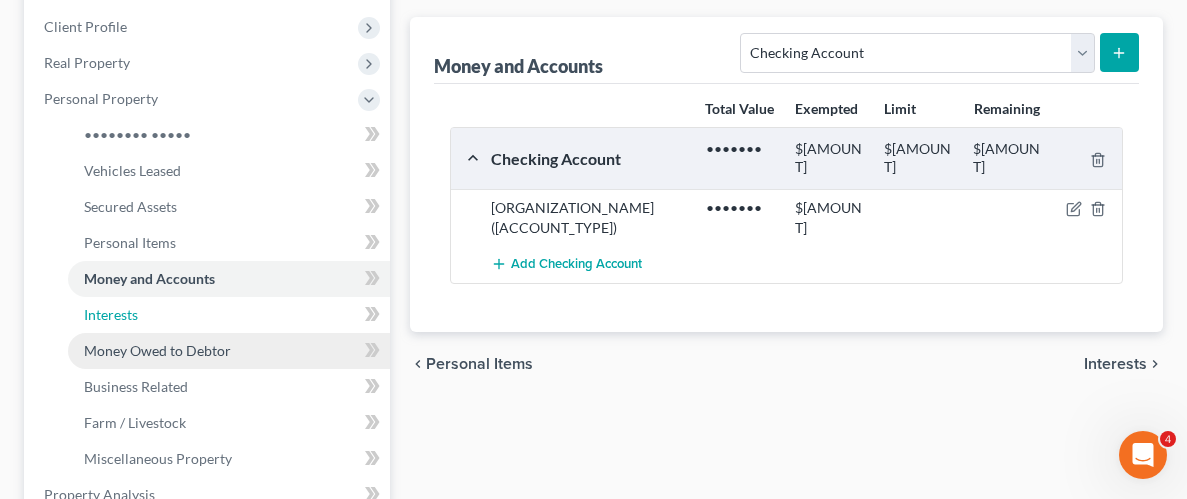 drag, startPoint x: 137, startPoint y: 316, endPoint x: 170, endPoint y: 331, distance: 36.249138 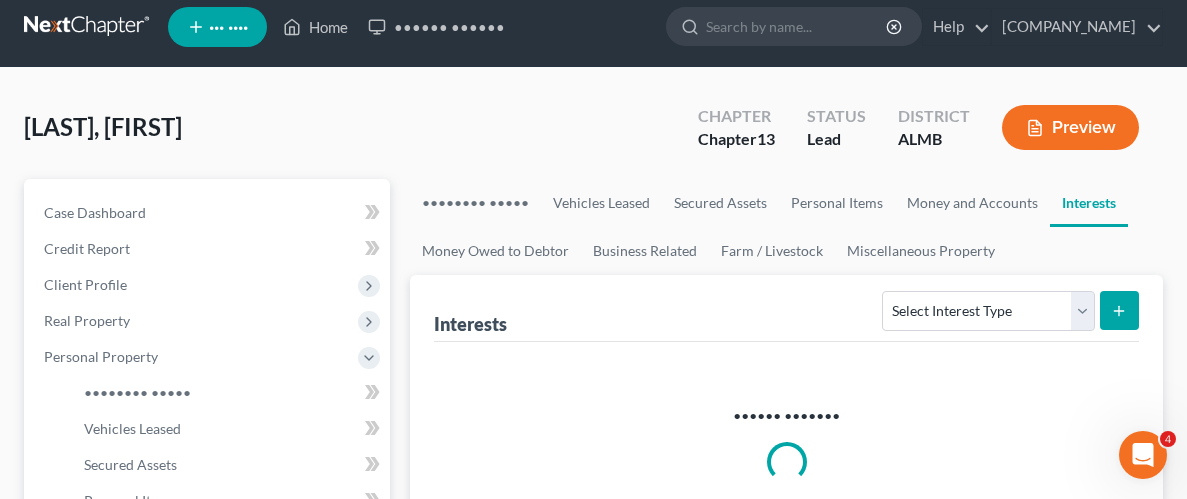 scroll, scrollTop: 0, scrollLeft: 0, axis: both 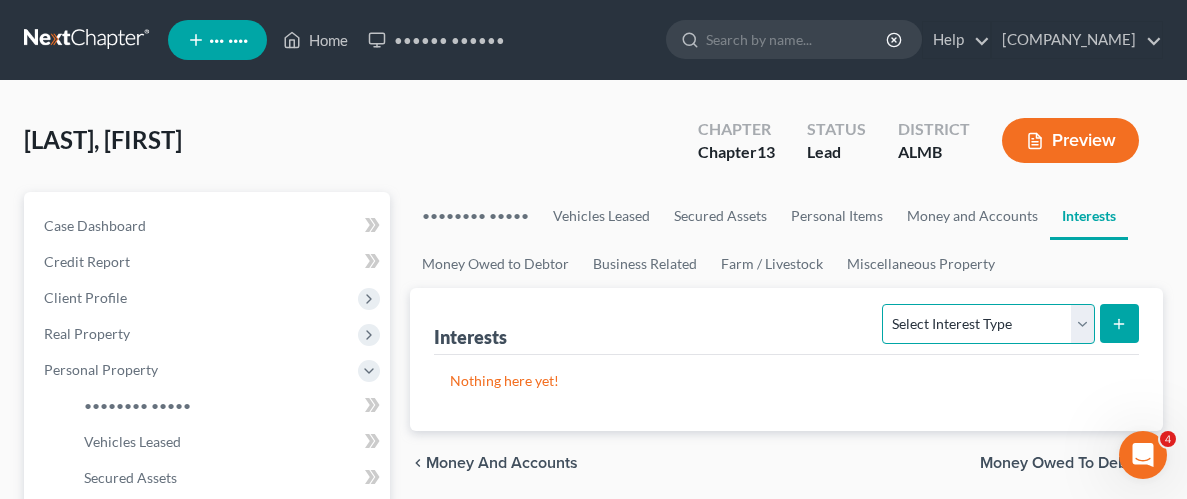 click on "Select Interest Type 401K Annuity Bond Education IRA Government Bond Government Pension Plan Incorporated Business IRA Joint Venture (Active) Joint Venture (Inactive) Keogh Mutual Fund Other Retirement Plan Partnership (Active) Partnership (Inactive) Pension Plan Stock Term Life Insurance Unincorporated Business Whole Life Insurance" at bounding box center (988, 324) 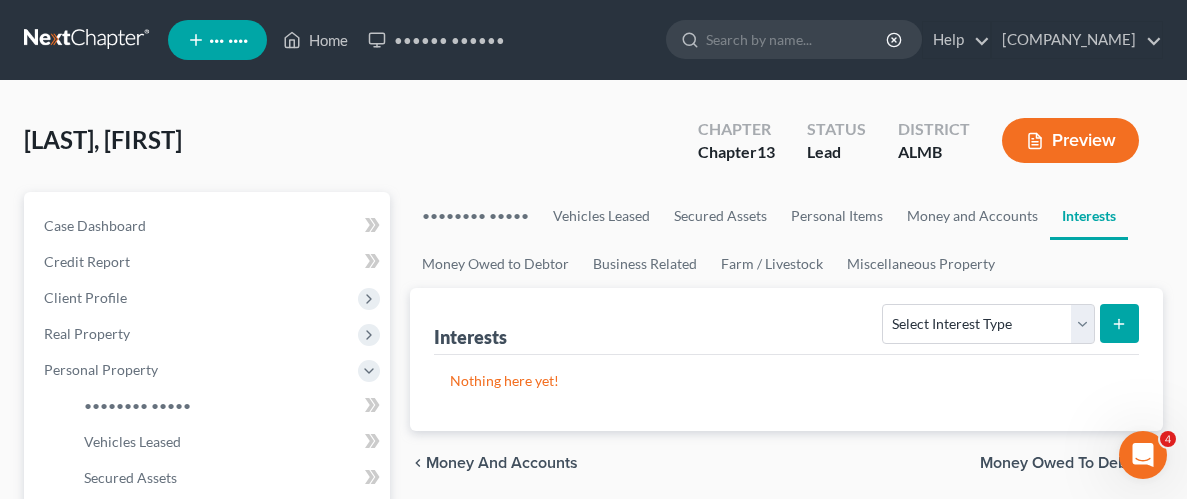 click at bounding box center [1119, 324] 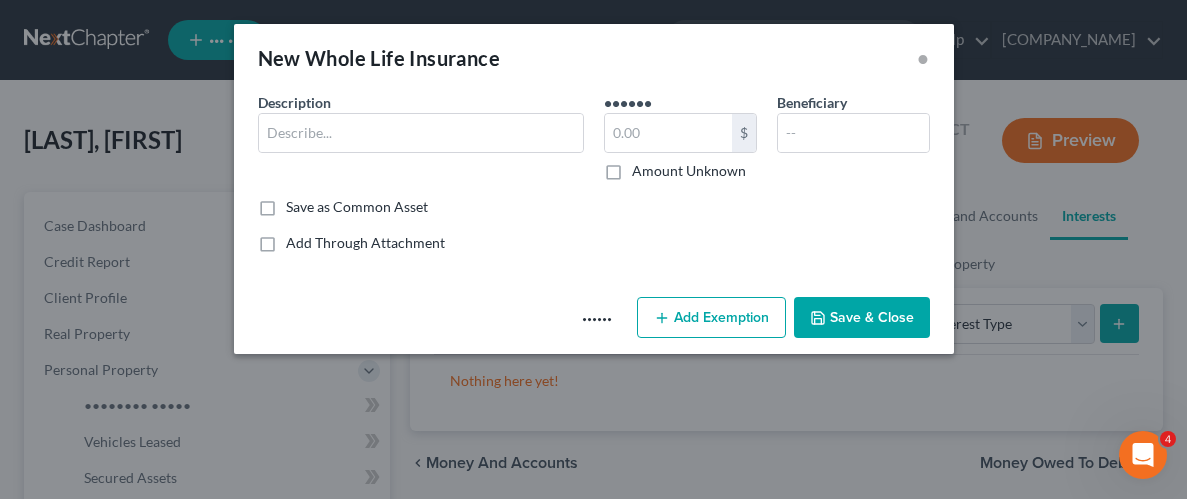 click on "Amount Unknown" at bounding box center [689, 171] 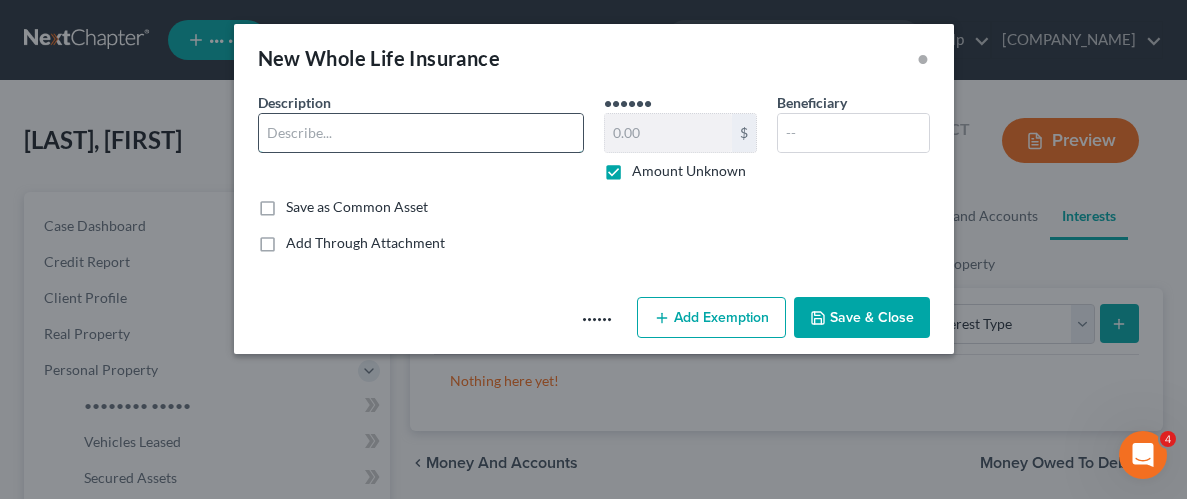 click at bounding box center (421, 133) 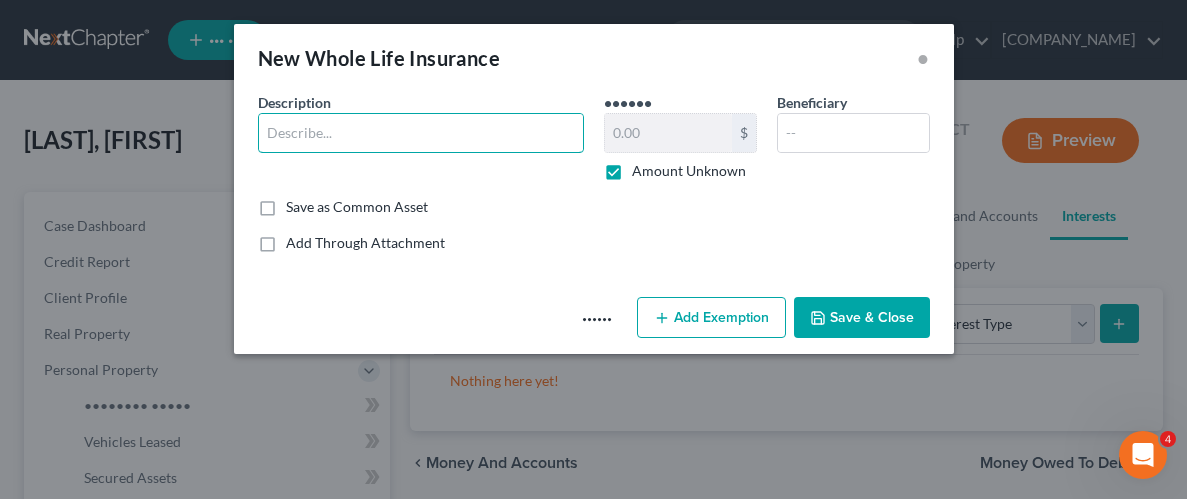 type on "Whole Life Insurance" 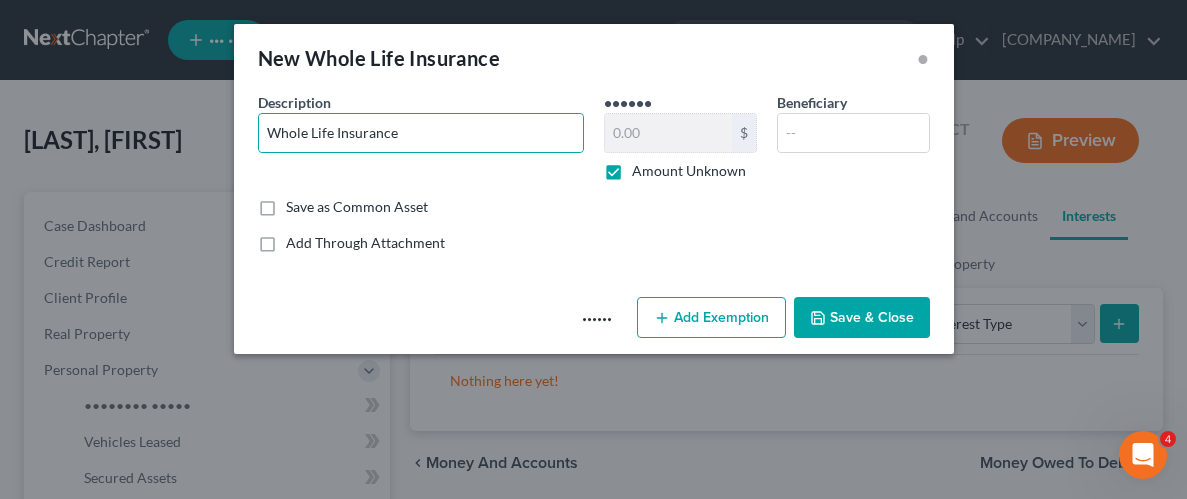 click on "Save & Close" at bounding box center [862, 318] 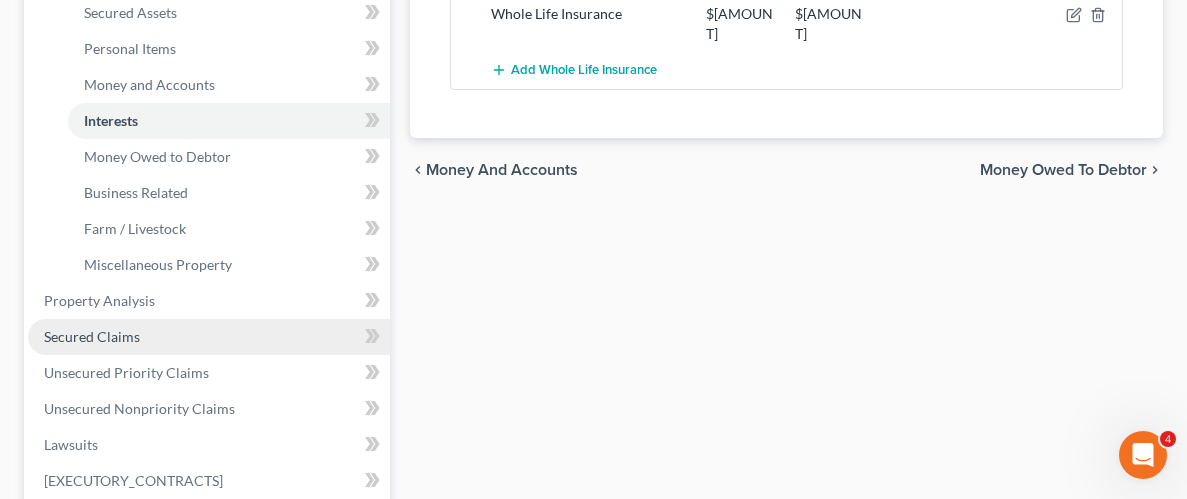 scroll, scrollTop: 497, scrollLeft: 0, axis: vertical 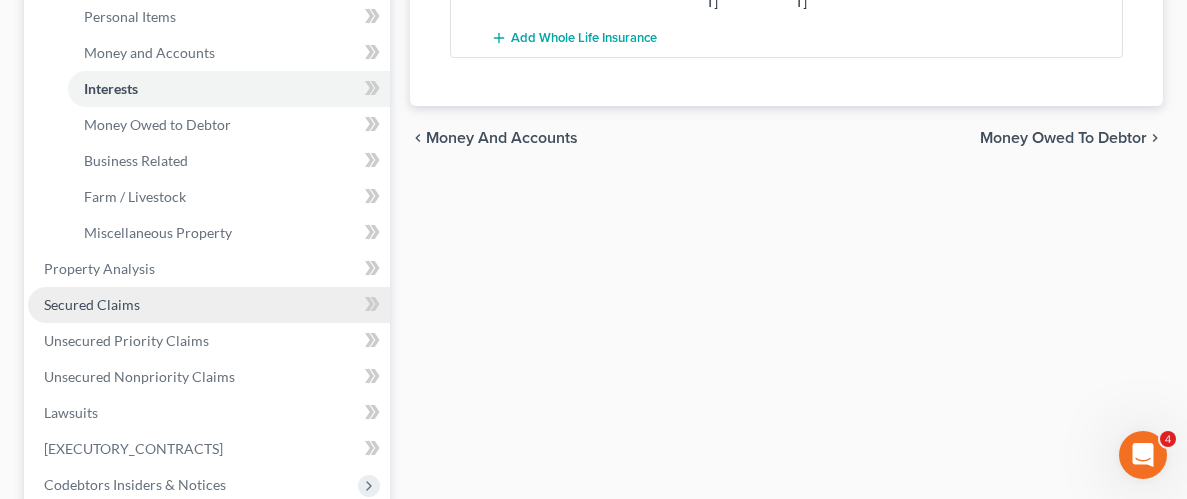 click on "Secured Claims" at bounding box center (92, 304) 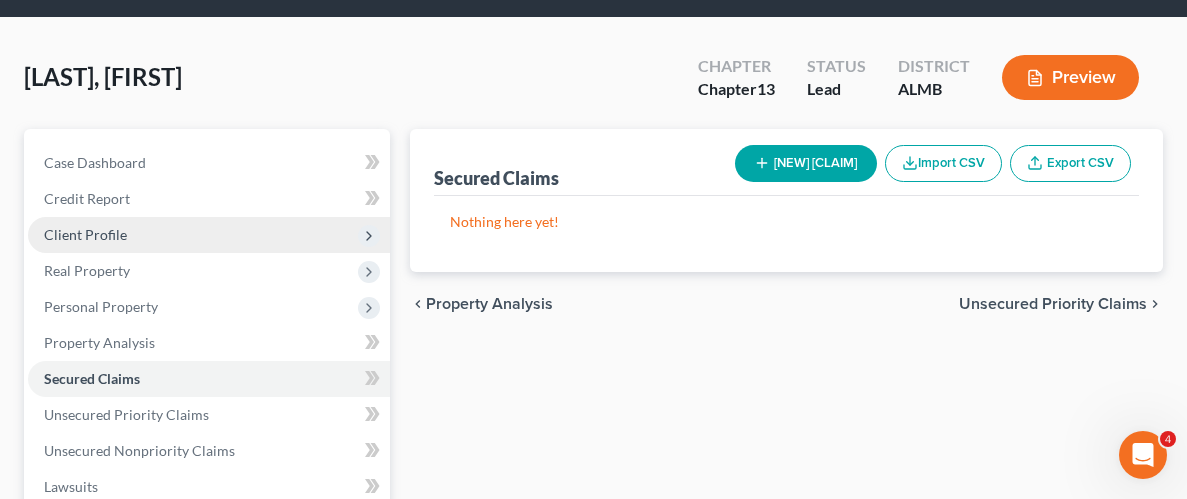 scroll, scrollTop: 0, scrollLeft: 0, axis: both 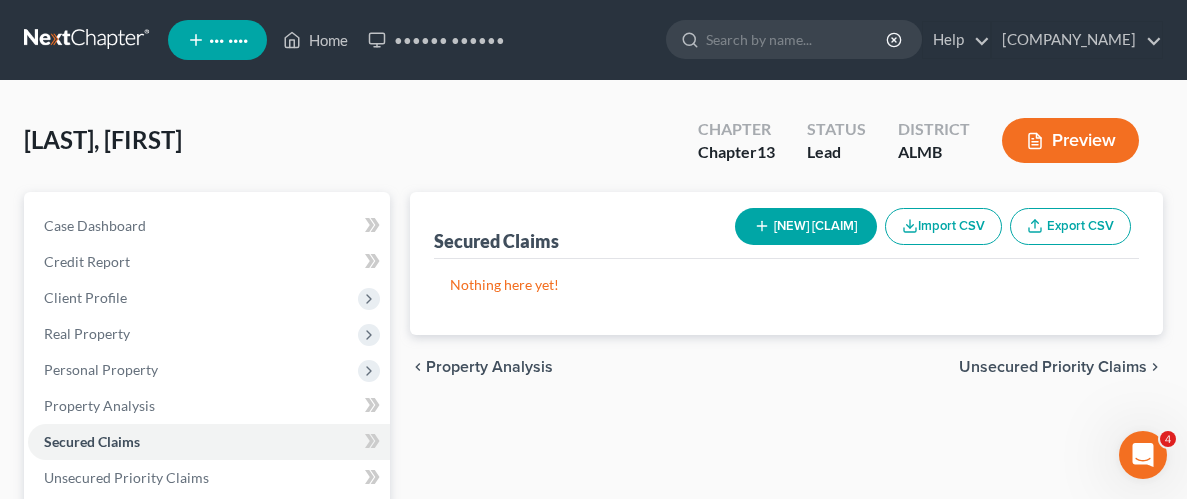 click on "[NEW] [CLAIM]" at bounding box center [806, 226] 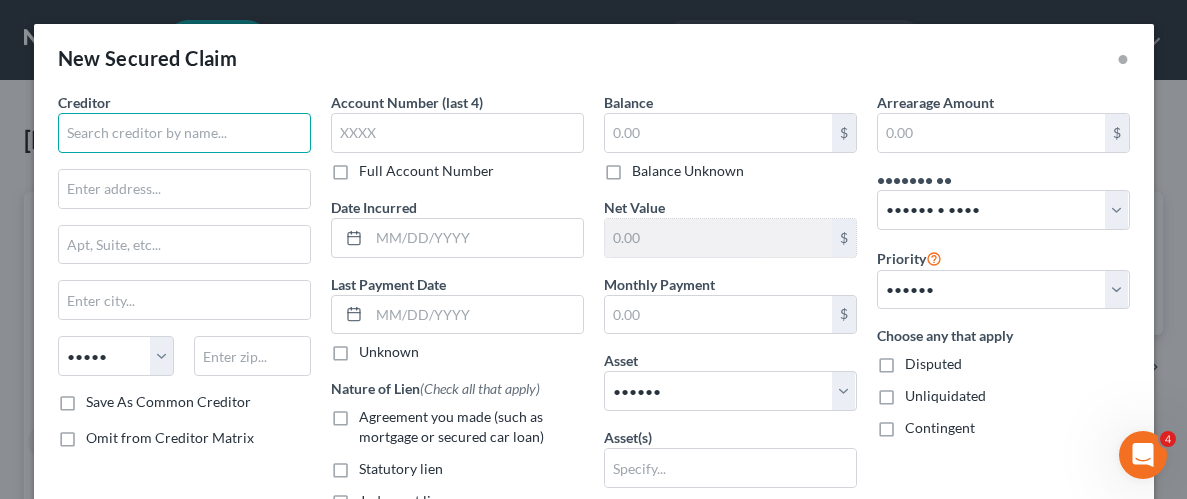 click at bounding box center [184, 133] 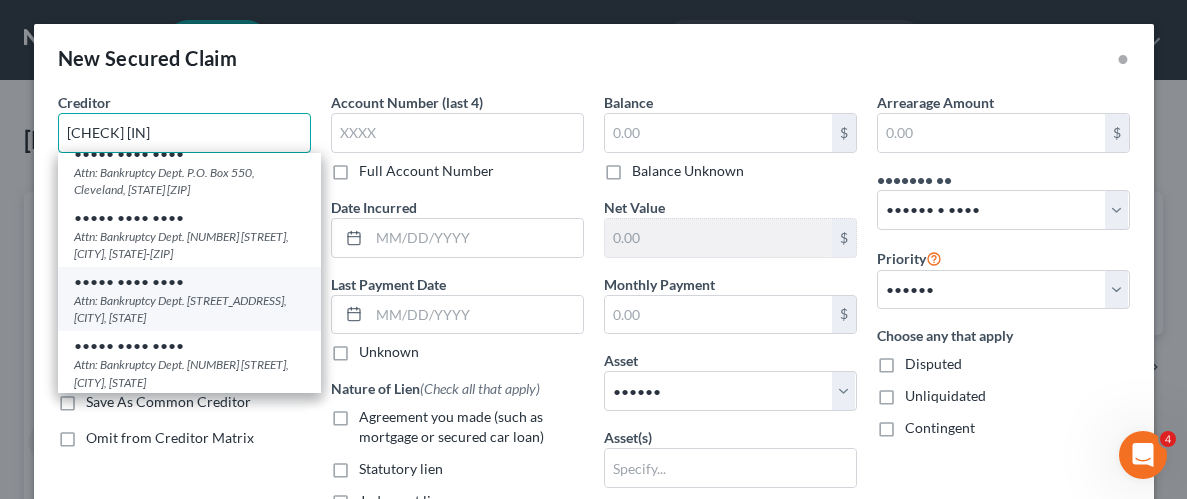 scroll, scrollTop: 209, scrollLeft: 0, axis: vertical 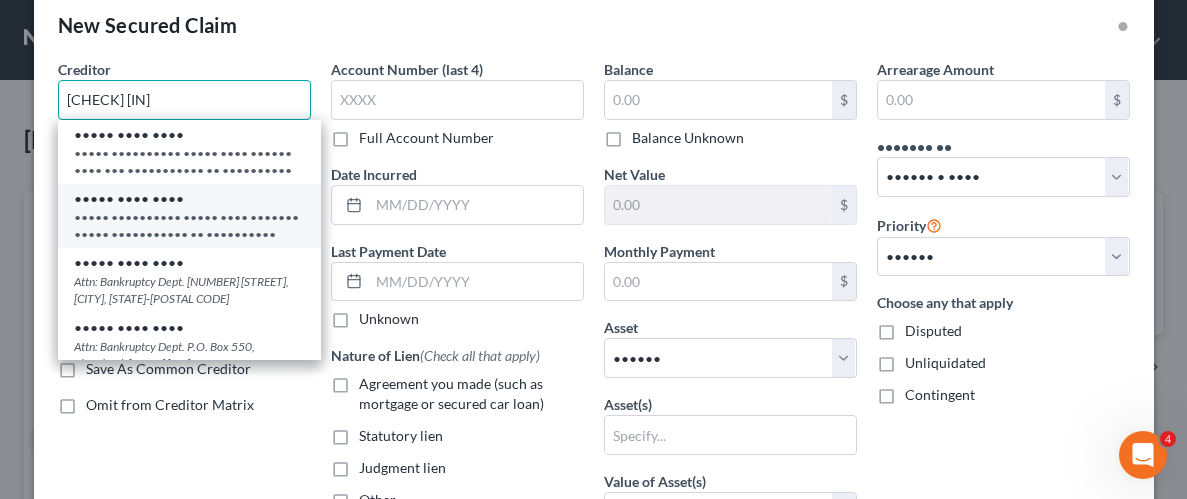 type on "[CHECK] [IN]" 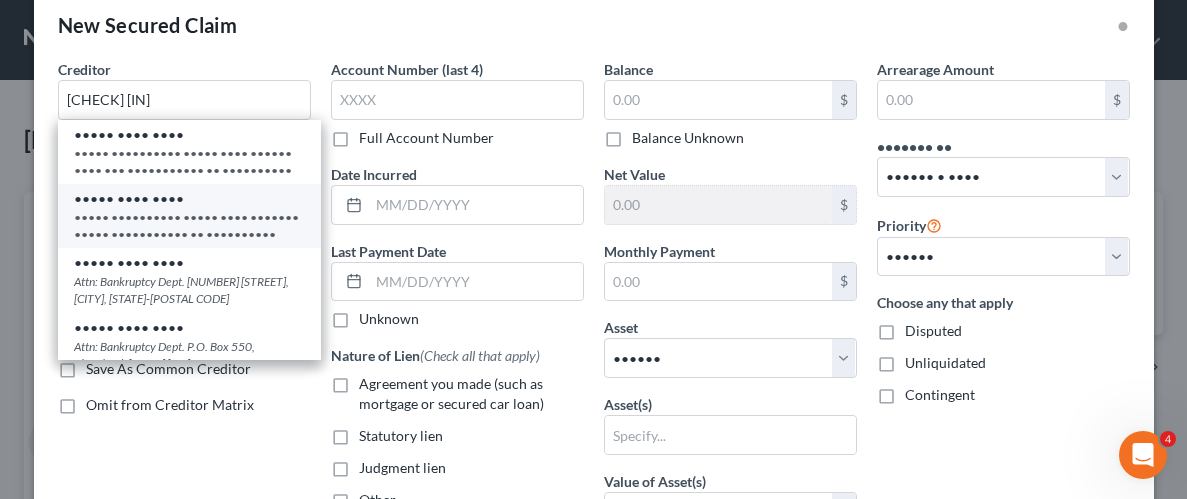 click on "••••• •••••••••• ••••• •••• ••••••• ••••• ••••••••••• •• ••••••••••" at bounding box center (189, 226) 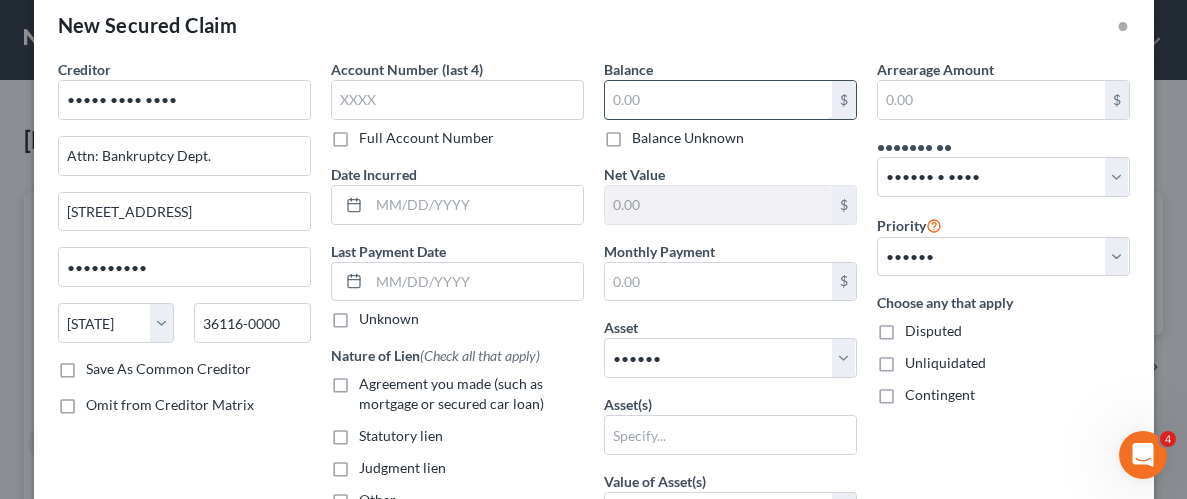 click at bounding box center [0, 0] 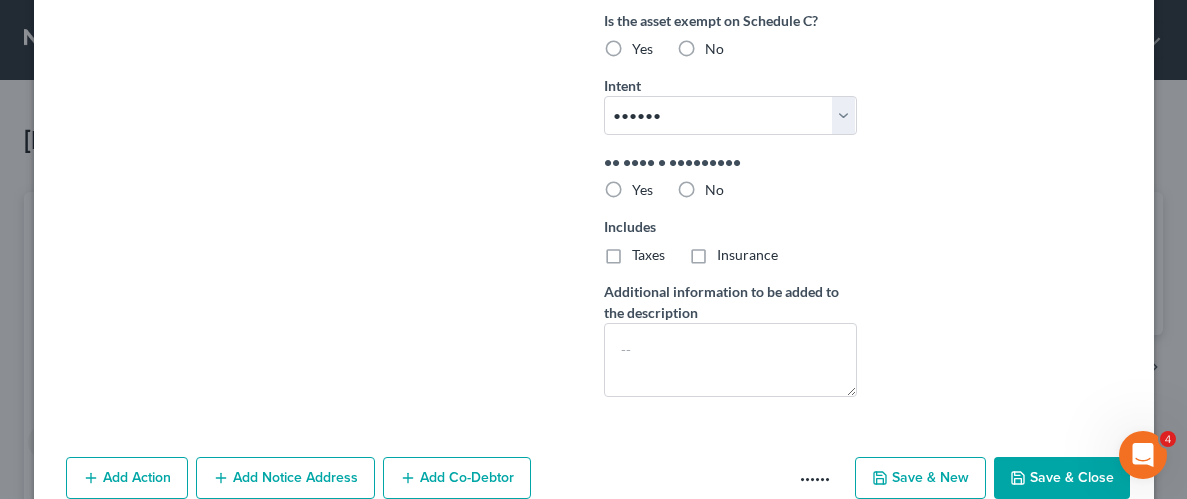 scroll, scrollTop: 609, scrollLeft: 0, axis: vertical 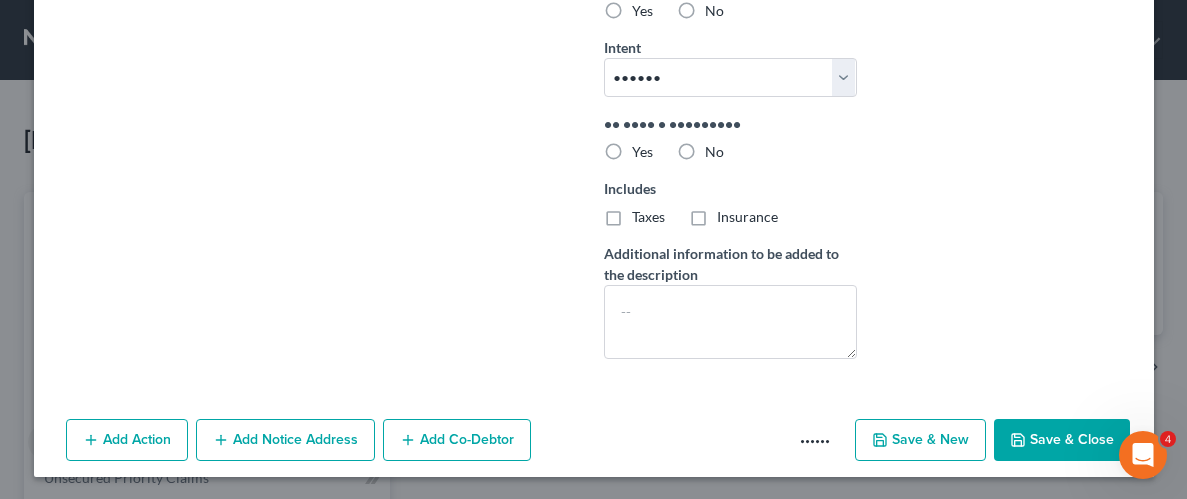 type on "1,600.00" 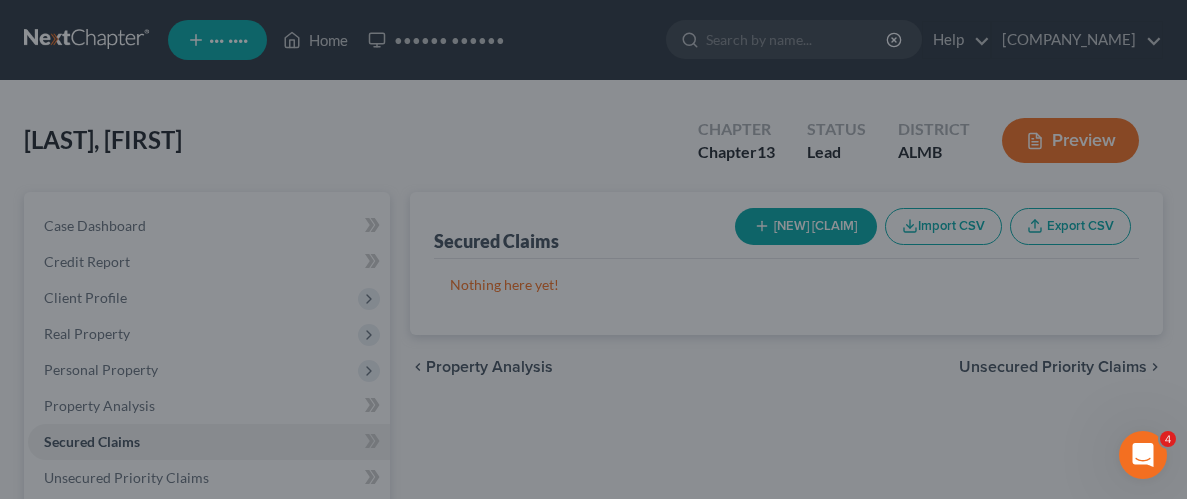 scroll, scrollTop: 0, scrollLeft: 0, axis: both 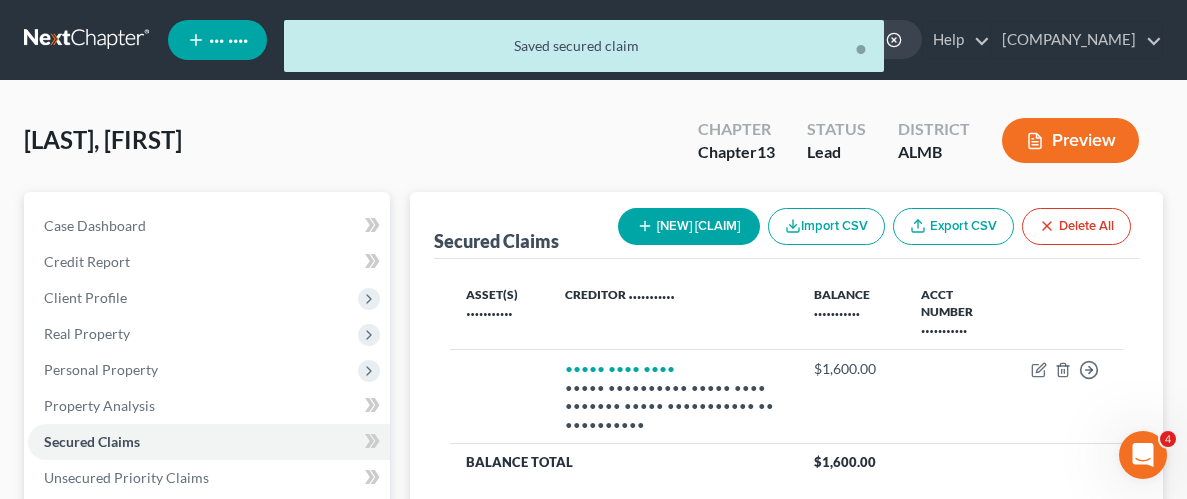 click on "[NEW] [CLAIM]" at bounding box center (689, 226) 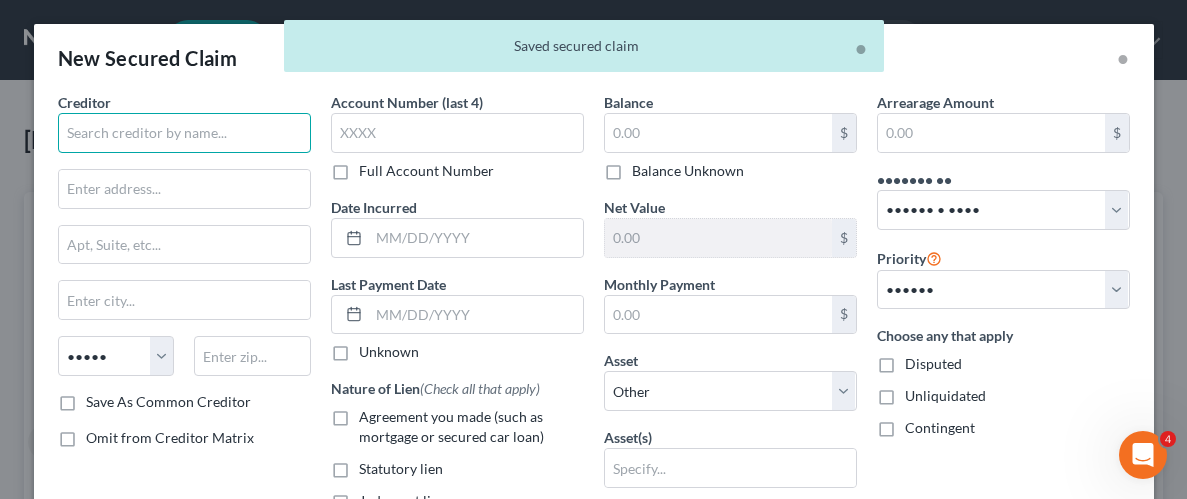 click at bounding box center [184, 133] 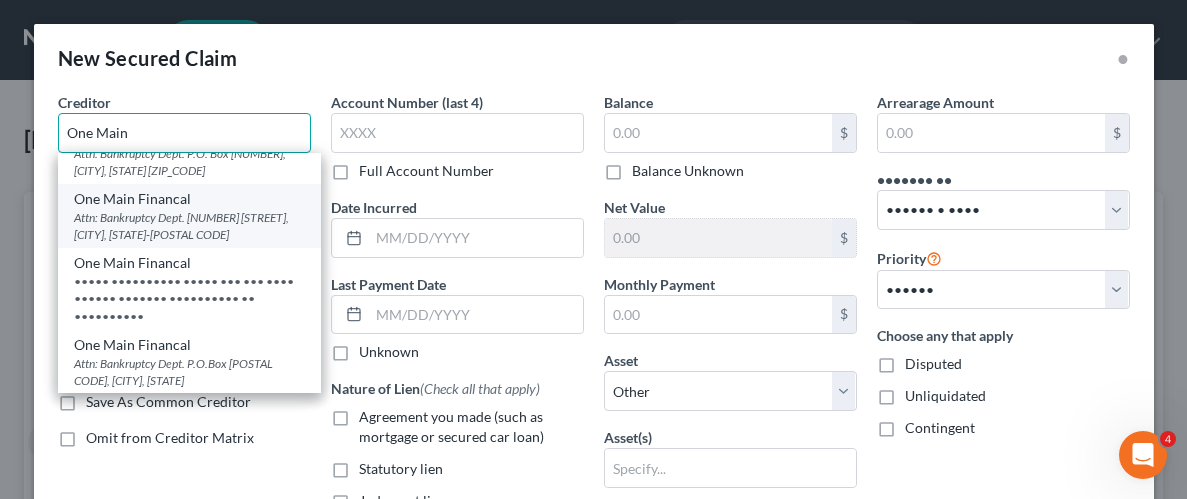 scroll, scrollTop: 48, scrollLeft: 0, axis: vertical 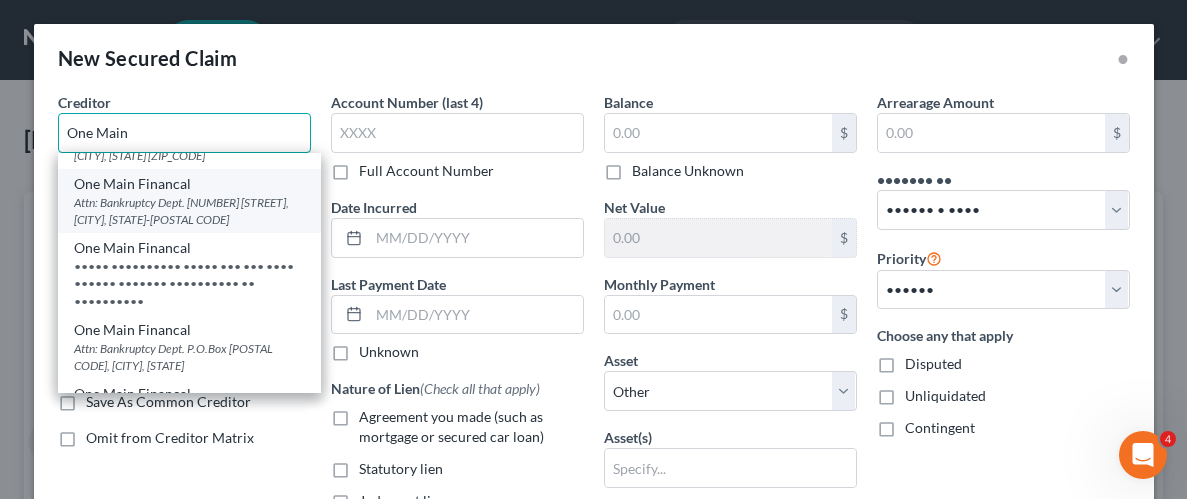 type on "One Main" 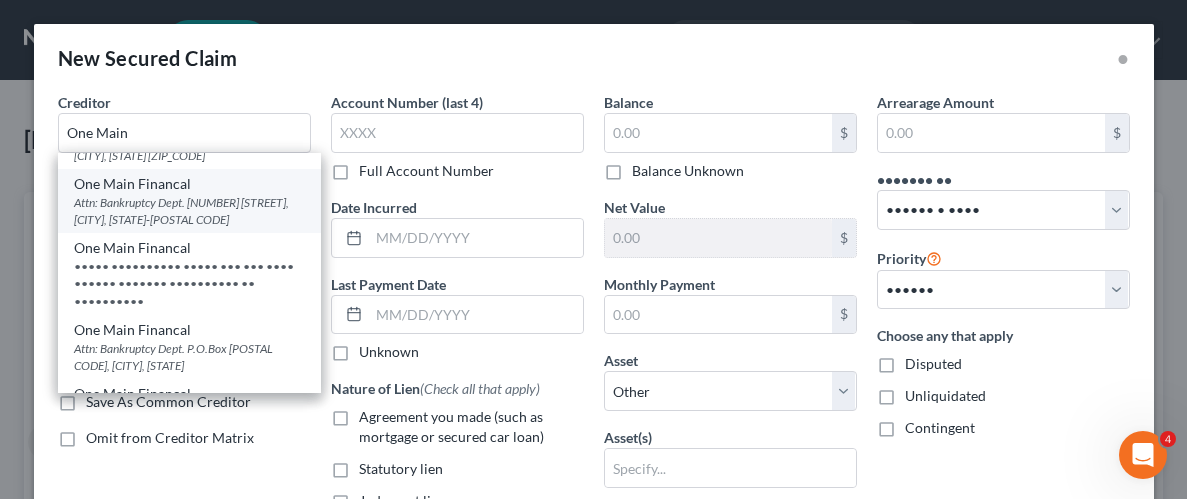 click on "Attn: Bankruptcy Dept. [NUMBER] [STREET], [CITY], [STATE]-[POSTAL CODE]" at bounding box center (189, 211) 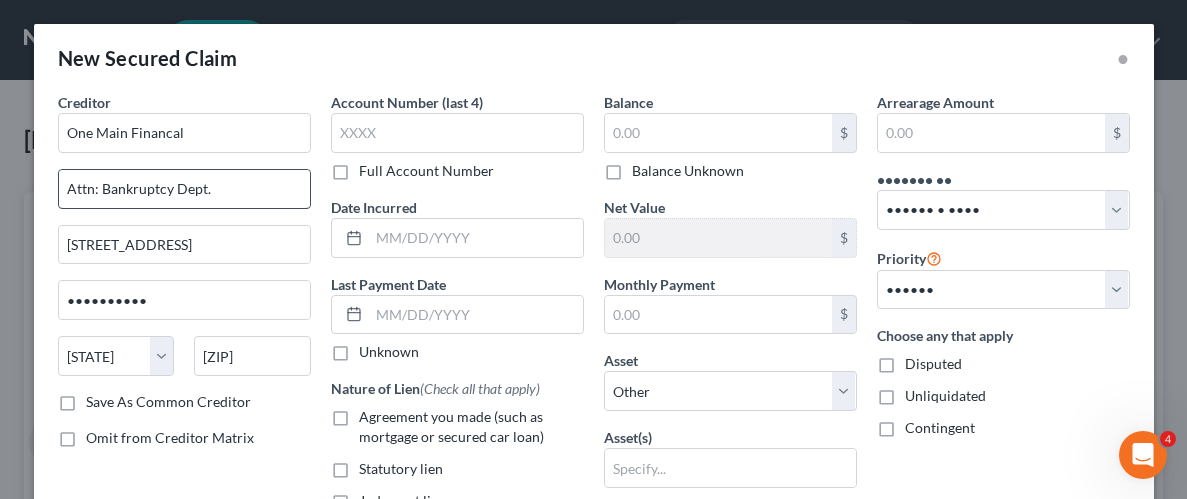 scroll, scrollTop: 0, scrollLeft: 0, axis: both 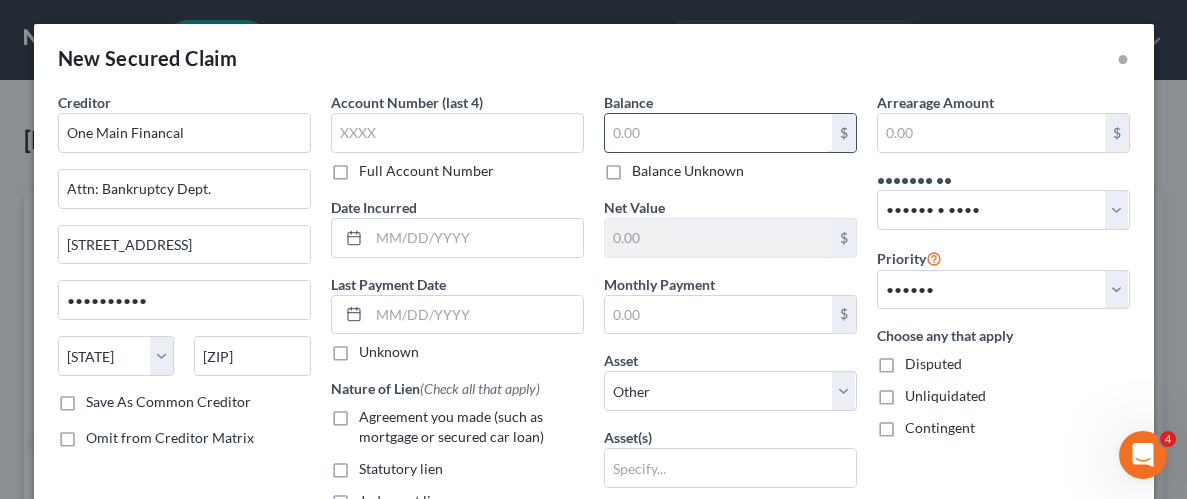 click at bounding box center [718, 133] 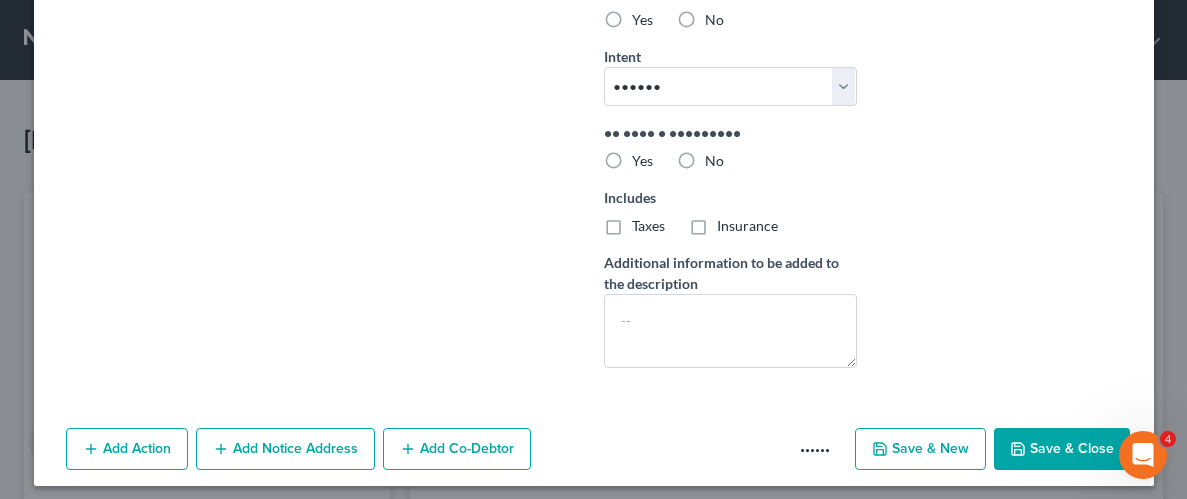 scroll, scrollTop: 609, scrollLeft: 0, axis: vertical 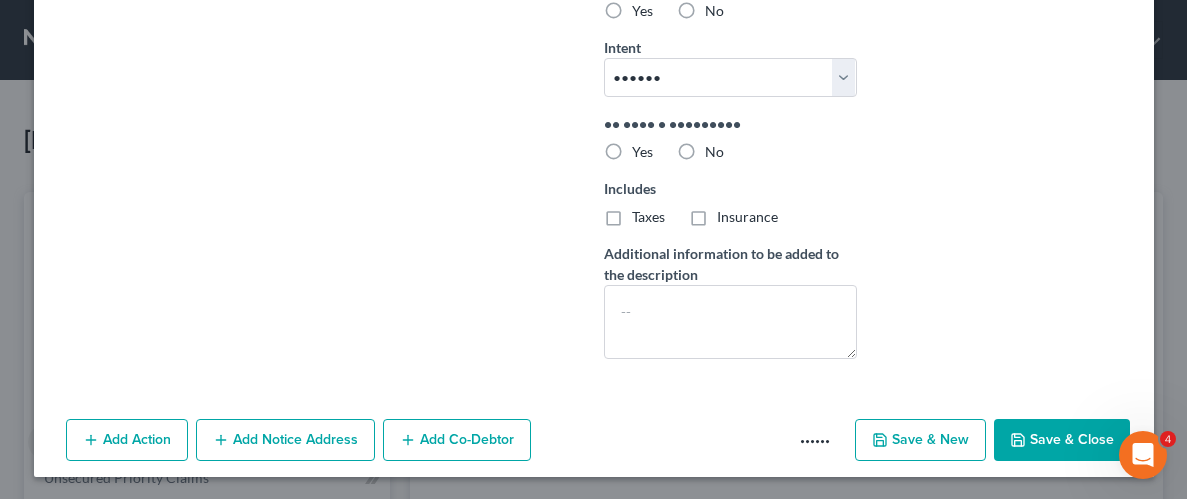 type on "9,000" 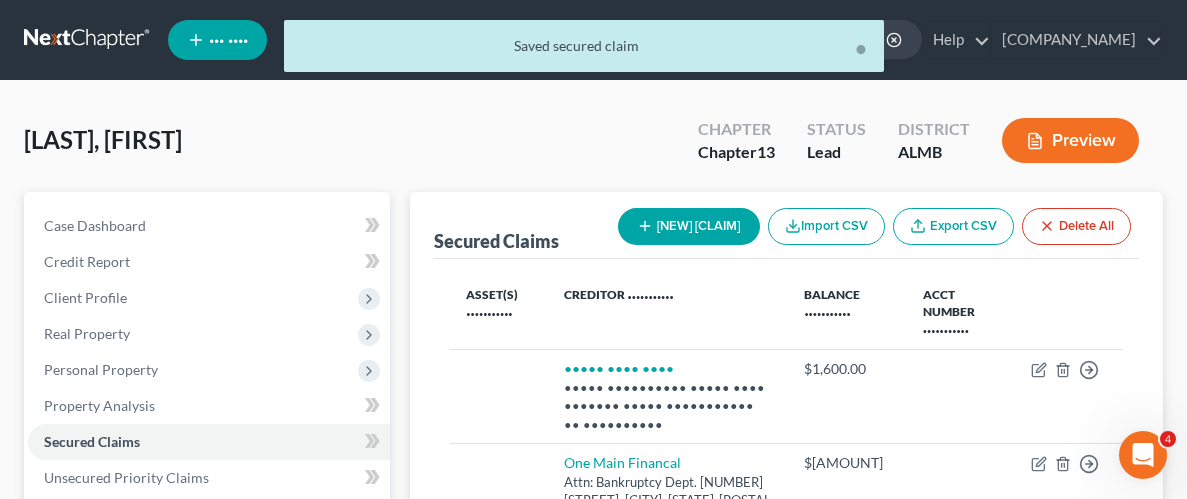 click on "[NEW] [CLAIM]" at bounding box center (689, 226) 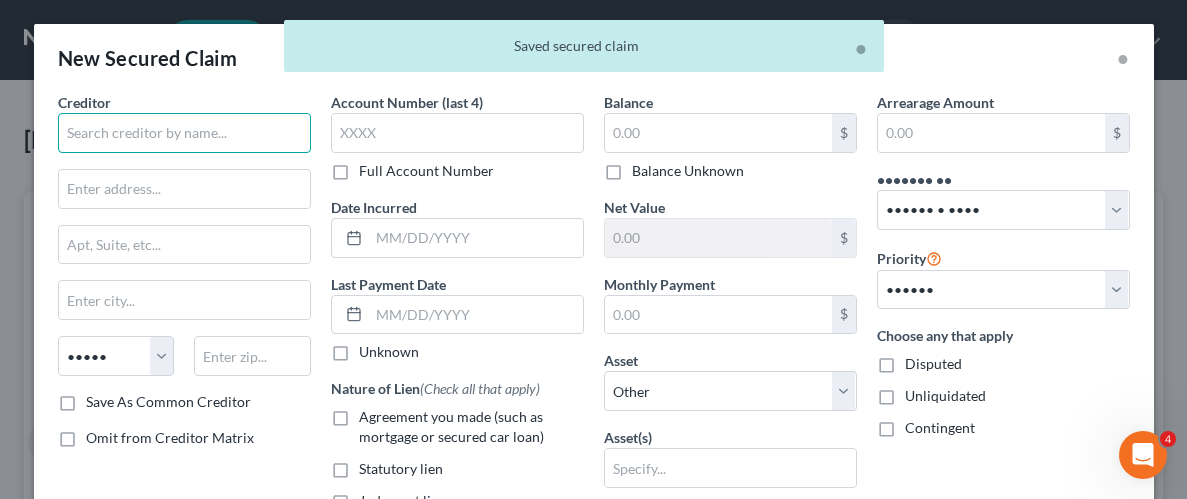 click at bounding box center [184, 133] 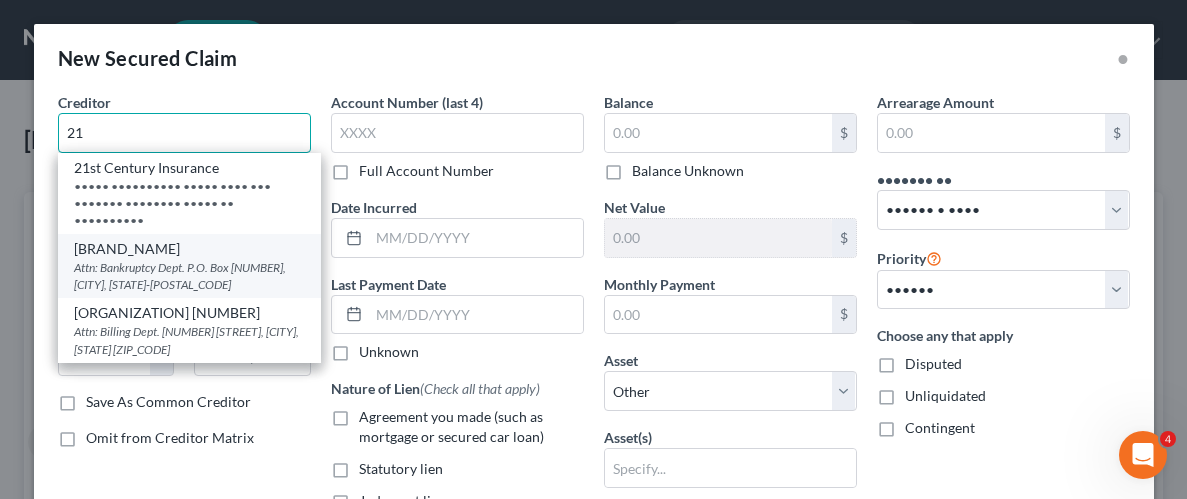 type on "21" 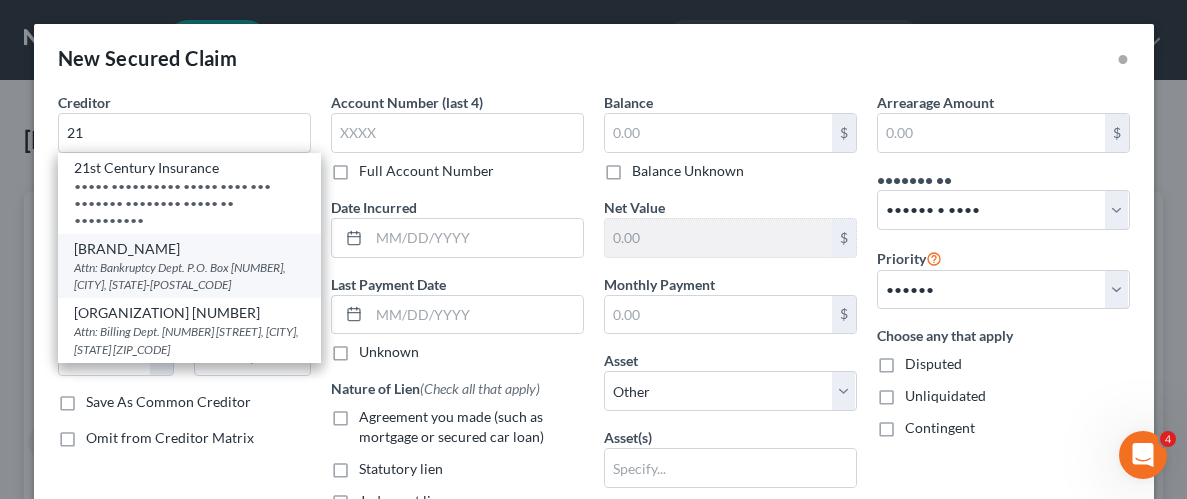 click on "[BRAND_NAME]" at bounding box center (189, 249) 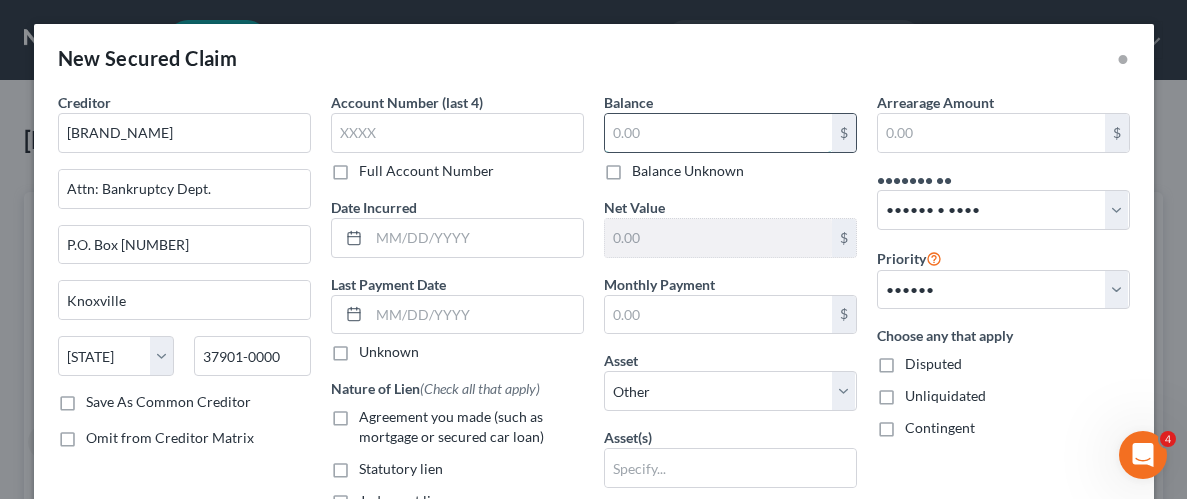 click at bounding box center (718, 133) 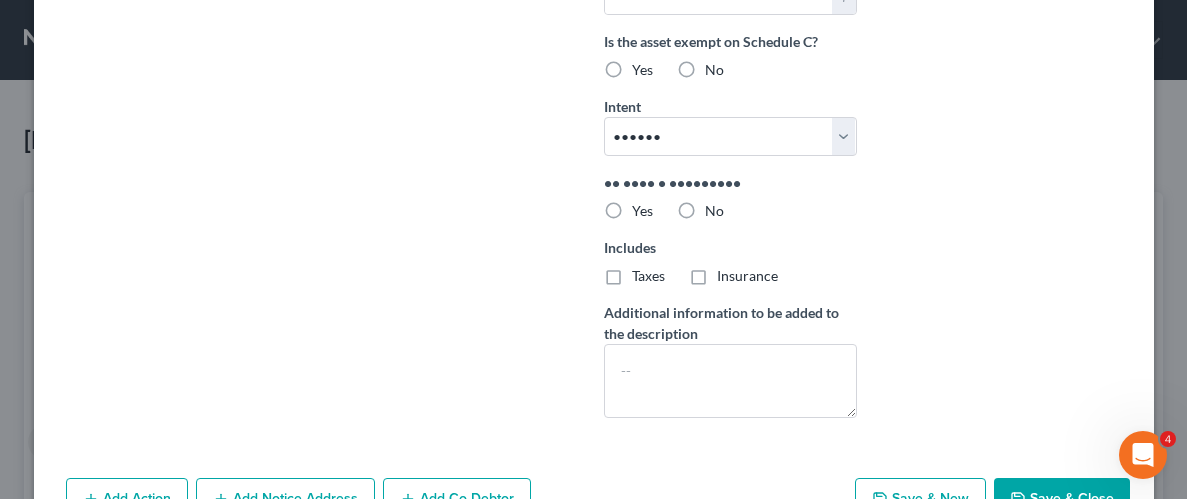 scroll, scrollTop: 563, scrollLeft: 0, axis: vertical 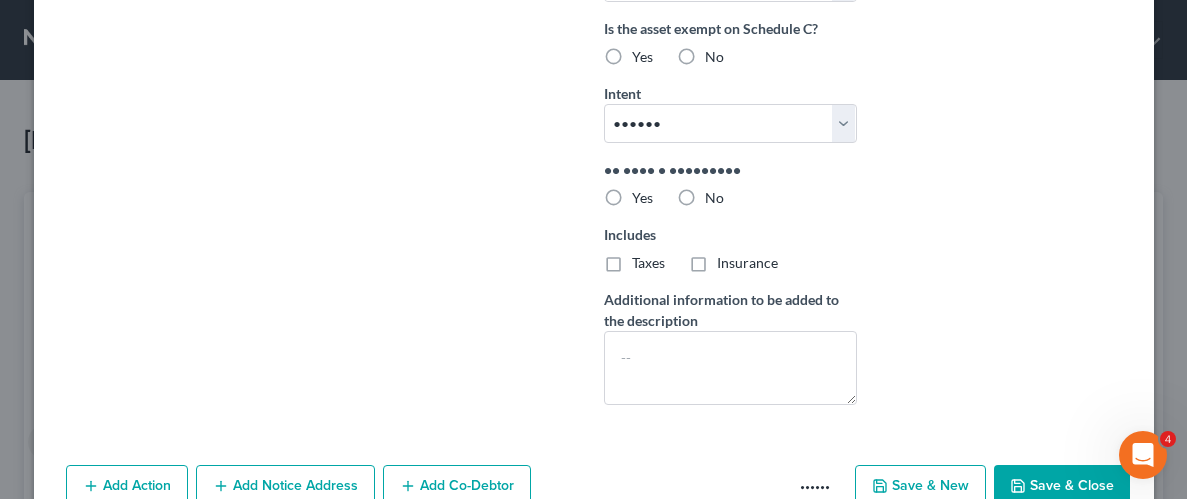type on "77,040.20" 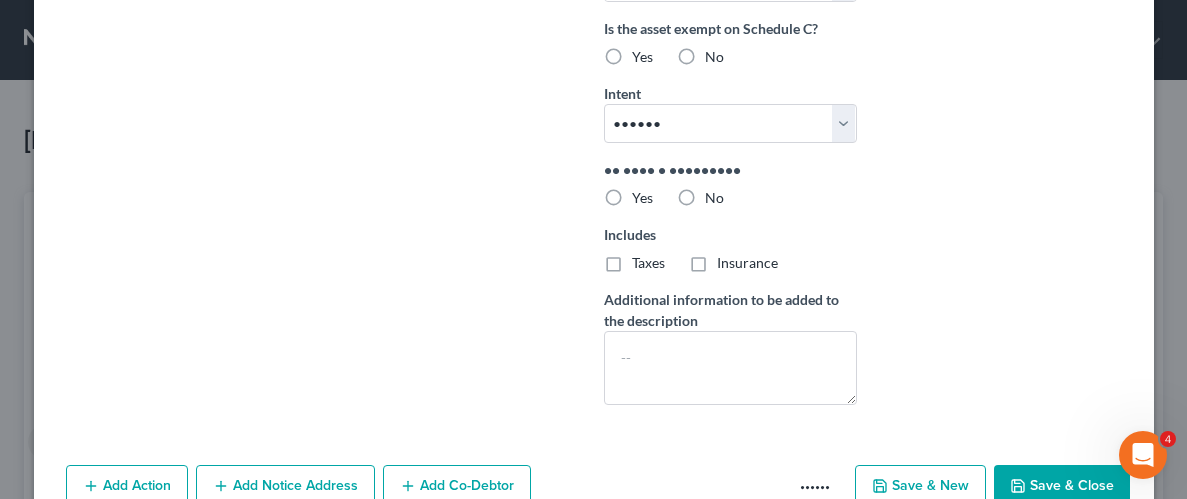 click on "Yes" at bounding box center (646, 194) 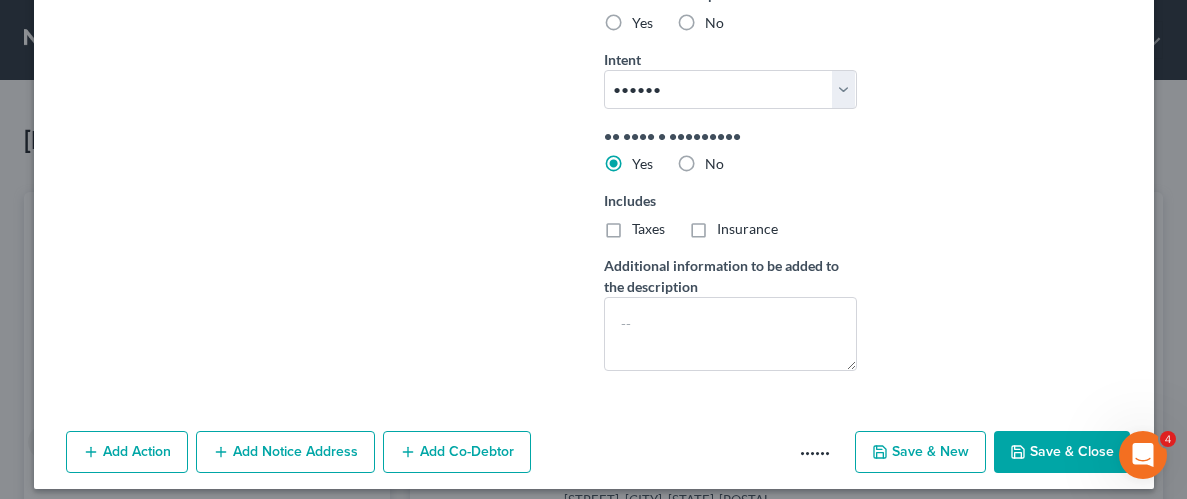 scroll, scrollTop: 609, scrollLeft: 0, axis: vertical 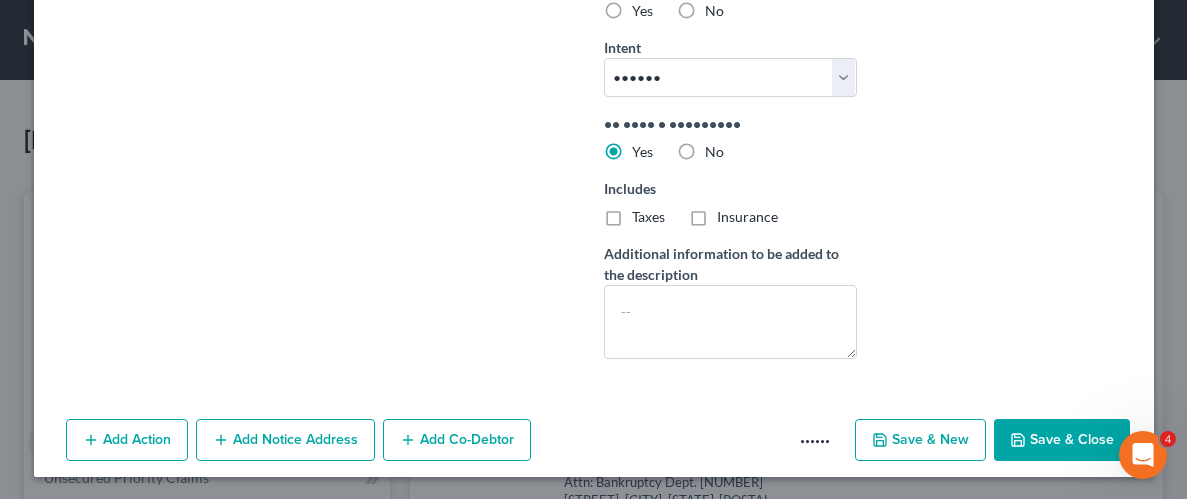 click on "Save & Close" at bounding box center (1062, 440) 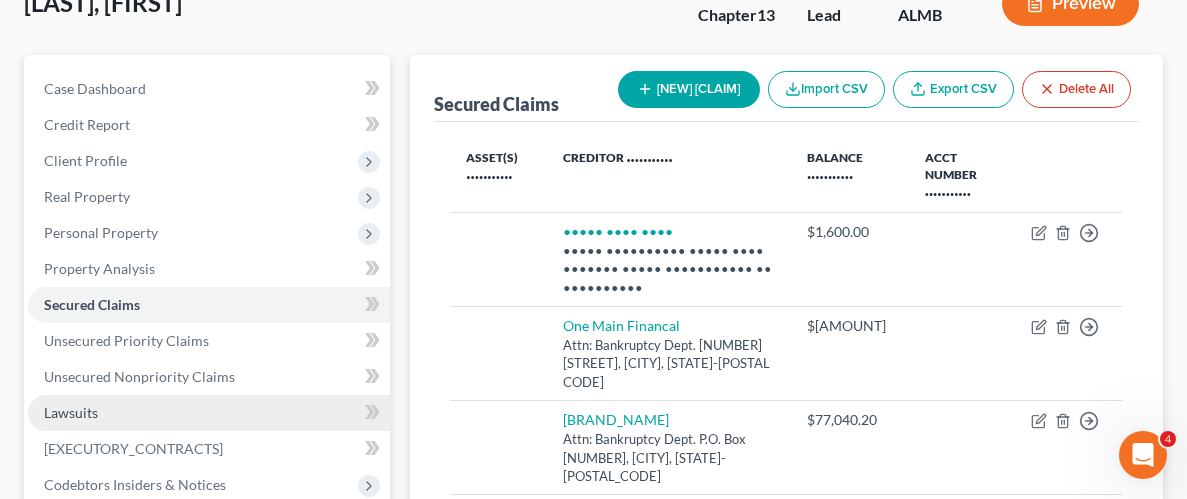 scroll, scrollTop: 163, scrollLeft: 0, axis: vertical 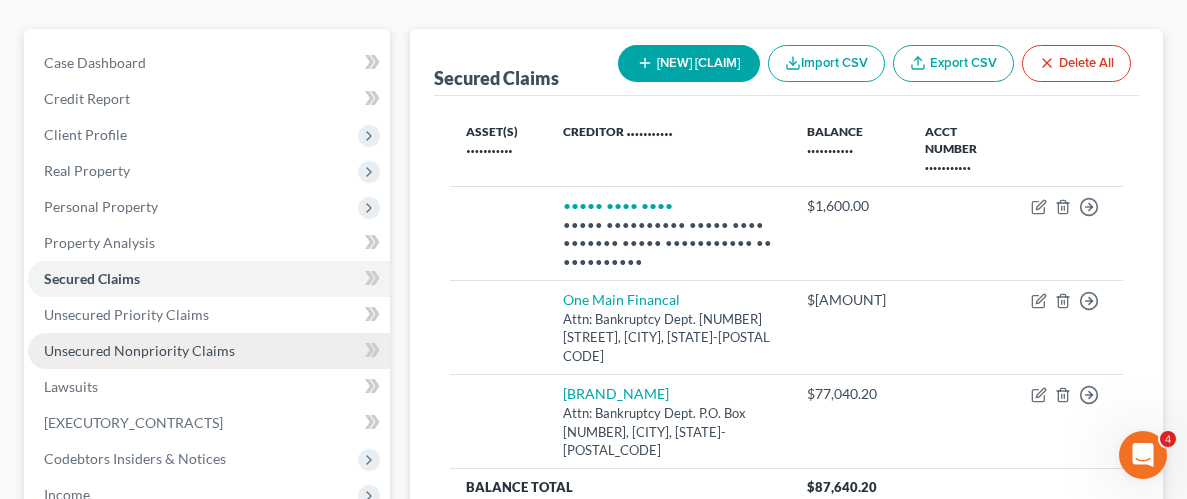 click on "Unsecured Nonpriority Claims" at bounding box center (139, 350) 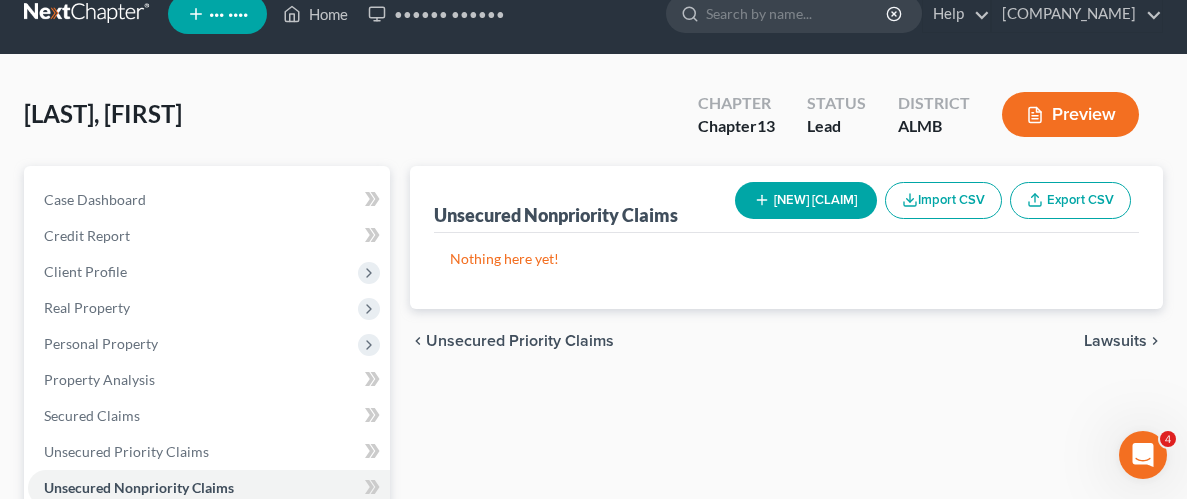 scroll, scrollTop: 33, scrollLeft: 0, axis: vertical 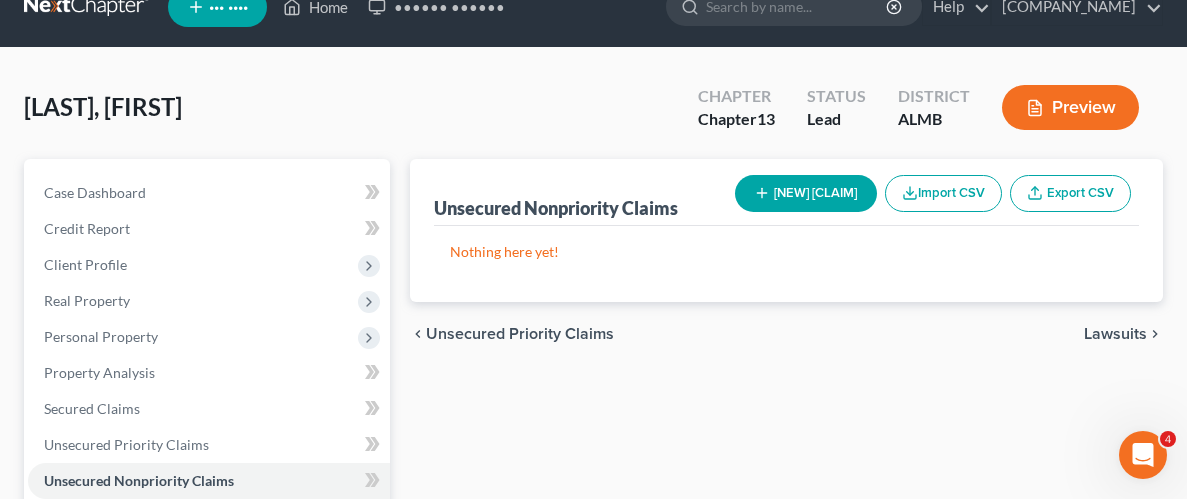 click on "[NEW] [CLAIM]" at bounding box center [806, 193] 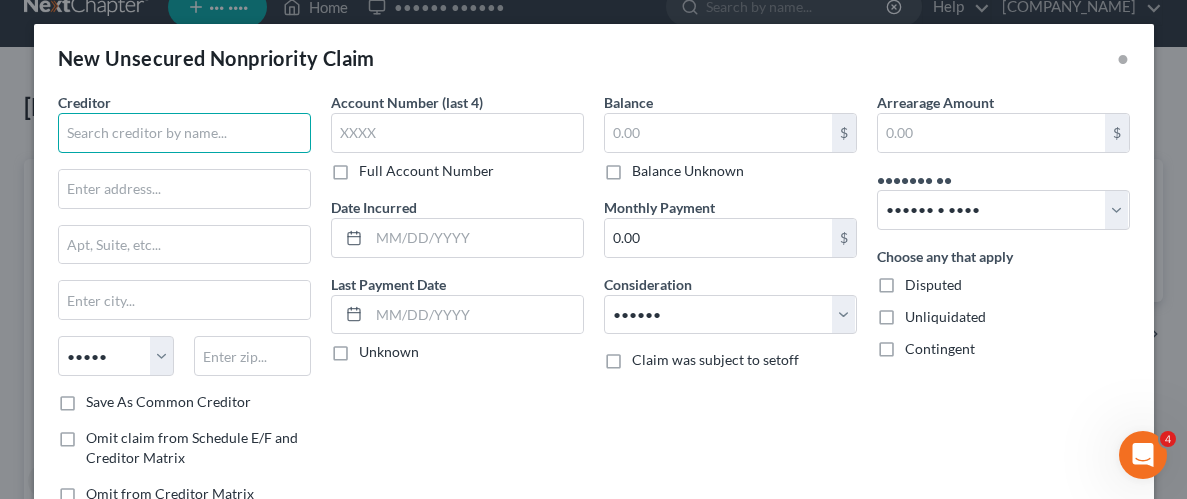 click at bounding box center [184, 133] 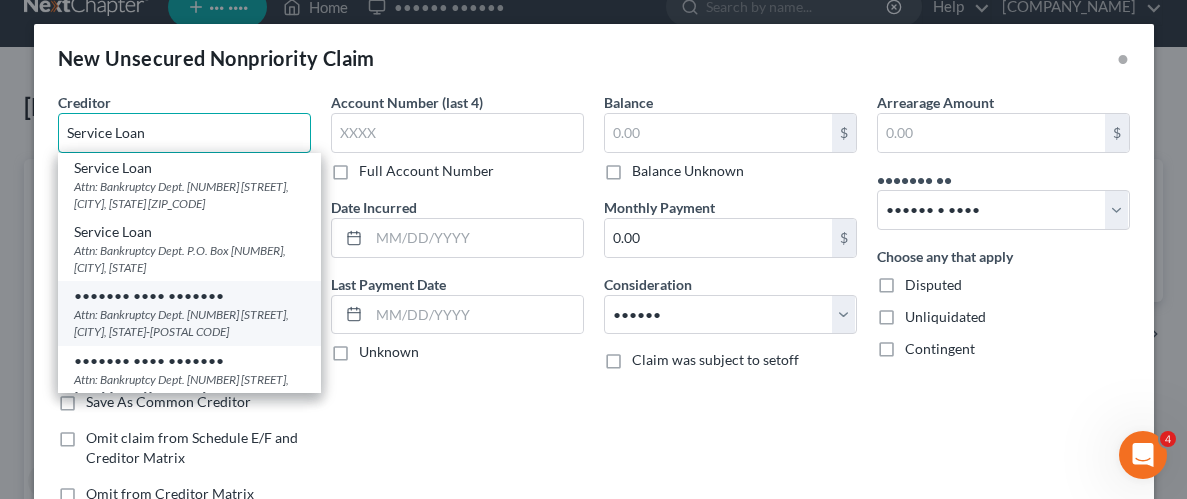 type on "Service Loan" 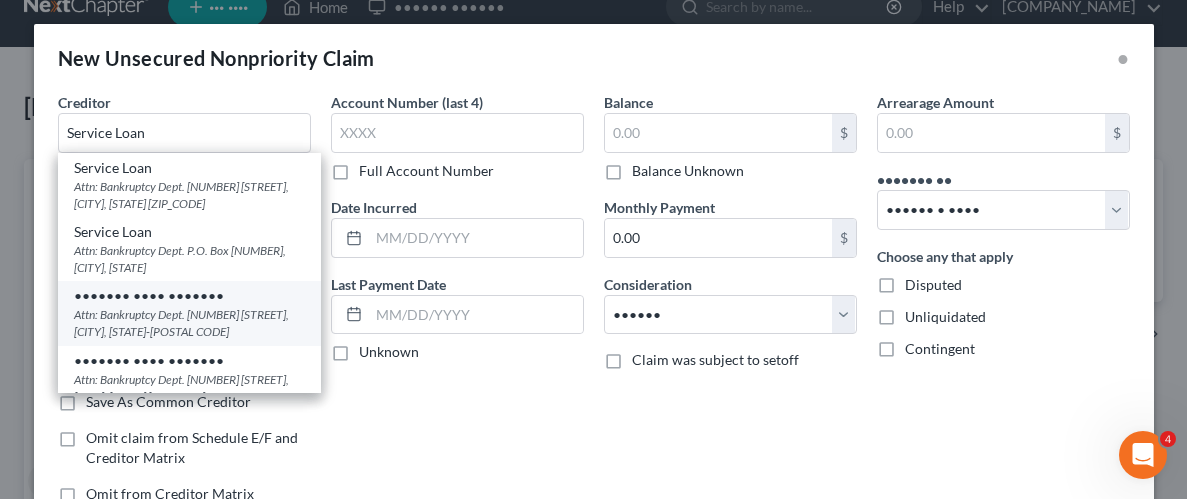 click on "Attn: Bankruptcy Dept. [NUMBER] [STREET], [CITY], [STATE]-[POSTAL CODE]" at bounding box center [189, 323] 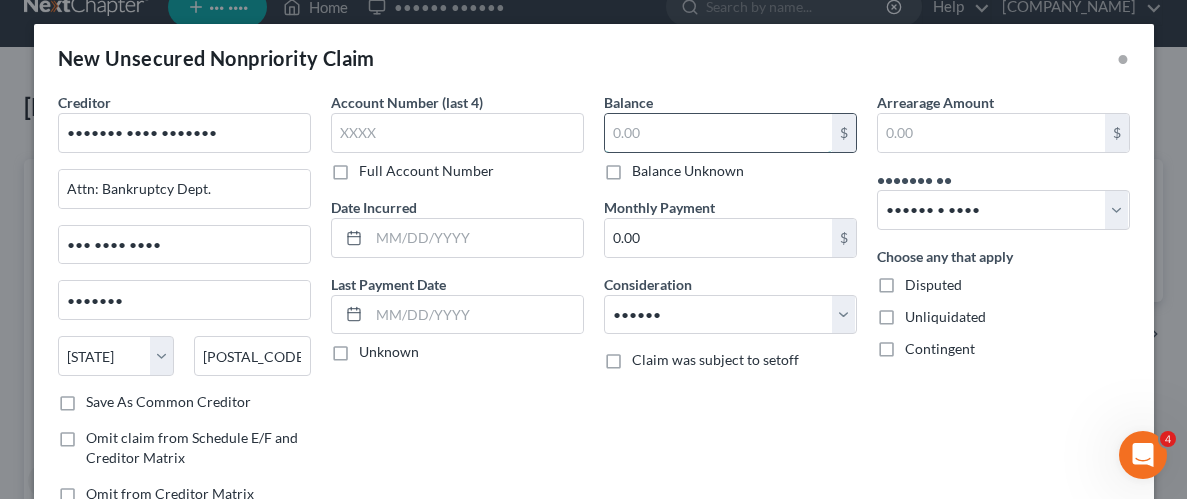 click at bounding box center [0, 0] 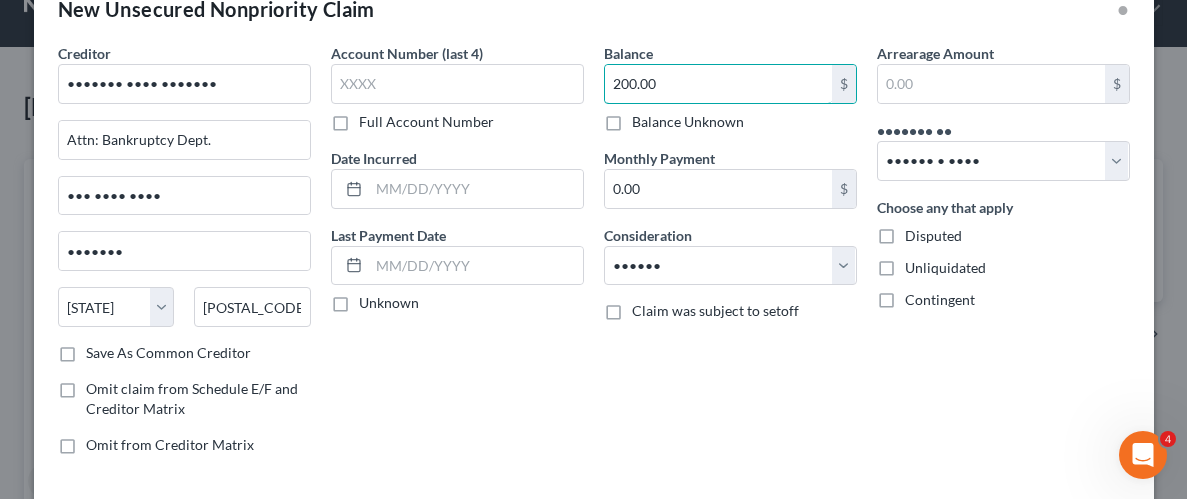 scroll, scrollTop: 145, scrollLeft: 0, axis: vertical 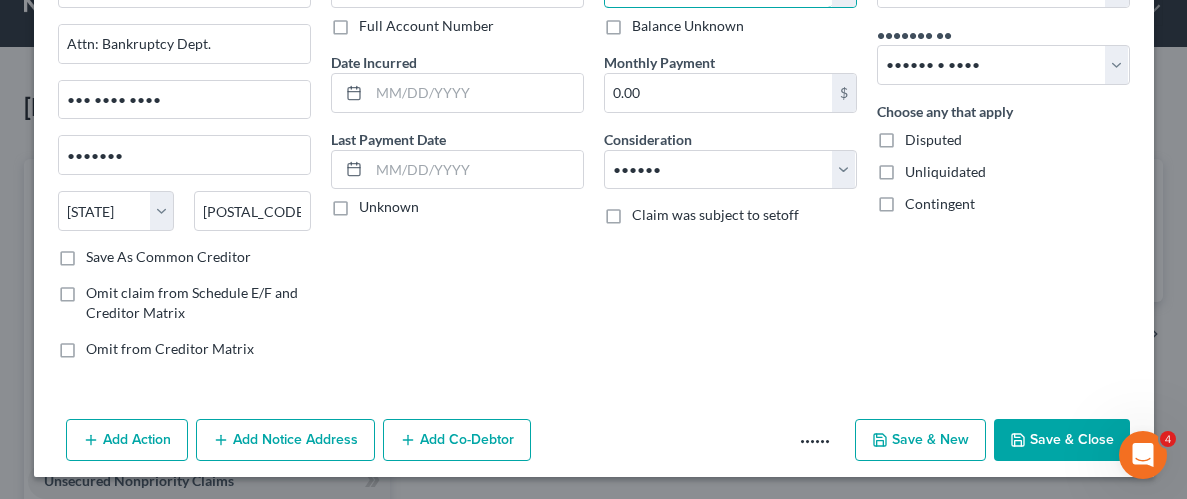 type on "200.00" 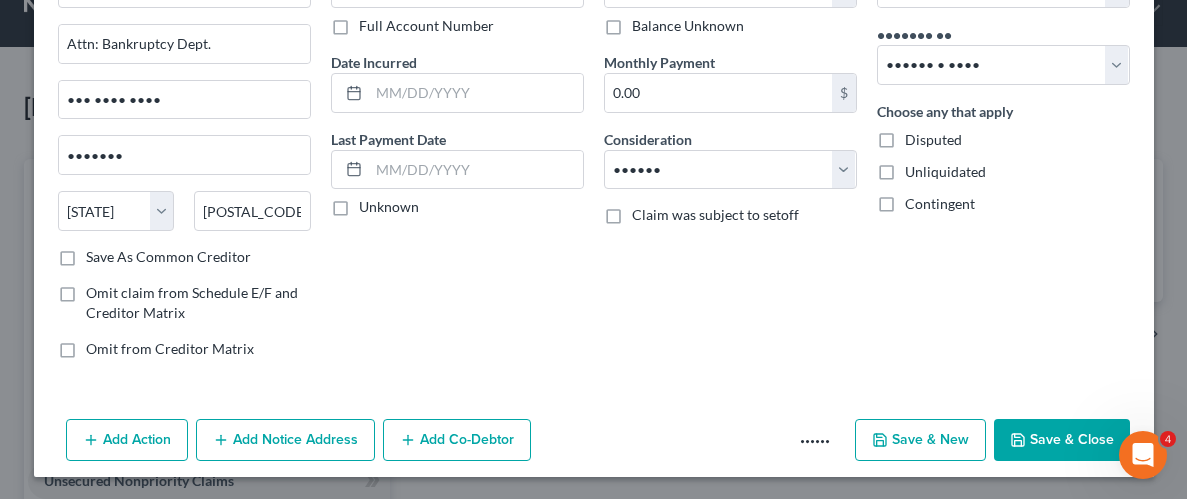 click on "Save & Close" at bounding box center [1062, 440] 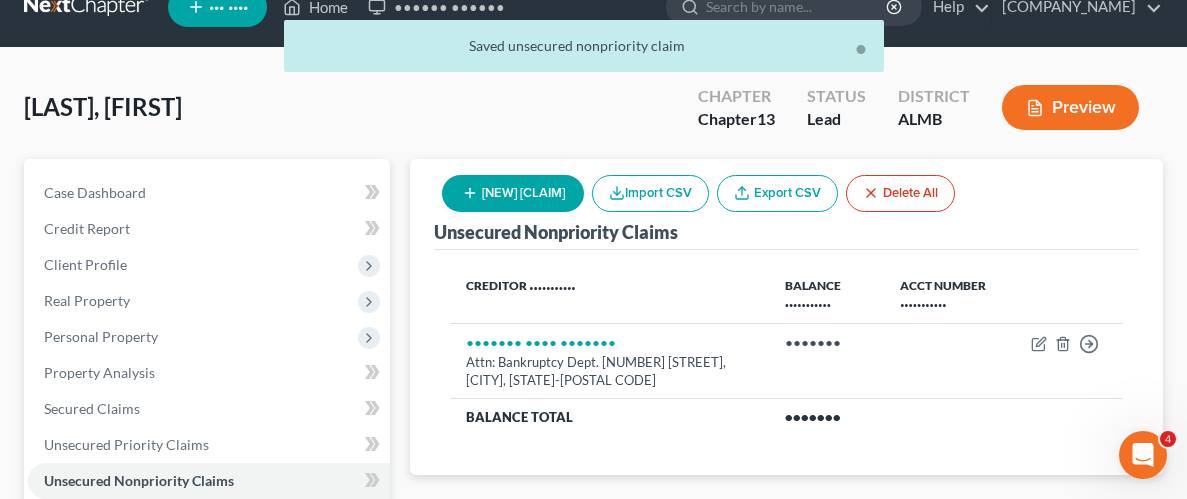 click on "[NEW] [CLAIM]" at bounding box center [513, 193] 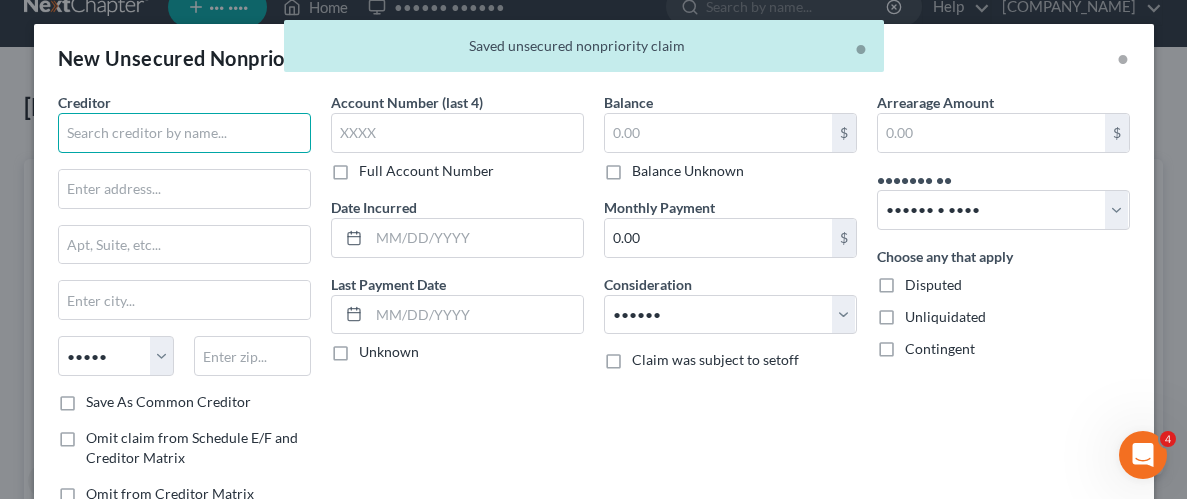 click at bounding box center [184, 133] 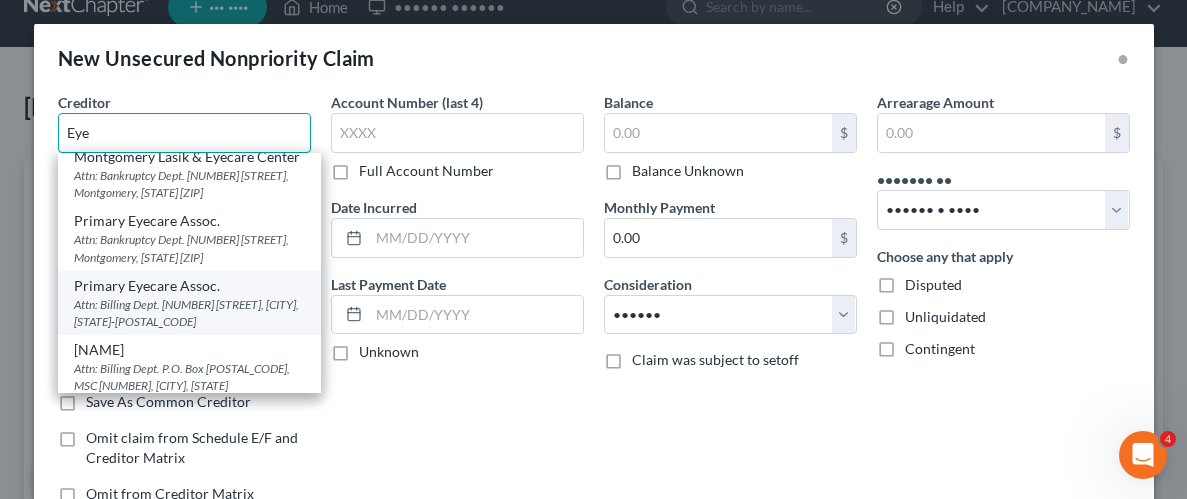 scroll, scrollTop: 338, scrollLeft: 0, axis: vertical 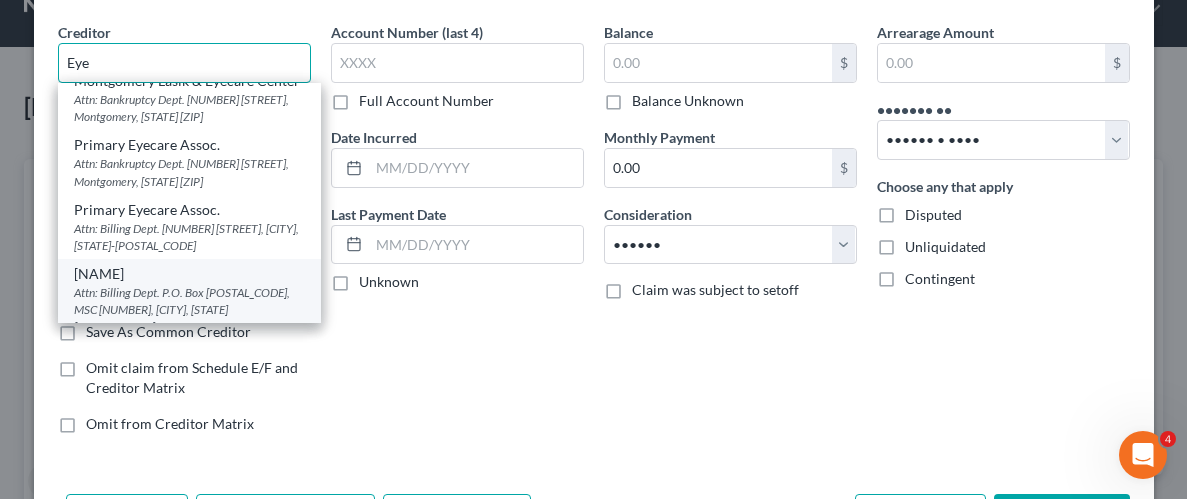 type on "Eye" 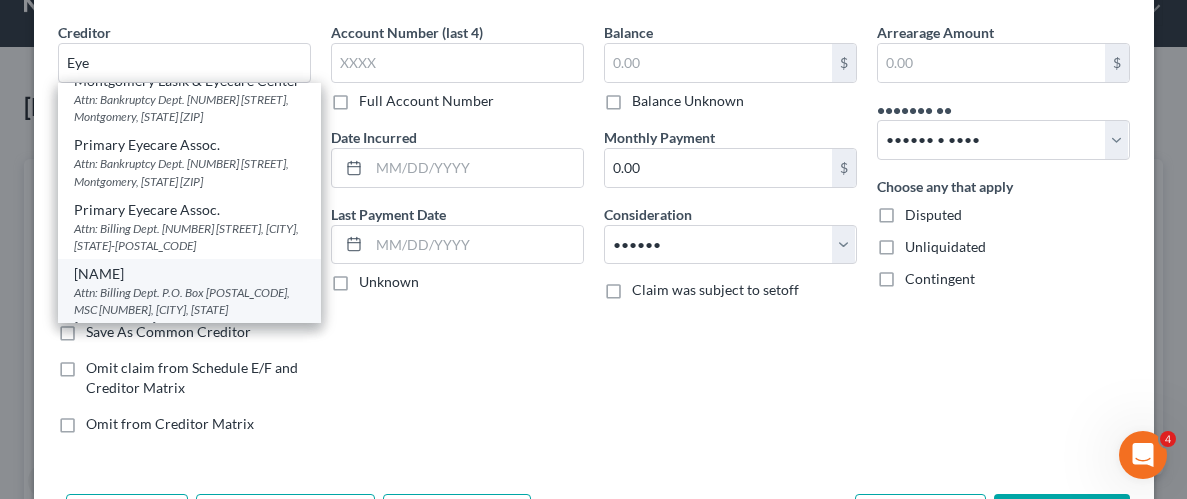 click on "Attn: Billing Dept. P.O. Box [POSTAL_CODE], MSC [NUMBER], [CITY], [STATE] [POSTAL_CODE]" at bounding box center [189, 309] 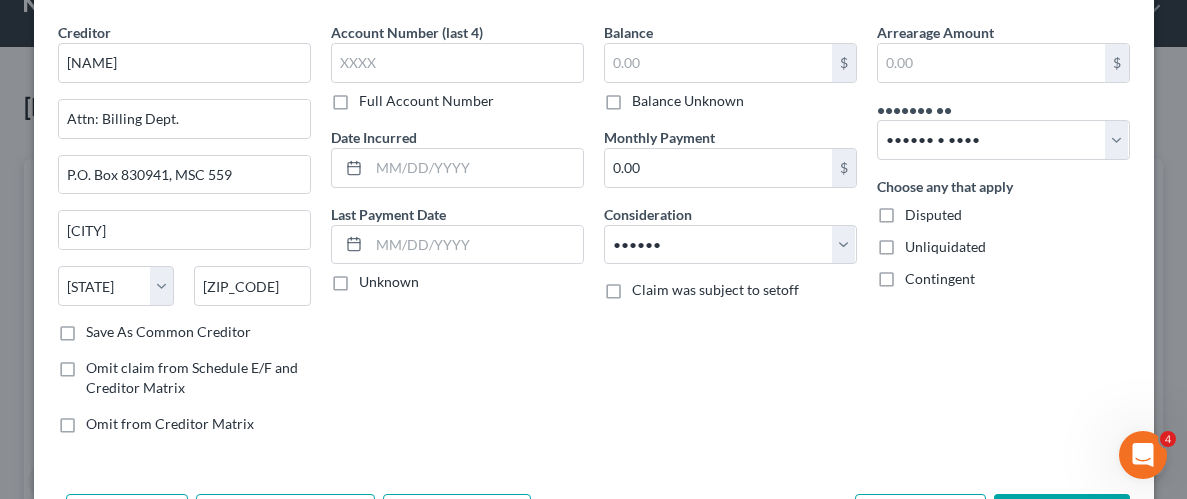 scroll, scrollTop: 0, scrollLeft: 0, axis: both 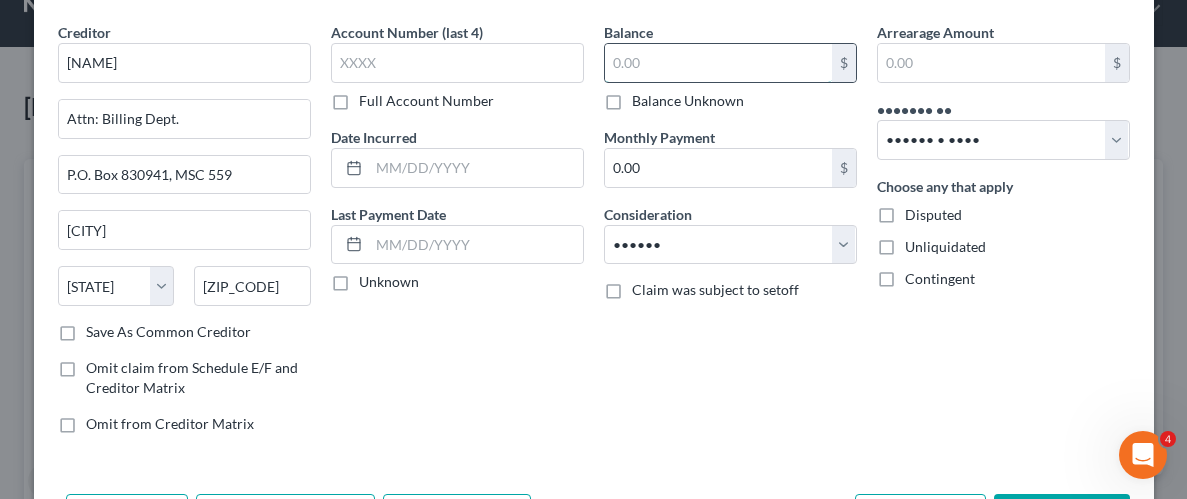 click at bounding box center [0, 0] 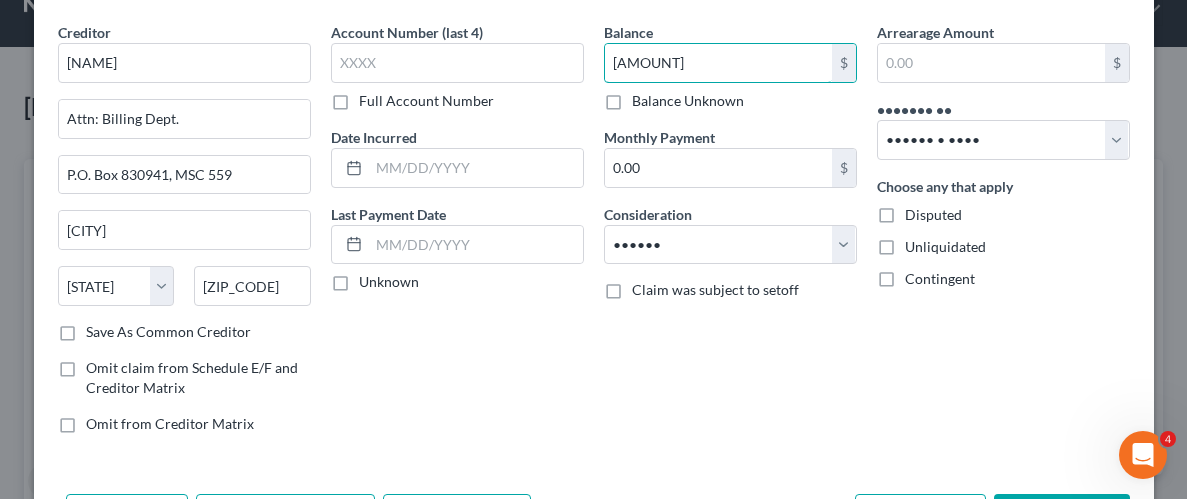 type on "[AMOUNT]" 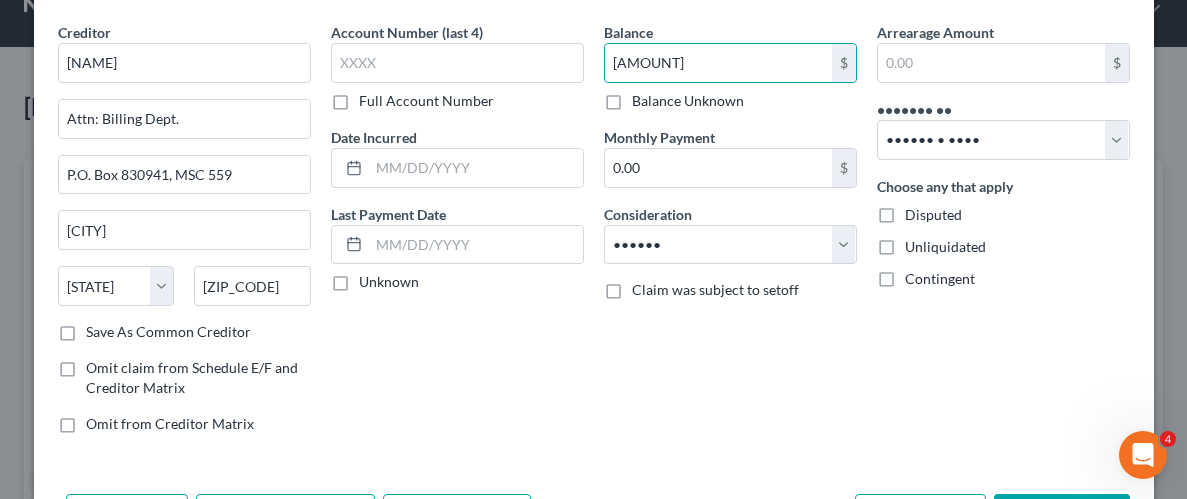 click on "Balance
600.00 $
Balance Unknown
Balance Undetermined
600.00 $
Balance Unknown
Monthly Payment 0.00 $ Consideration Select Cable / Satellite Services Collection Agency Credit Card Debt Debt Counseling / Attorneys Deficiency Balance Domestic Support Obligations Home / Car Repairs Income Taxes Judgment Liens Medical Services Monies Loaned / Advanced Mortgage Obligation From Divorce Or Separation Obligation To Pensions Other Overdrawn Bank Account Promised To Help Pay Creditors Student Loans Suppliers And Vendors Telephone / Internet Services Utility Services Claim was subject to setoff" at bounding box center [730, 236] 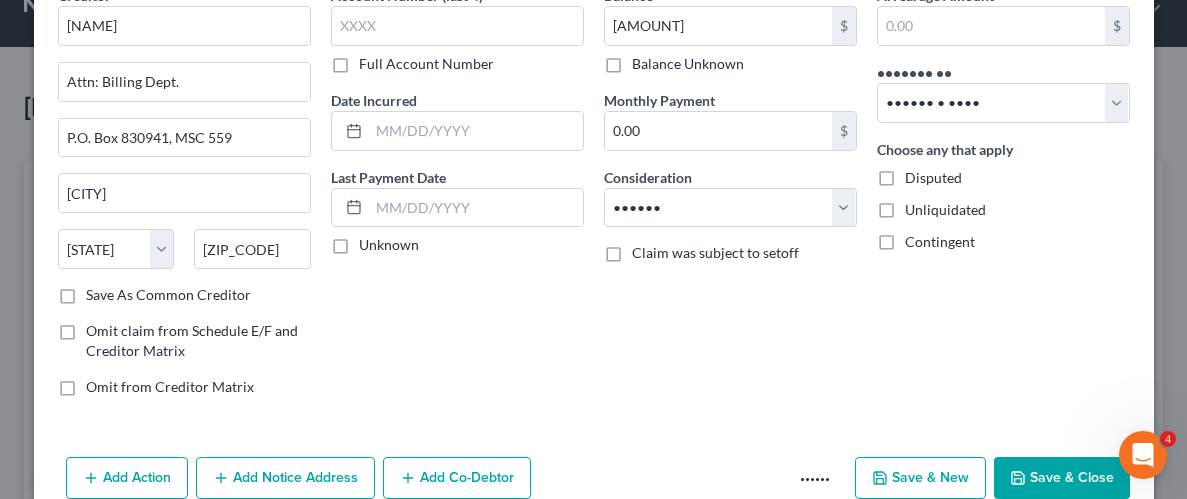 scroll, scrollTop: 145, scrollLeft: 0, axis: vertical 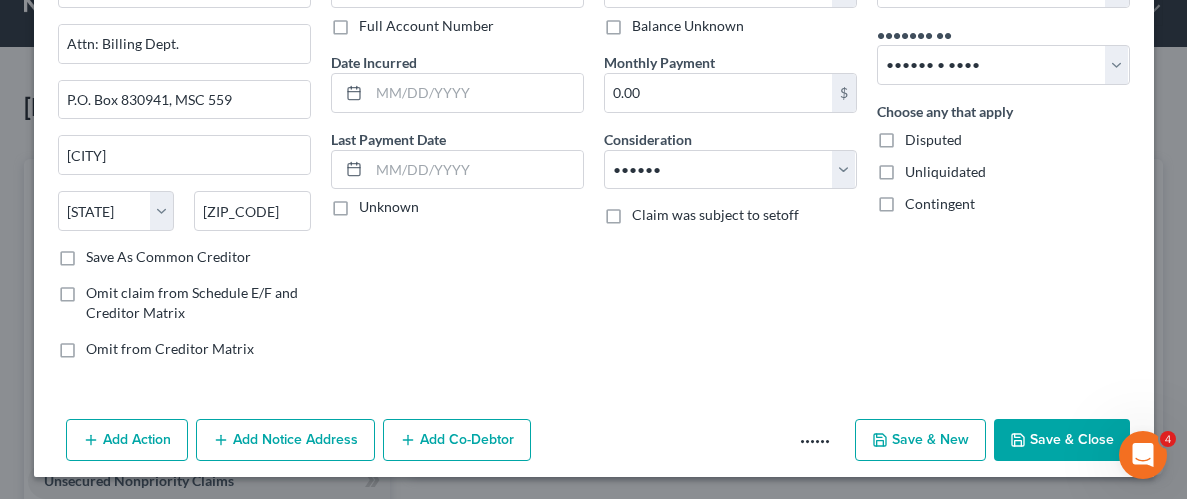 click on "Save & Close" at bounding box center [1062, 440] 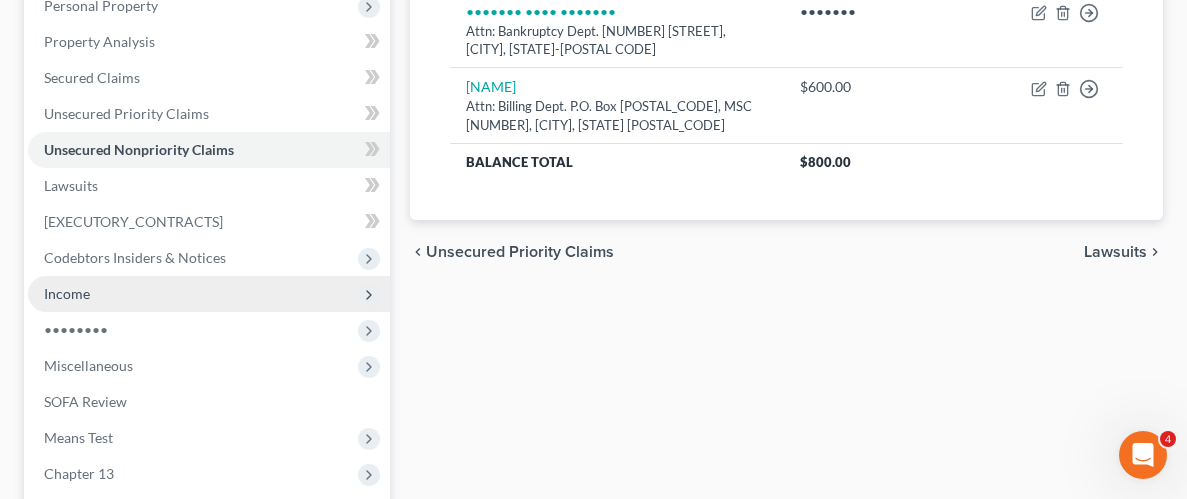 scroll, scrollTop: 389, scrollLeft: 0, axis: vertical 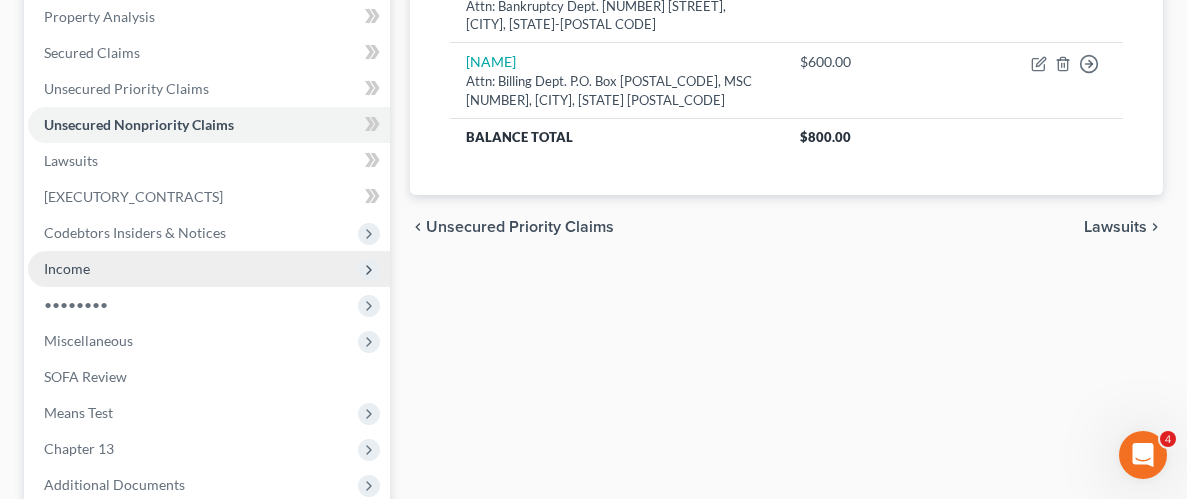 click on "Income" at bounding box center (0, 0) 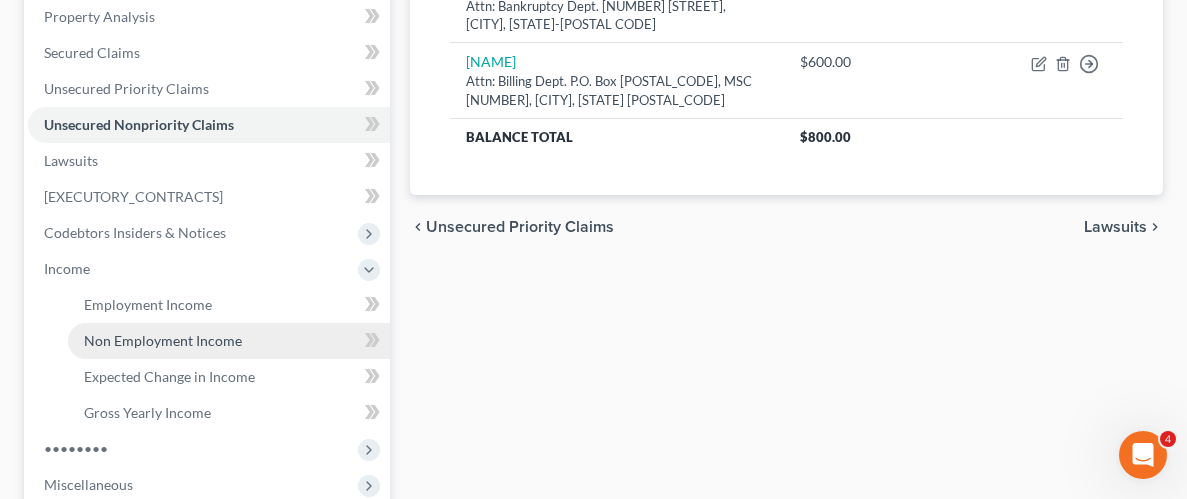 click on "Non Employment Income" at bounding box center (163, 340) 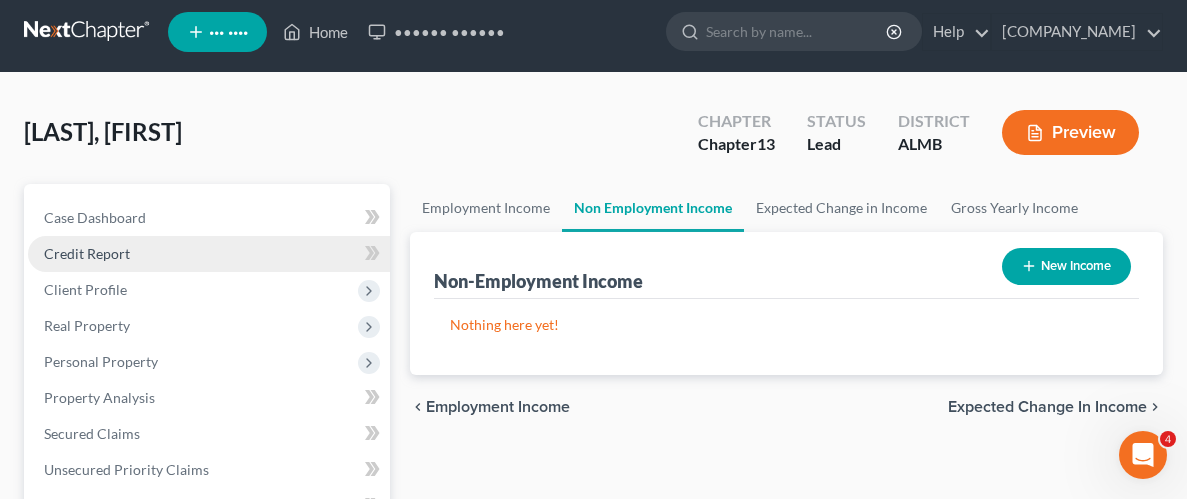 scroll, scrollTop: 0, scrollLeft: 0, axis: both 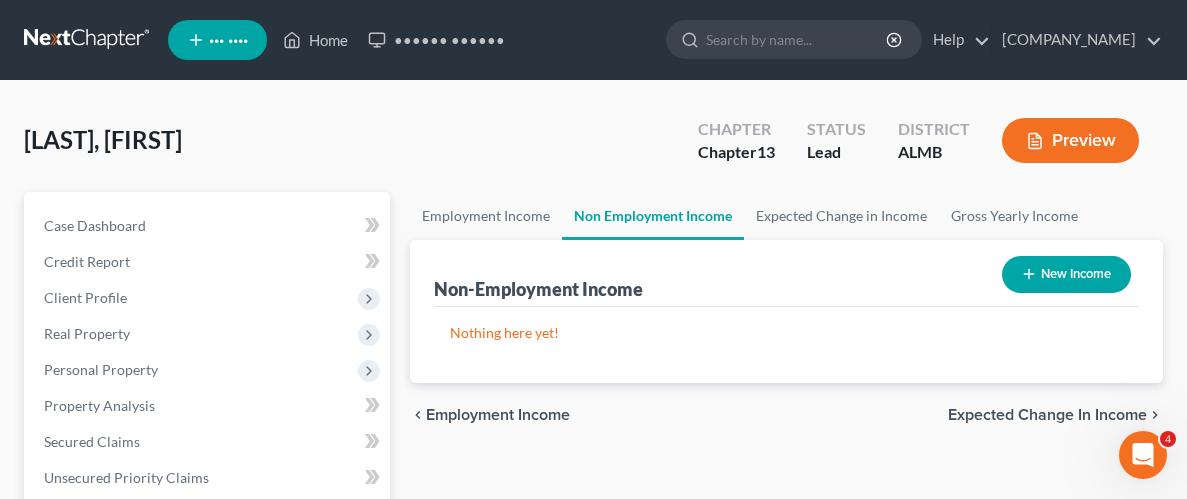 click on "New Income" at bounding box center (1066, 274) 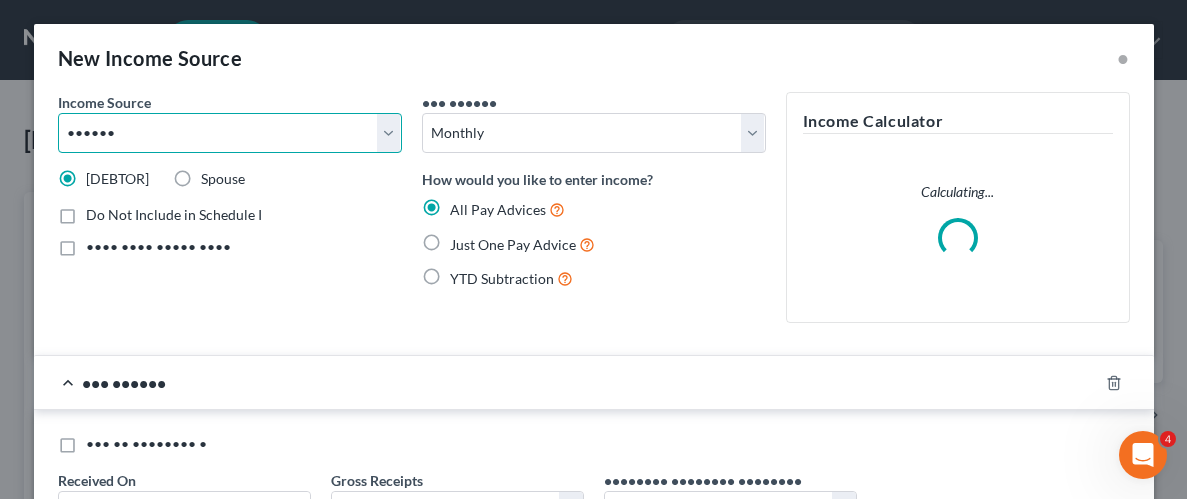 click on "Select Unemployment Disability (from employer) Pension Retirement Social Security / Social Security Disability Other Government Assistance Interests, Dividends or Royalties Child / Family Support Contributions to Household Property / Rental Business, Professional or Farm Alimony / Maintenance Payments Military Disability Benefits Other Monthly Income" at bounding box center (230, 133) 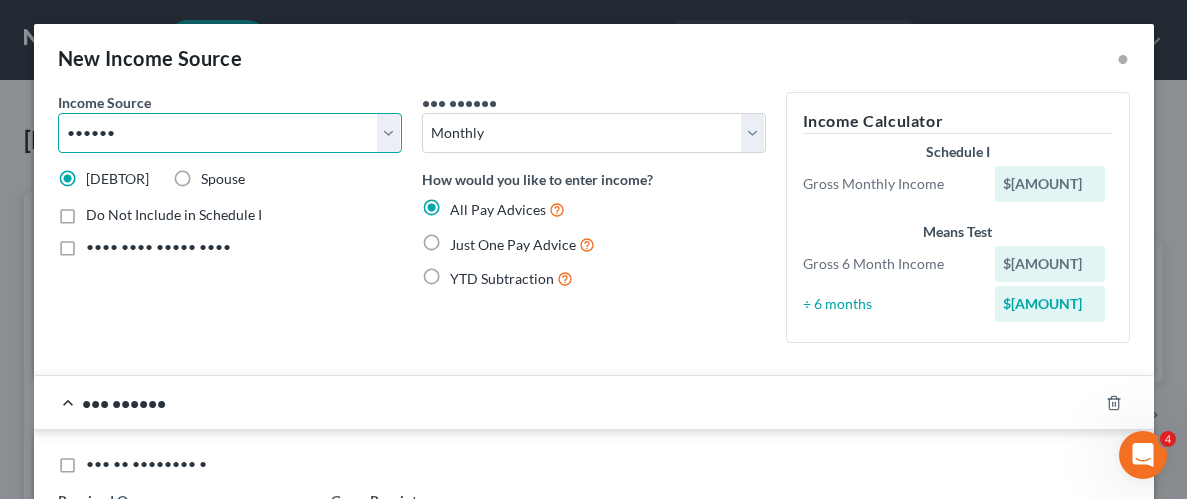 select on "3" 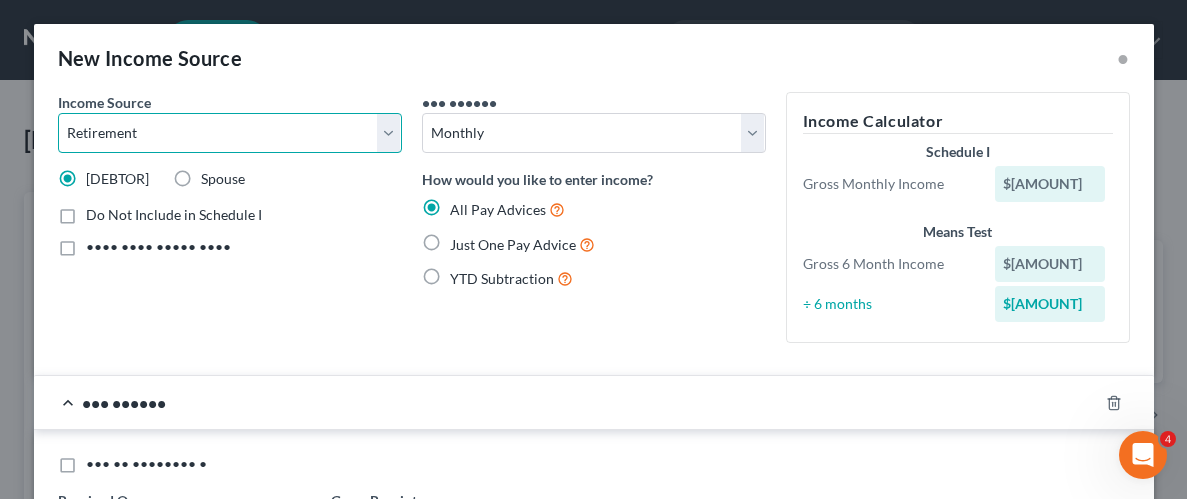 click on "Select Unemployment Disability (from employer) Pension Retirement Social Security / Social Security Disability Other Government Assistance Interests, Dividends or Royalties Child / Family Support Contributions to Household Property / Rental Business, Professional or Farm Alimony / Maintenance Payments Military Disability Benefits Other Monthly Income" at bounding box center [230, 133] 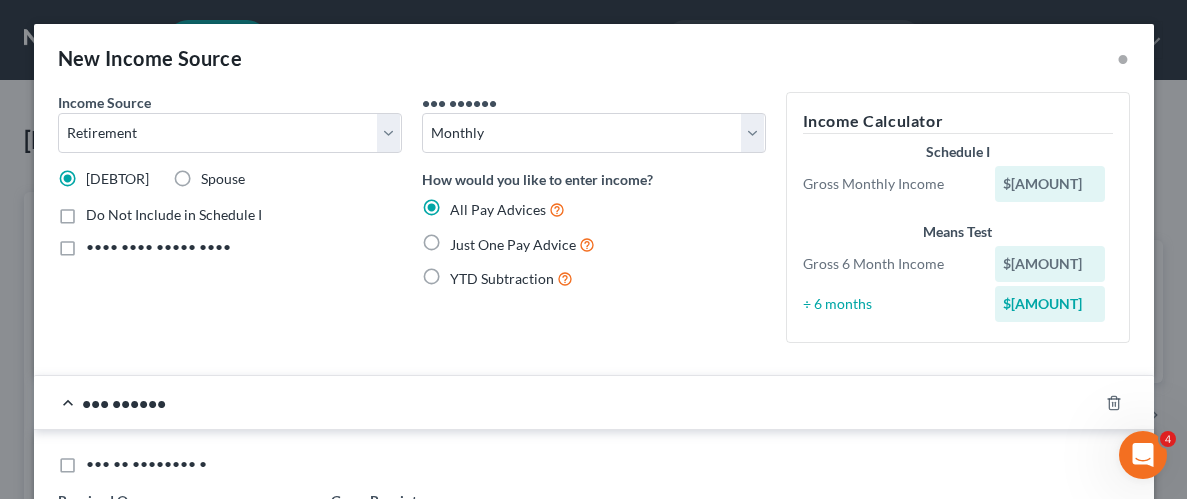 click on "Just One Pay Advice" at bounding box center [522, 244] 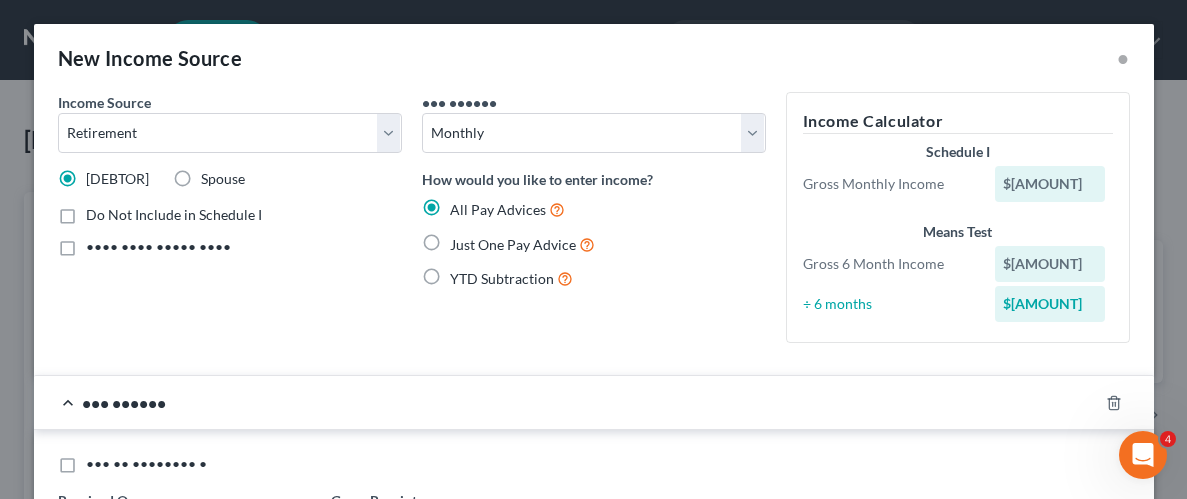 click on "Just One Pay Advice" at bounding box center [464, 239] 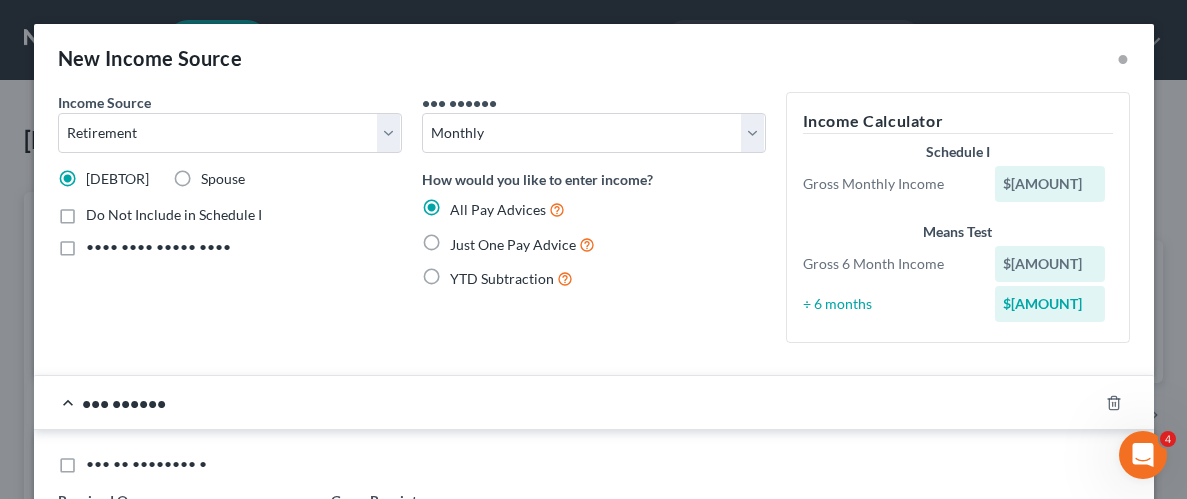 radio on "true" 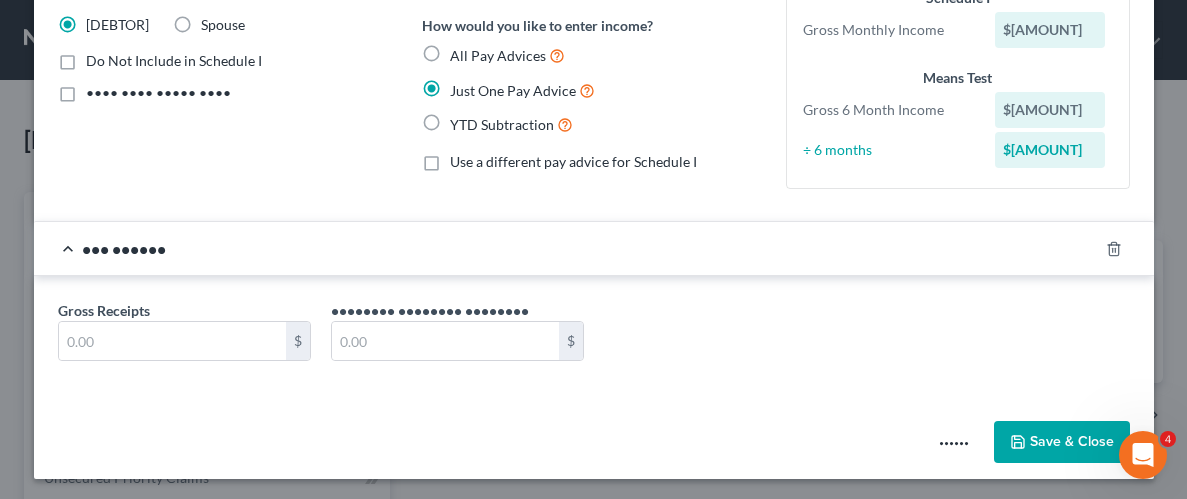 scroll, scrollTop: 156, scrollLeft: 0, axis: vertical 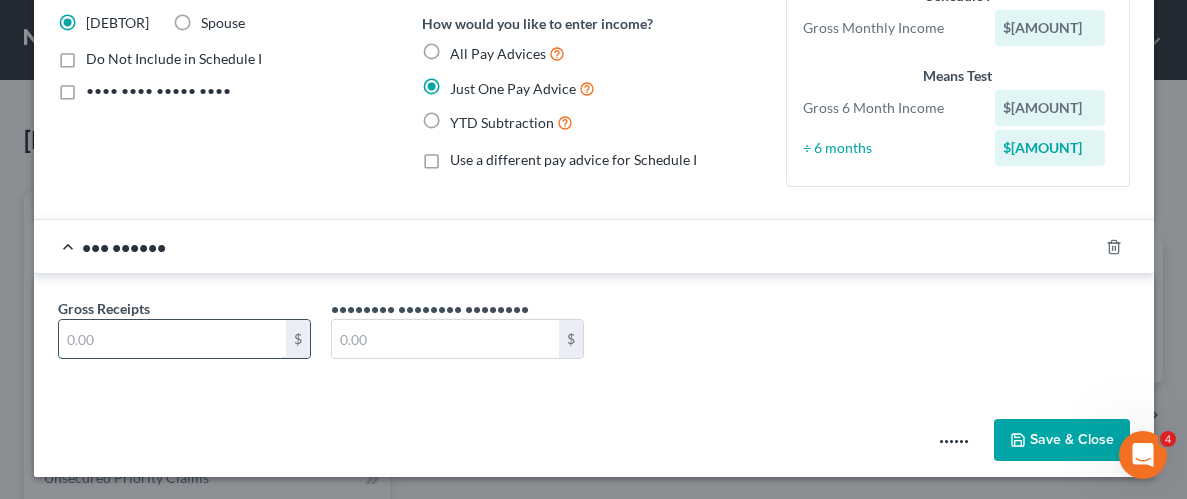 click at bounding box center [172, 339] 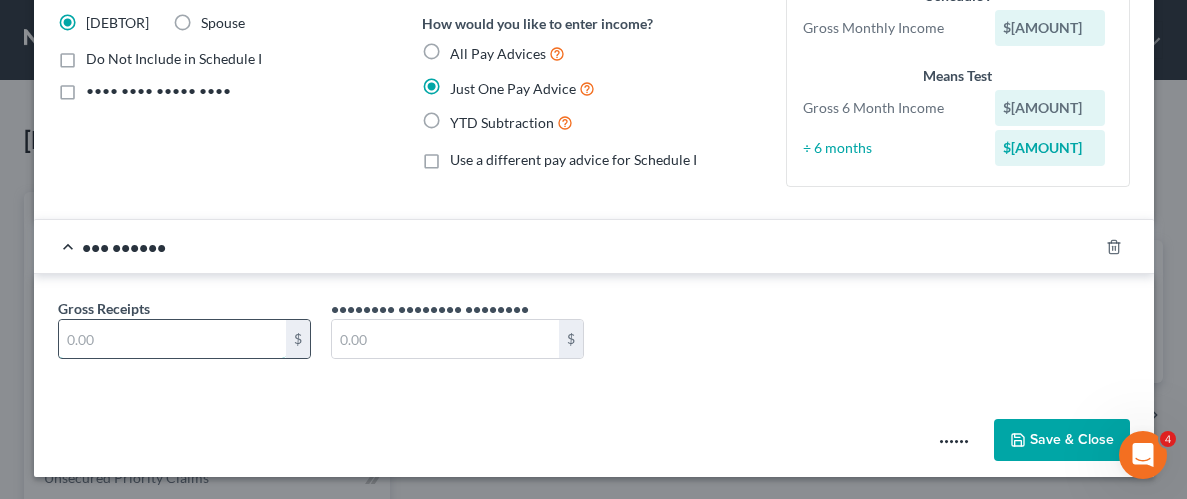 scroll, scrollTop: 139, scrollLeft: 0, axis: vertical 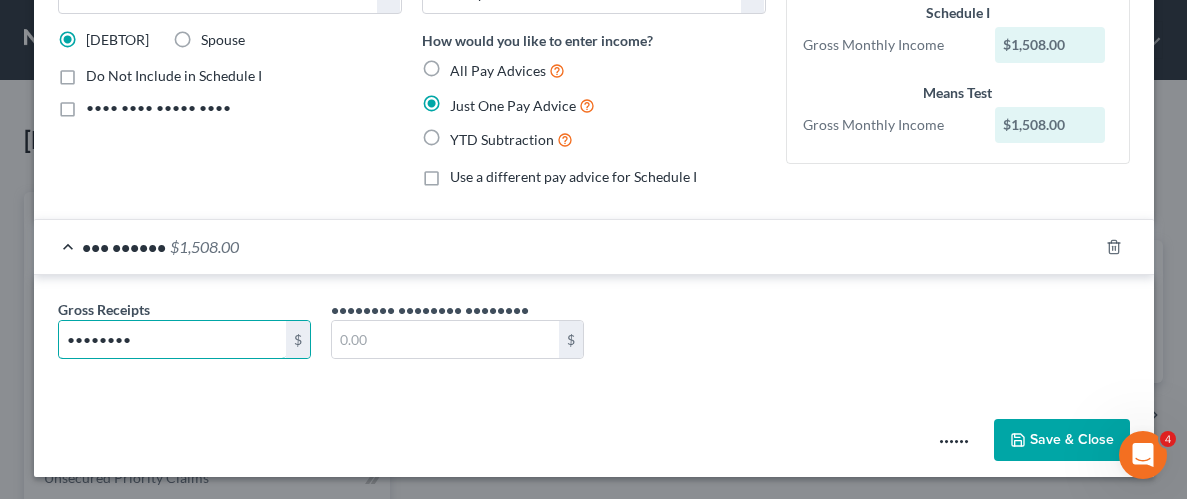 type on "••••••••" 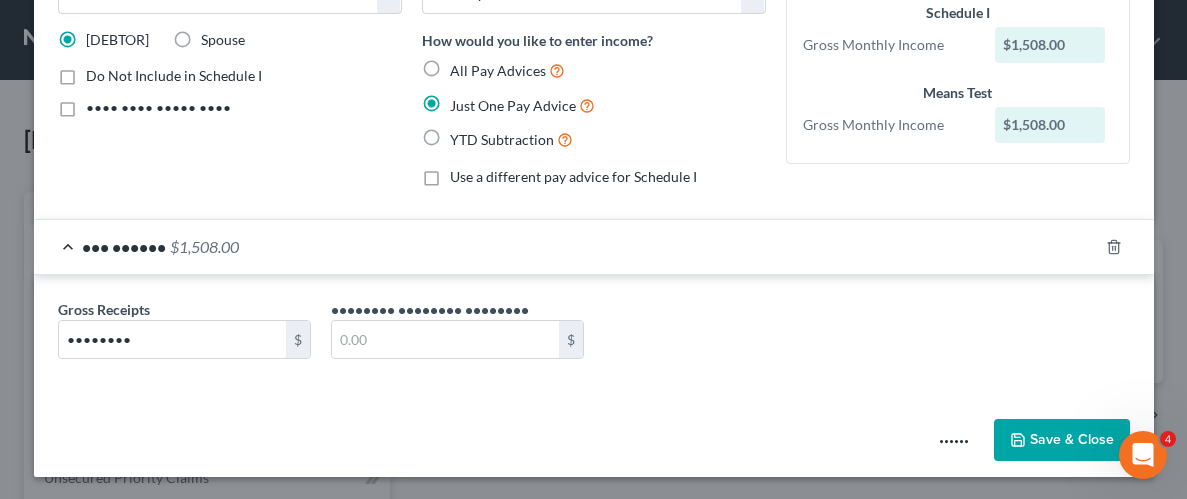 click on "Save & Close" at bounding box center [1062, 440] 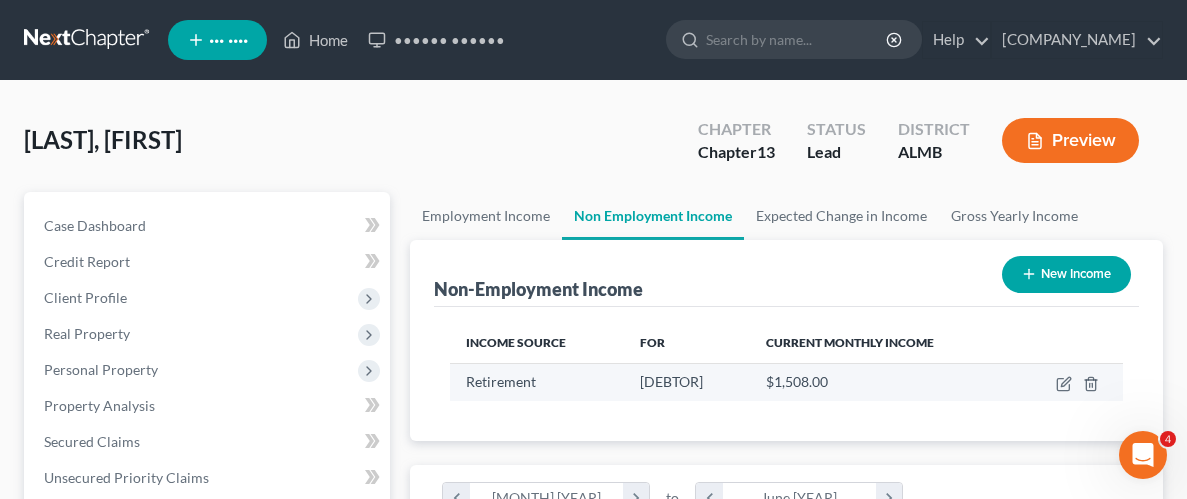 scroll, scrollTop: 999664, scrollLeft: 999287, axis: both 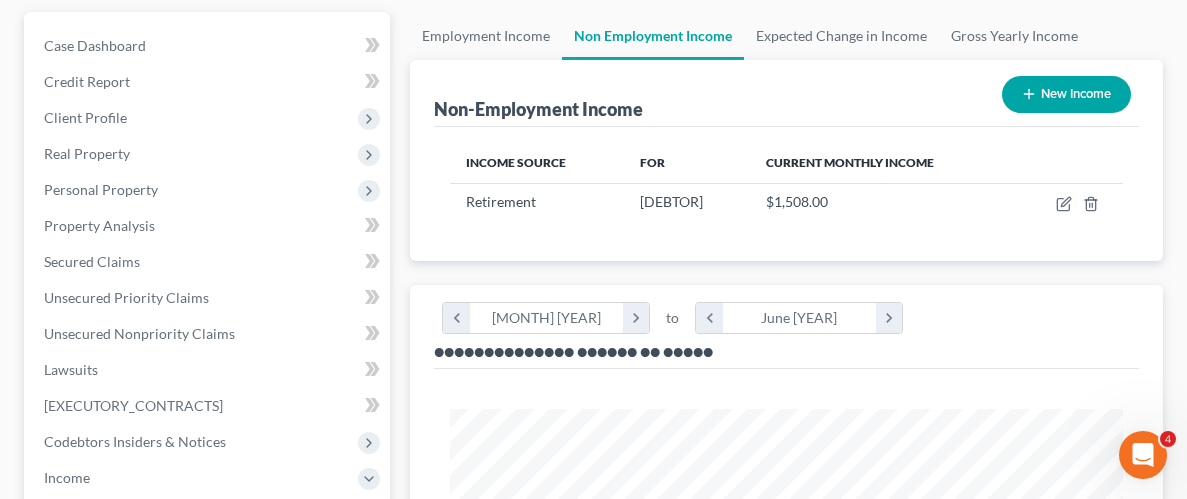 click on "New Income" at bounding box center (1066, 94) 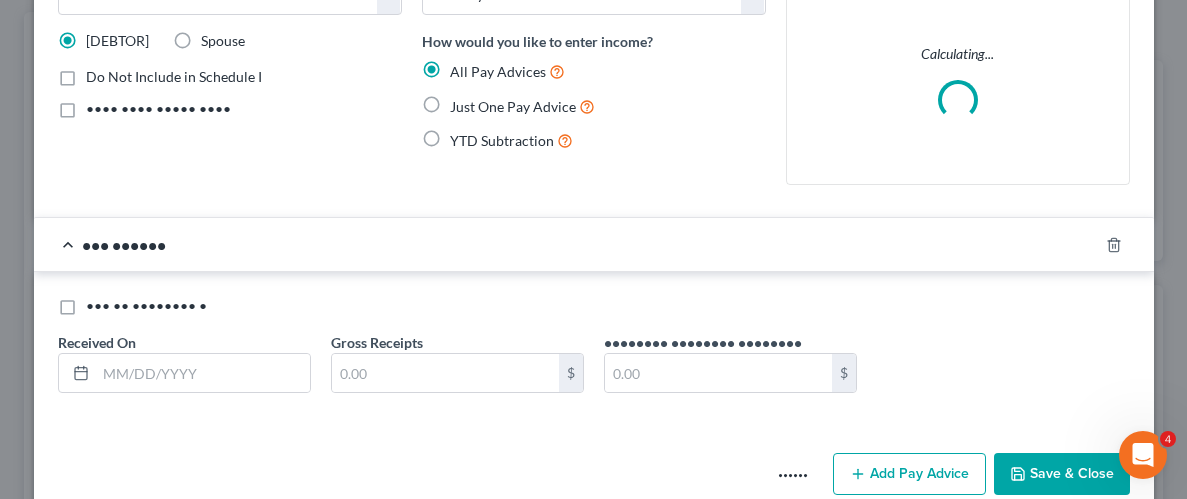 scroll, scrollTop: 172, scrollLeft: 0, axis: vertical 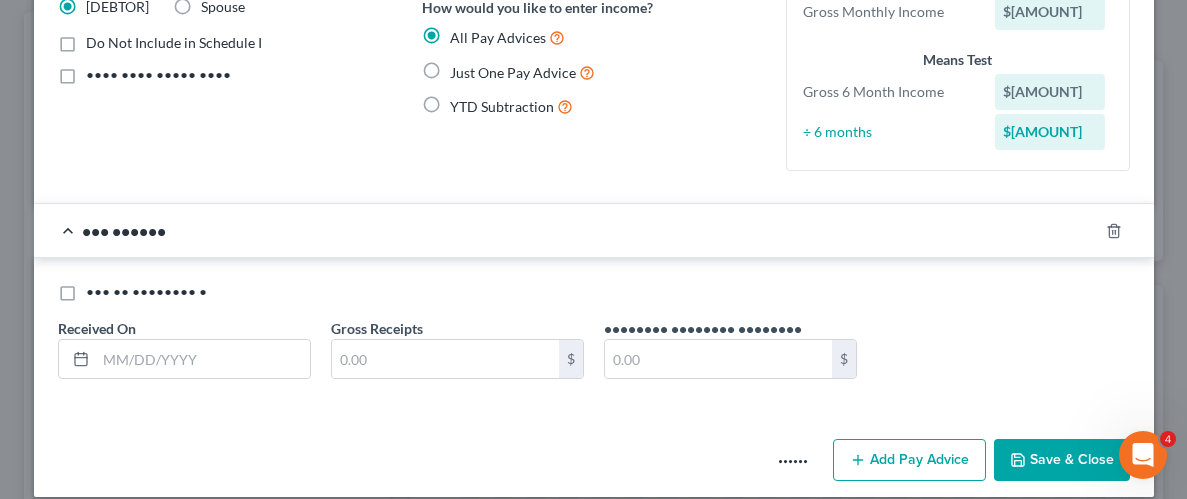 click on "••••••" at bounding box center (793, 461) 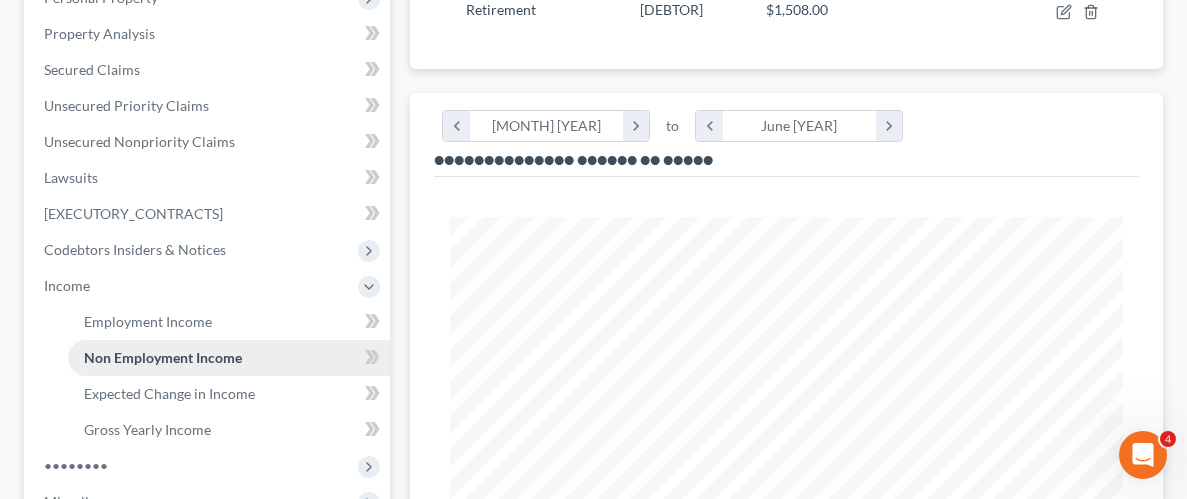scroll, scrollTop: 384, scrollLeft: 0, axis: vertical 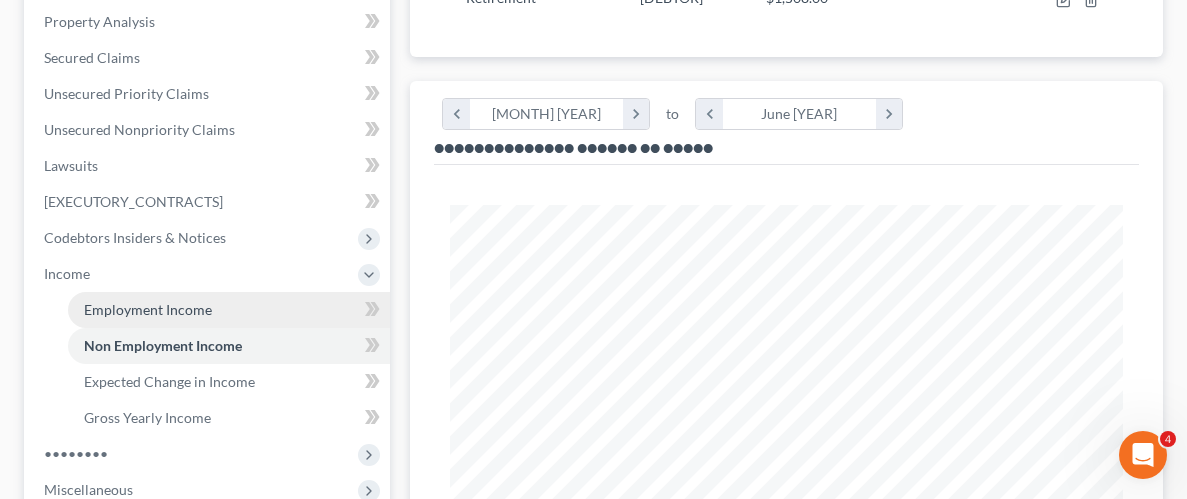 click on "Employment Income" at bounding box center (148, 309) 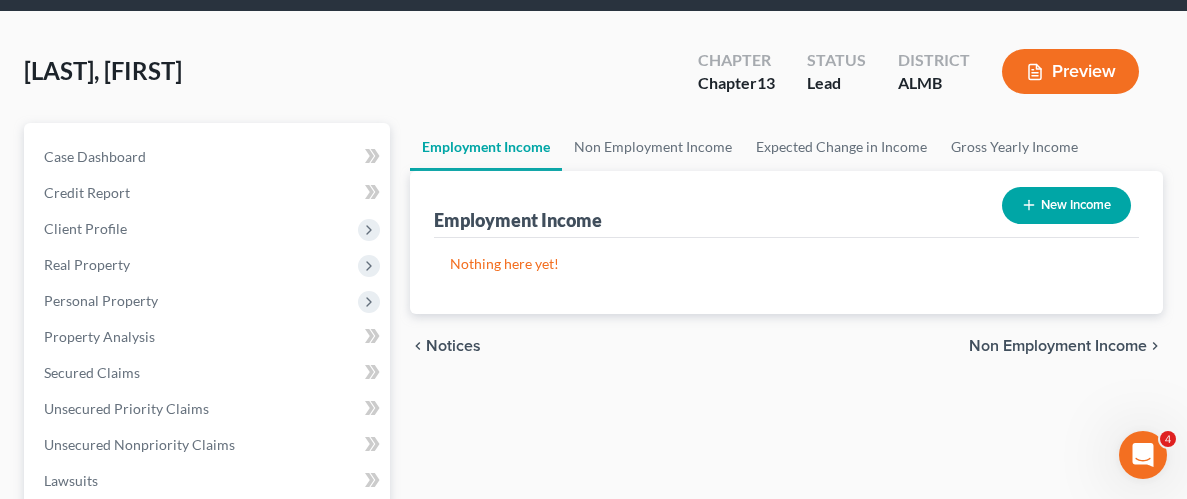 scroll, scrollTop: 72, scrollLeft: 0, axis: vertical 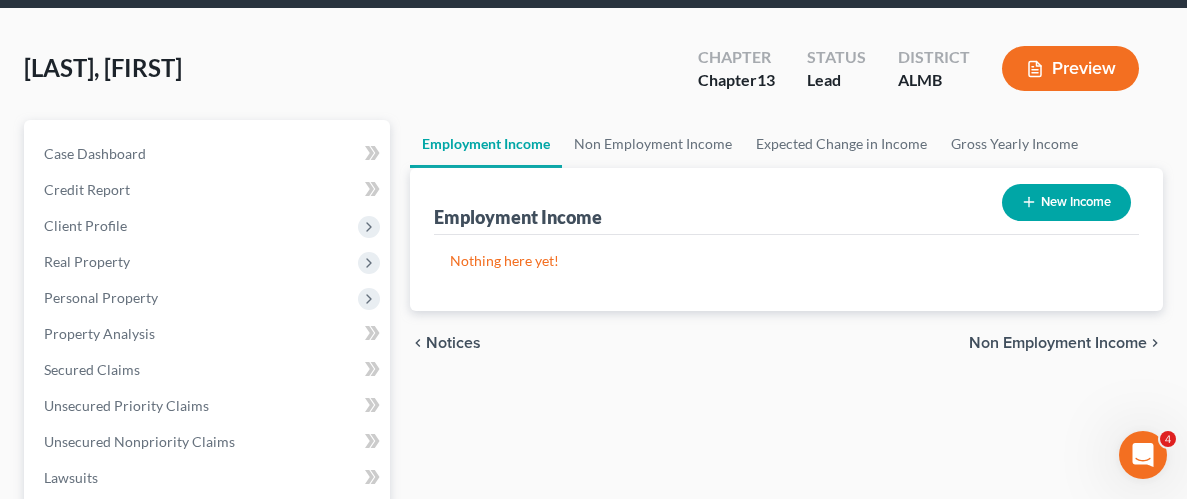 click on "New Income" at bounding box center (1066, 202) 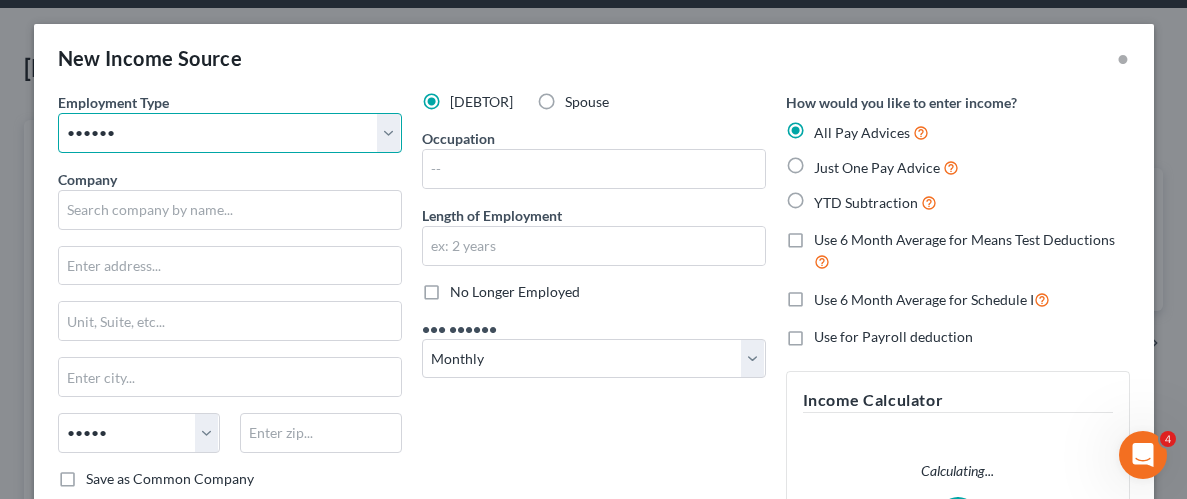 click on "Select Full or Part Time Employment Self Employment" at bounding box center (230, 133) 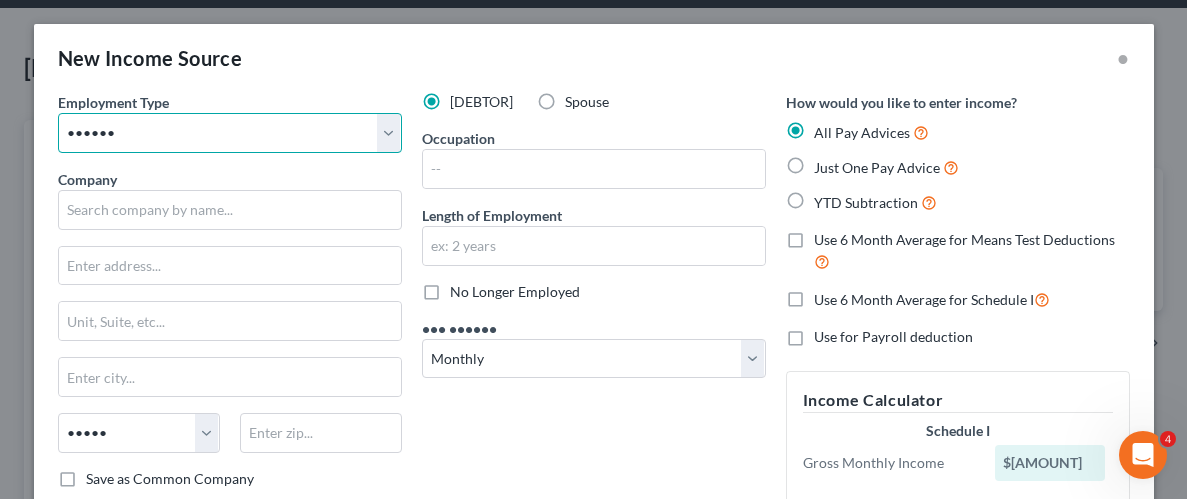 select on "0" 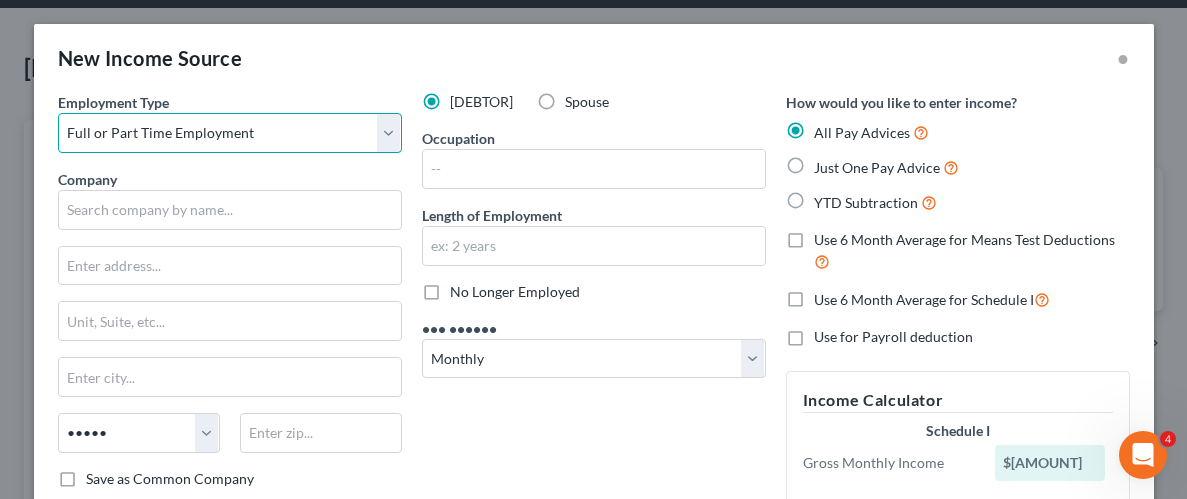 click on "Select Full or Part Time Employment Self Employment" at bounding box center (230, 133) 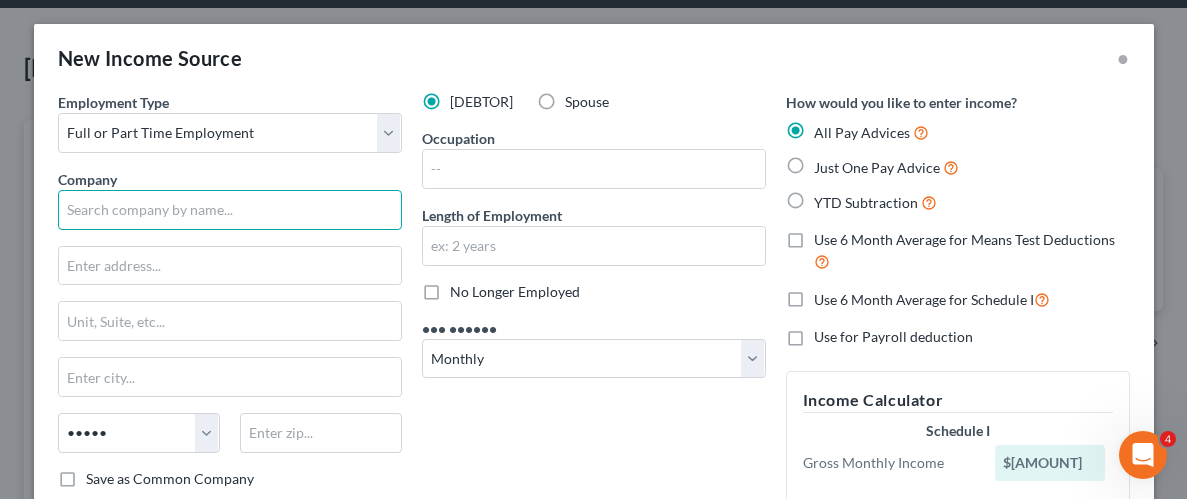 click at bounding box center (230, 210) 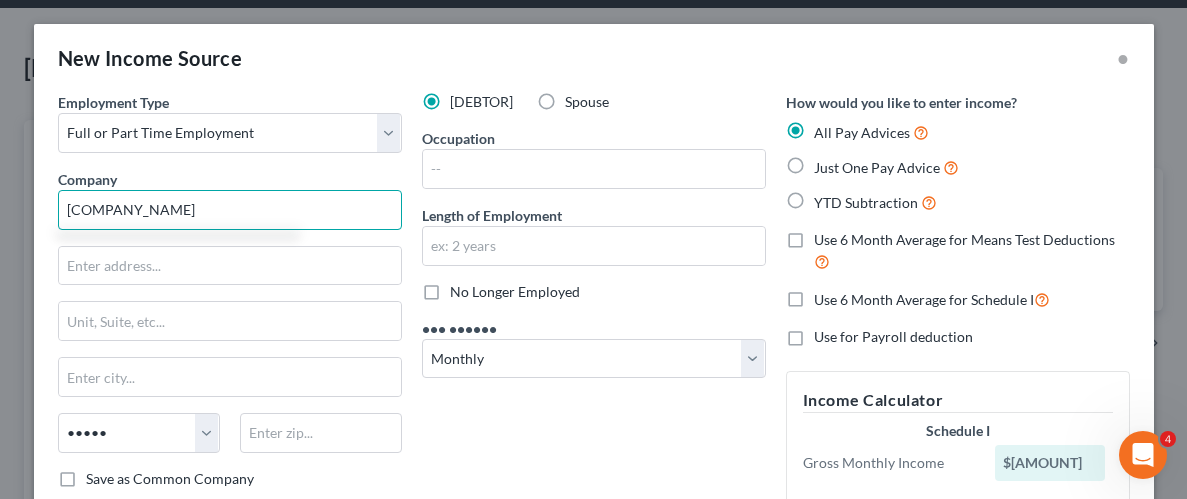 type on "[COMPANY_NAME]" 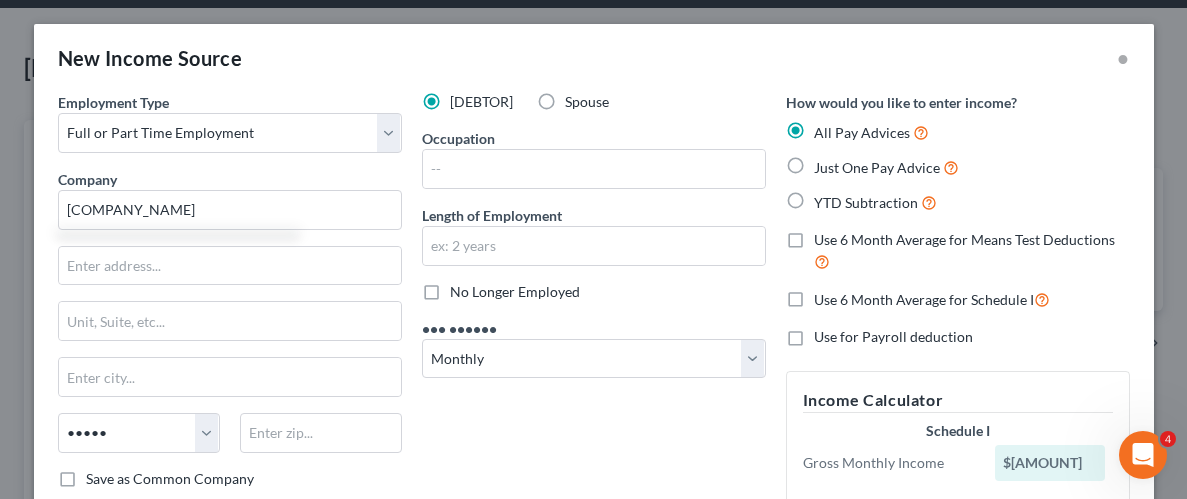 click on "Just One Pay Advice" at bounding box center (886, 167) 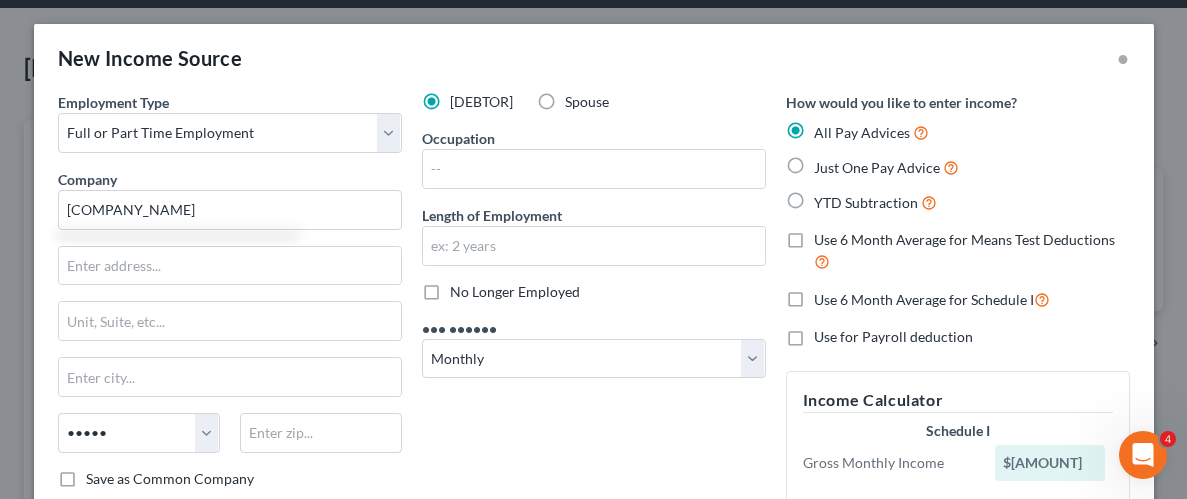 click on "Just One Pay Advice" at bounding box center (828, 162) 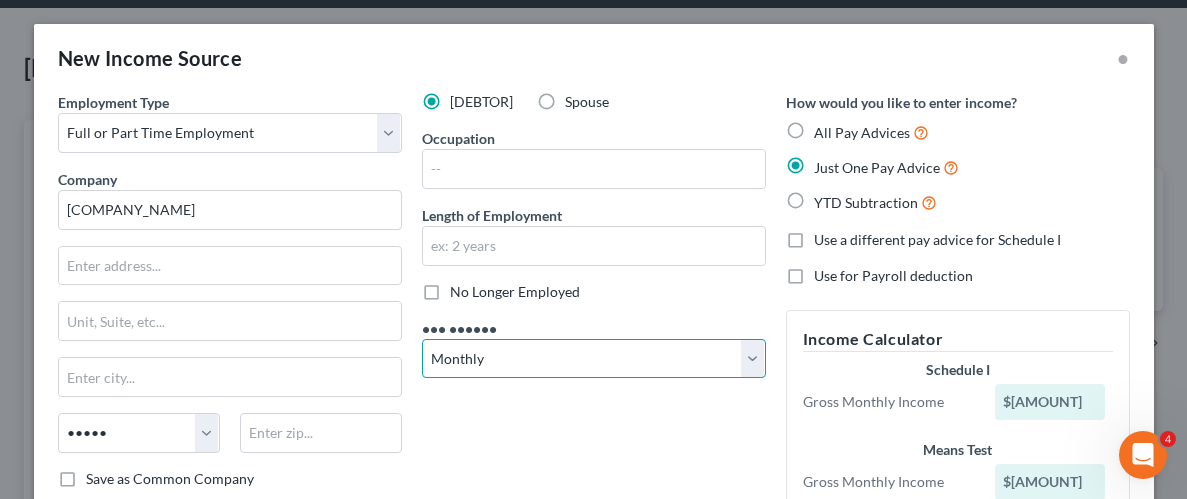 click on "Select Monthly Twice Monthly Every Other Week Weekly" at bounding box center (594, 359) 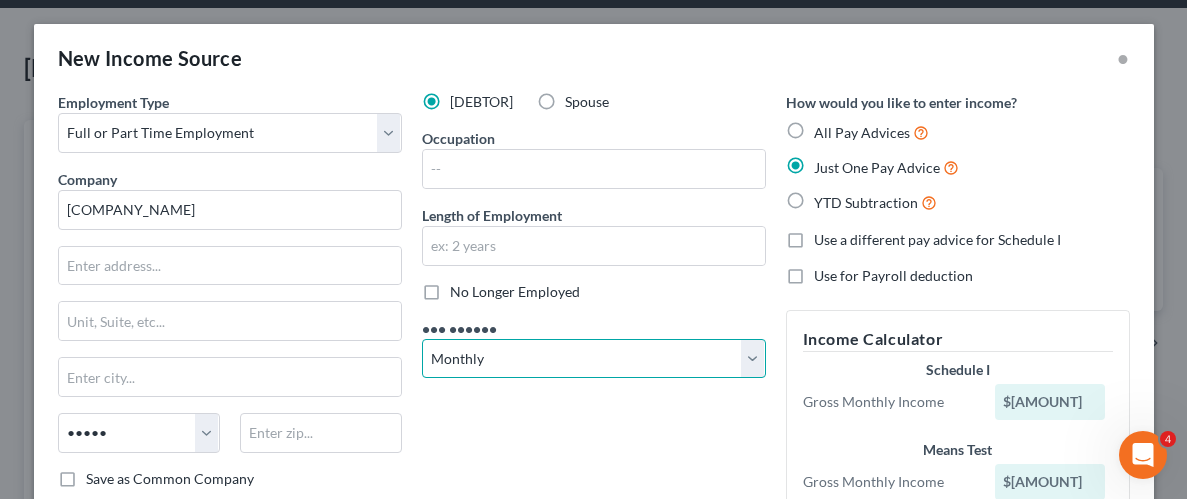 select on "2" 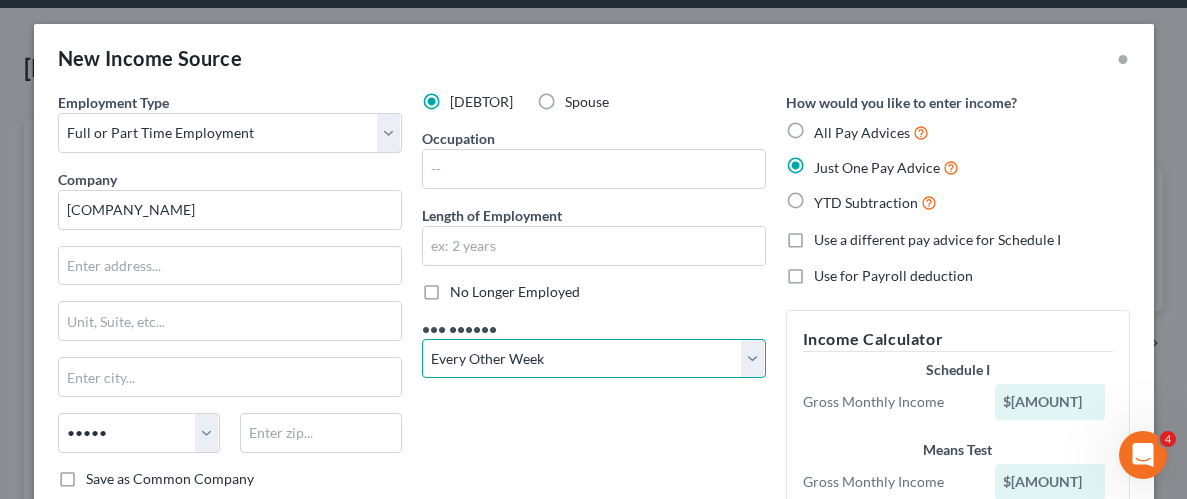click on "Select Monthly Twice Monthly Every Other Week Weekly" at bounding box center [594, 359] 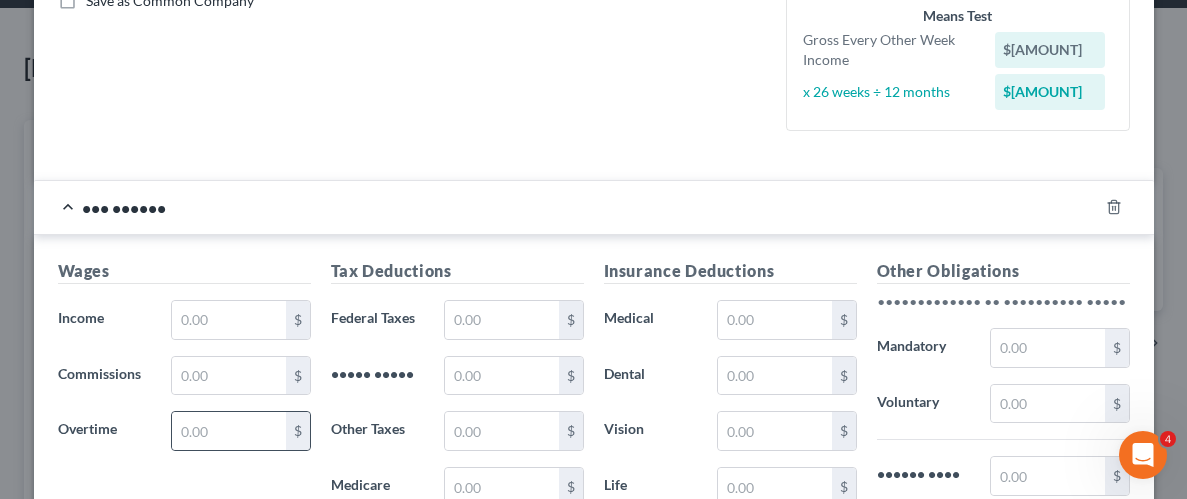 scroll, scrollTop: 526, scrollLeft: 0, axis: vertical 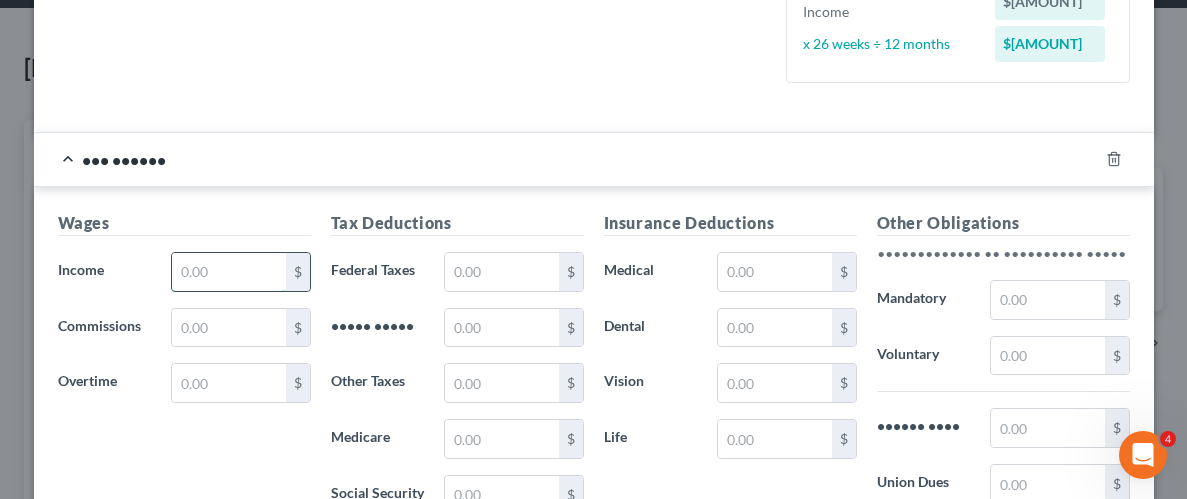 click at bounding box center (228, 272) 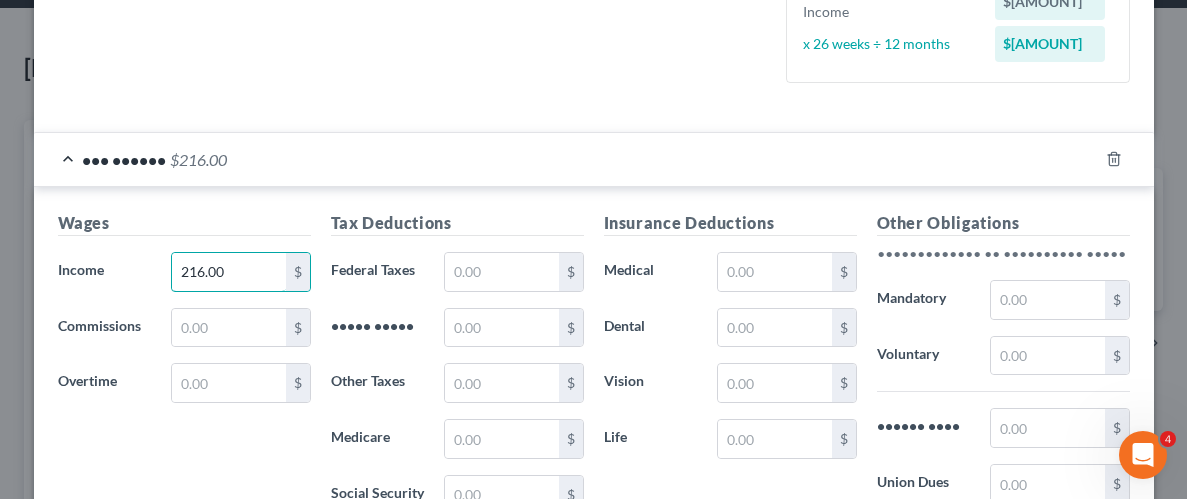 type on "216.00" 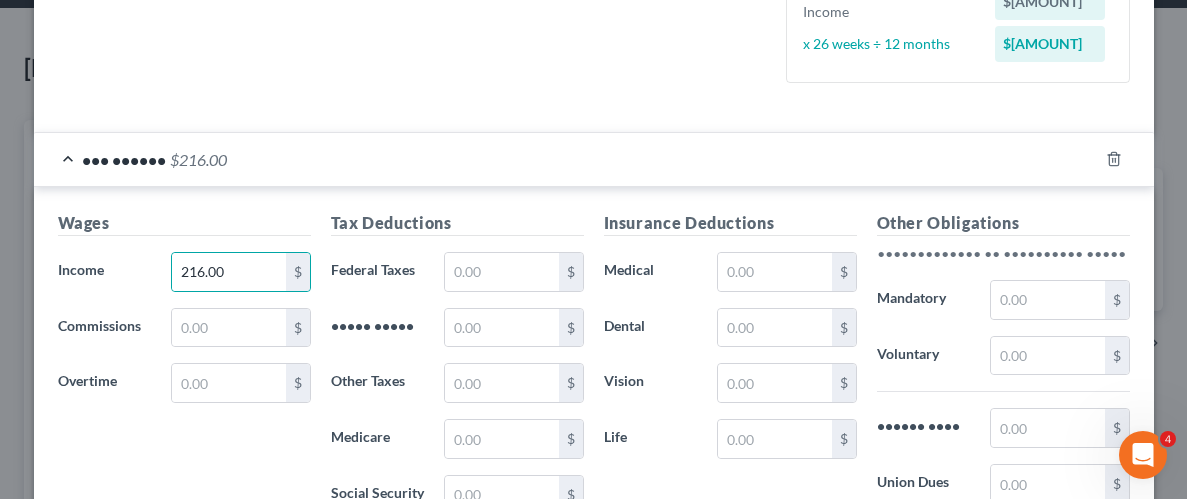 click on "Wages
Income
*
216.00 $ Commissions $ Overtime $" at bounding box center (184, 371) 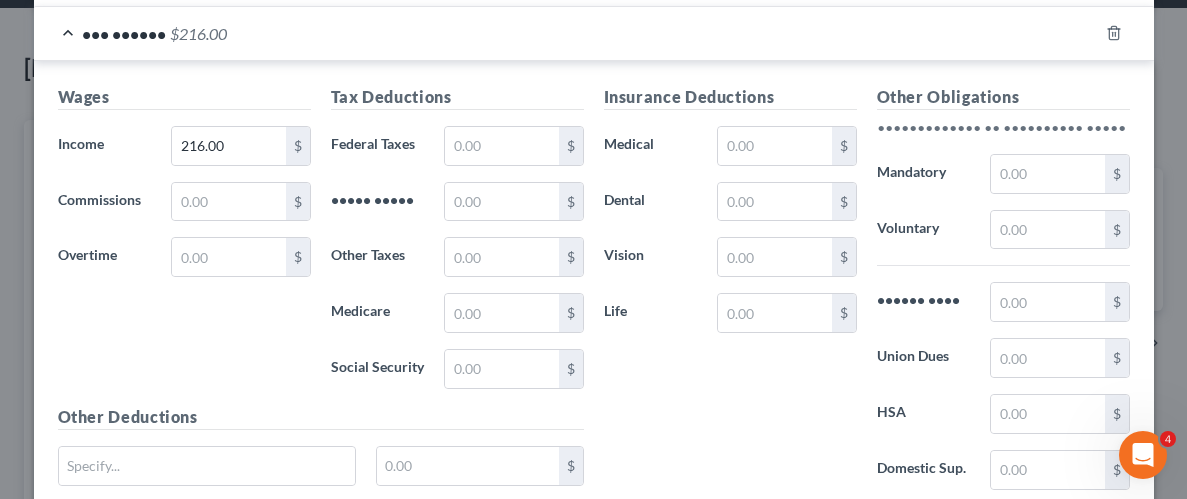 scroll, scrollTop: 809, scrollLeft: 0, axis: vertical 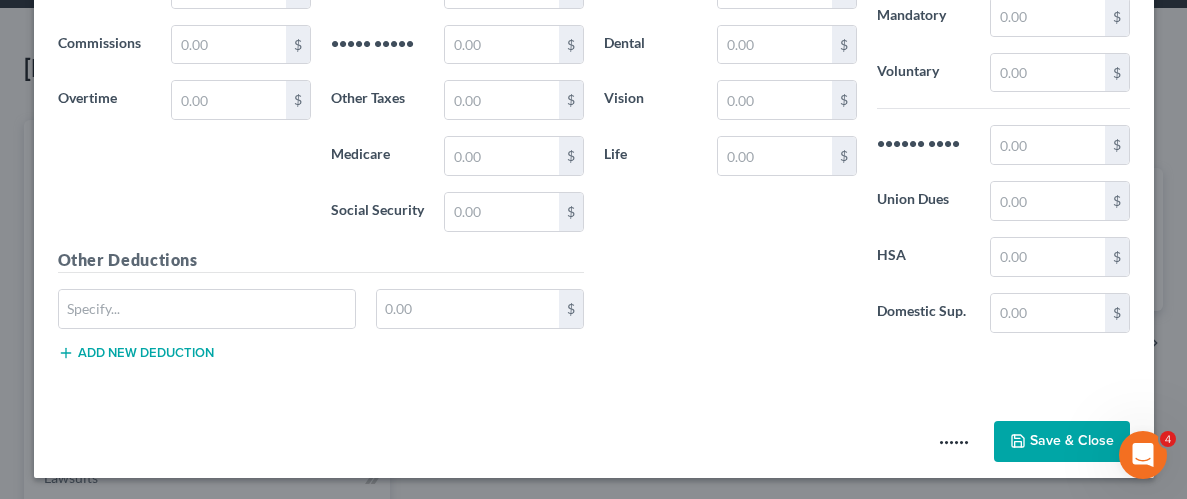 click at bounding box center (1018, 441) 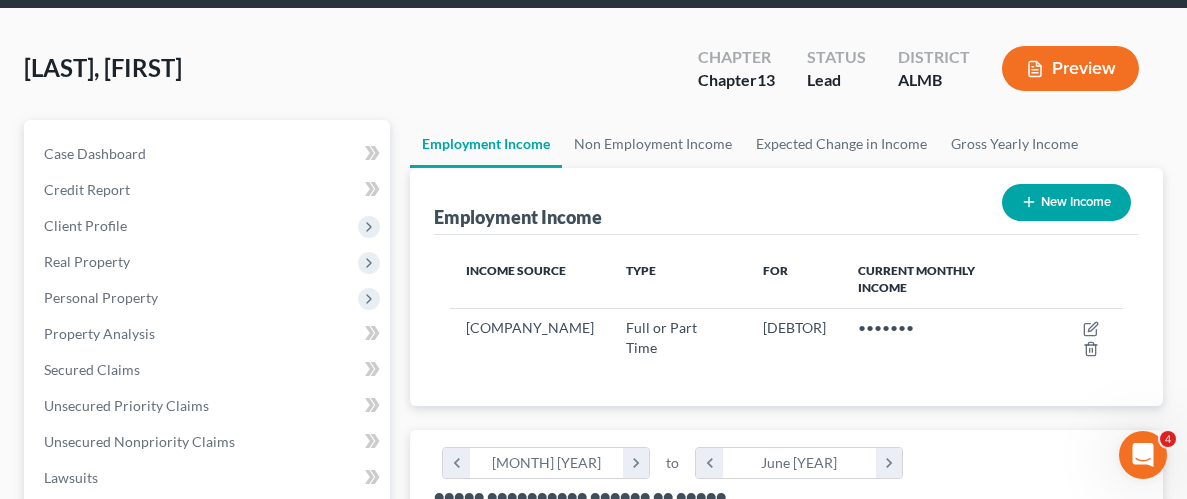 scroll, scrollTop: 999664, scrollLeft: 999287, axis: both 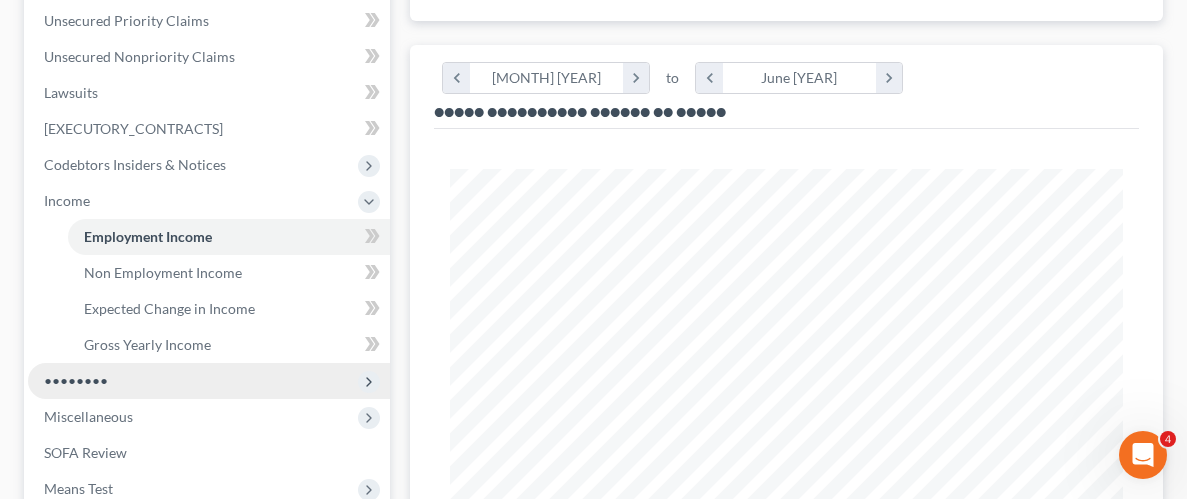 click on "••••••••" at bounding box center [0, 0] 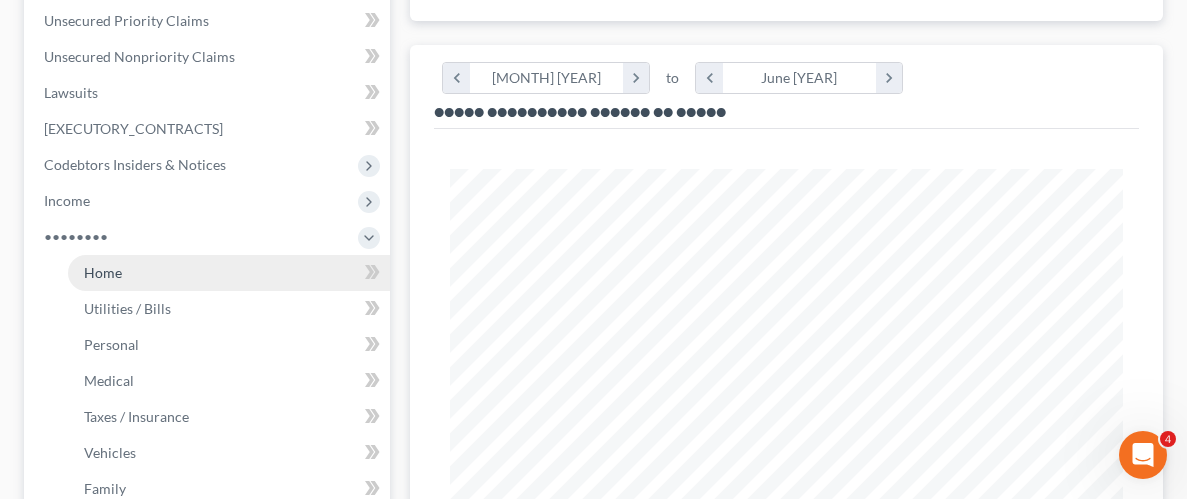 click on "Home" at bounding box center (103, 272) 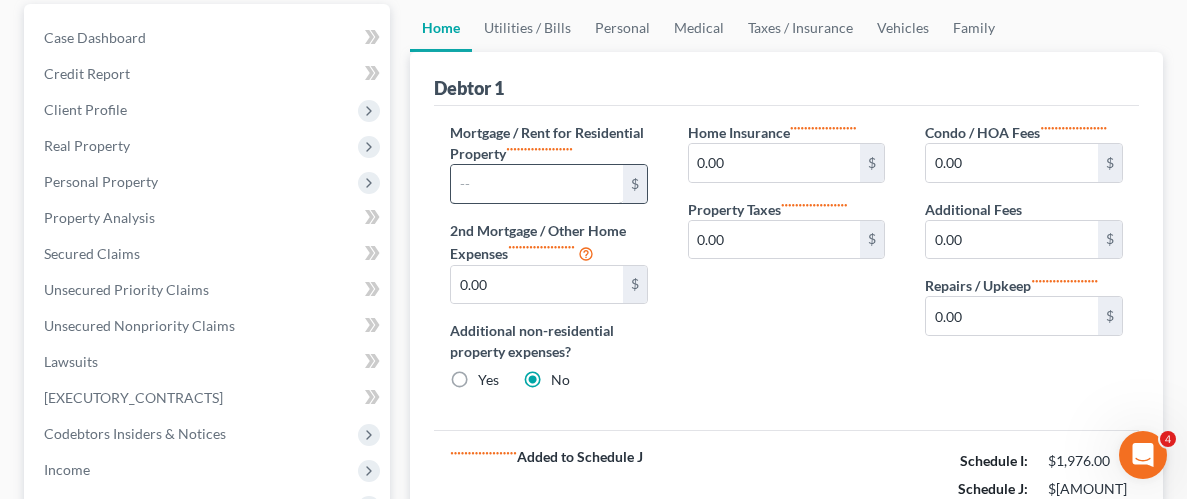 scroll, scrollTop: 187, scrollLeft: 0, axis: vertical 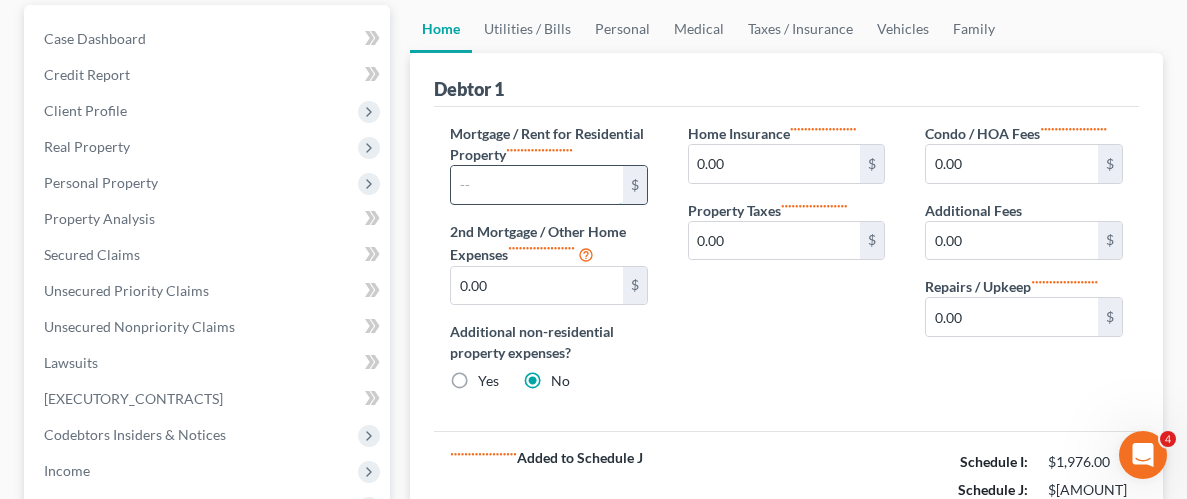 click at bounding box center (537, 185) 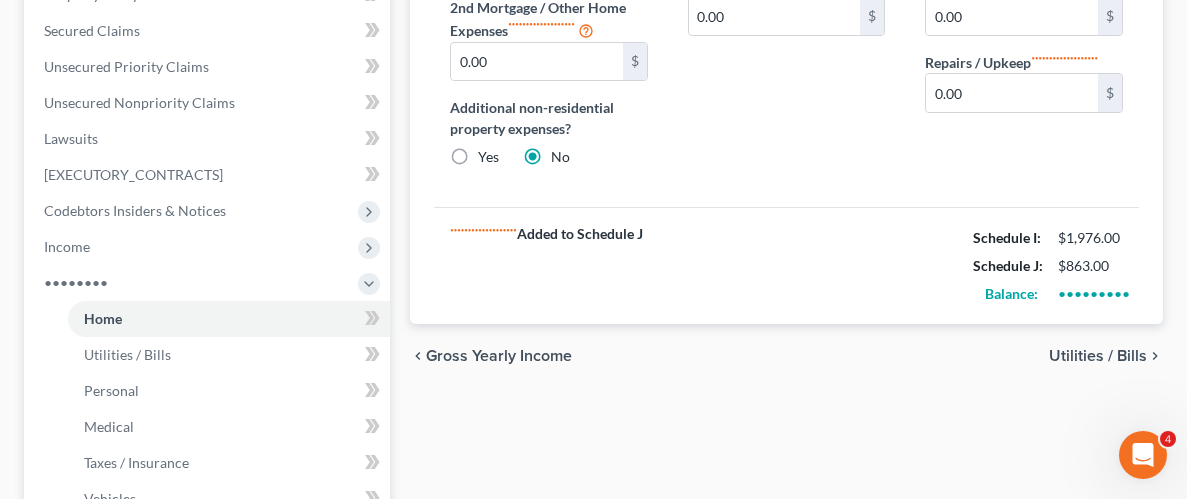 scroll, scrollTop: 419, scrollLeft: 0, axis: vertical 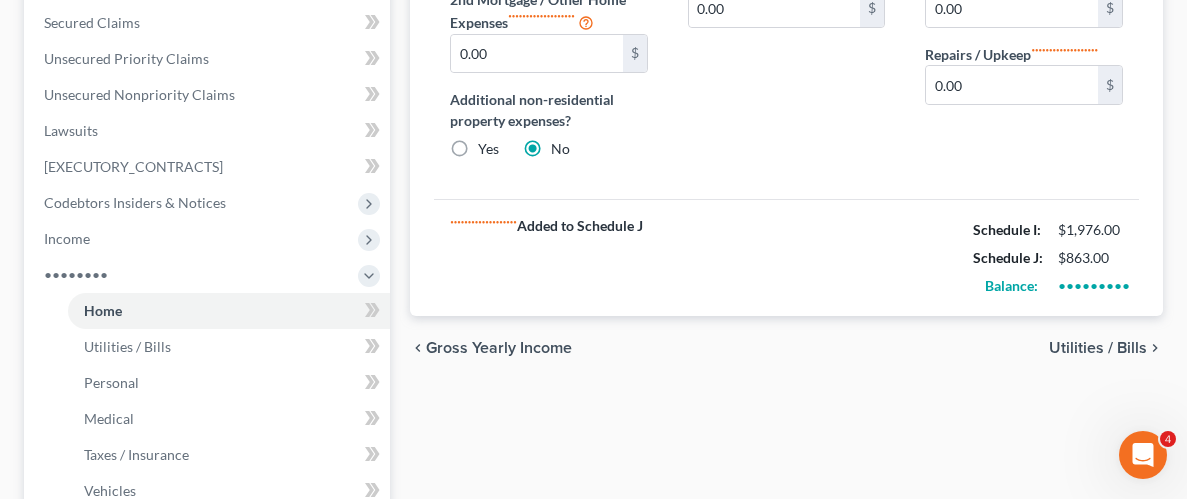 type on "863.00" 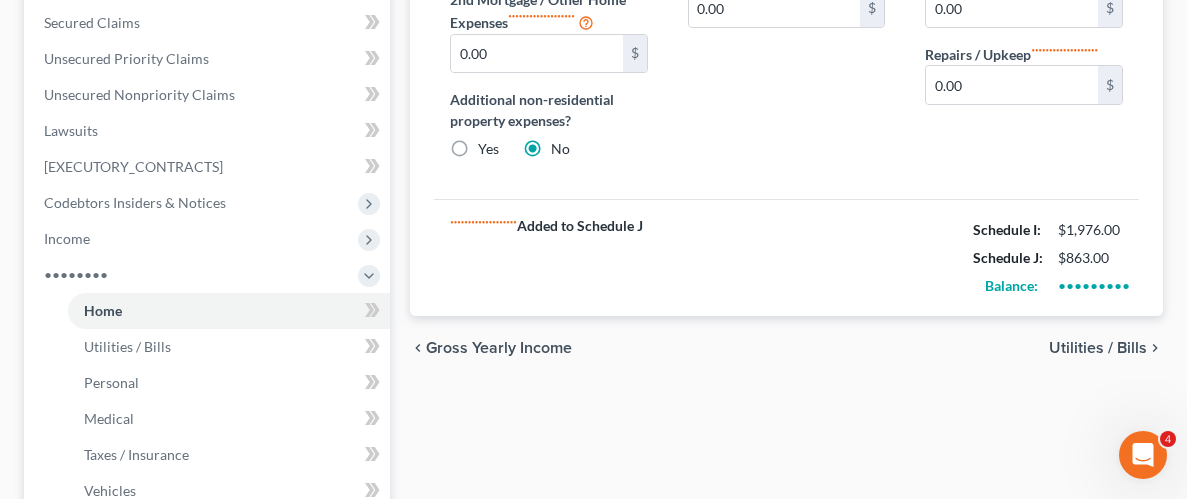 click on "Utilities / Bills" at bounding box center [1098, 348] 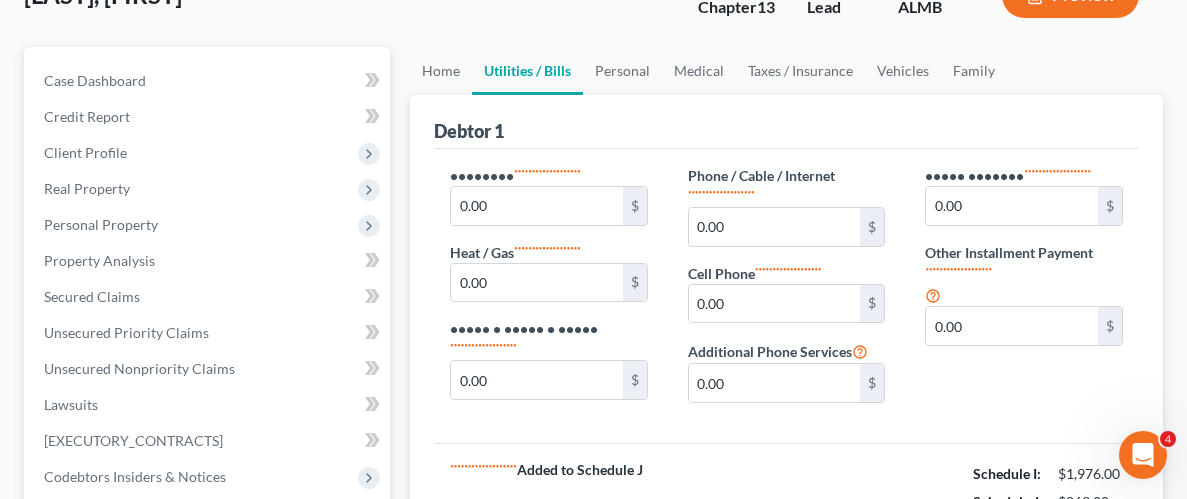 scroll, scrollTop: 0, scrollLeft: 0, axis: both 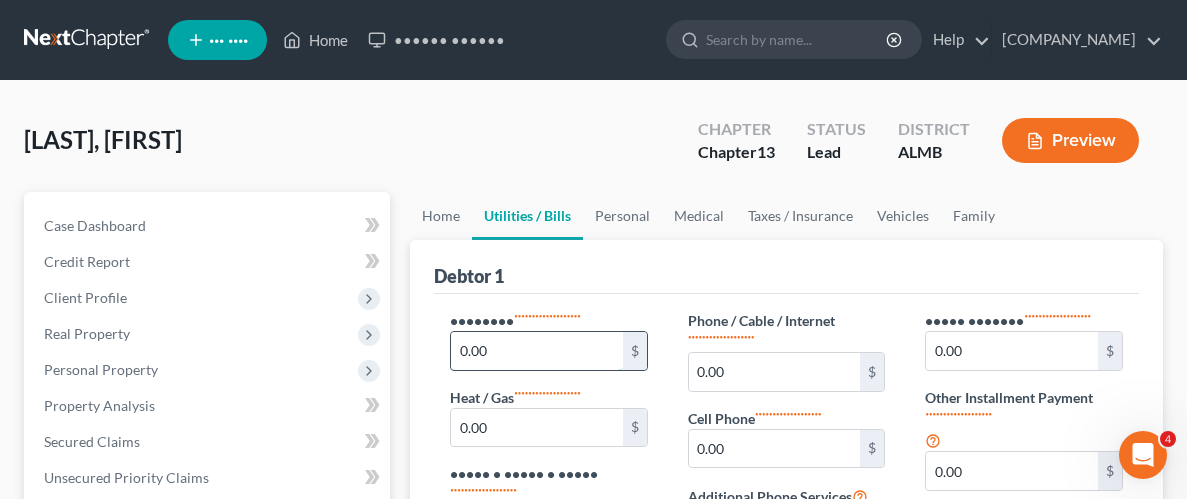 click on "0.00" at bounding box center [537, 351] 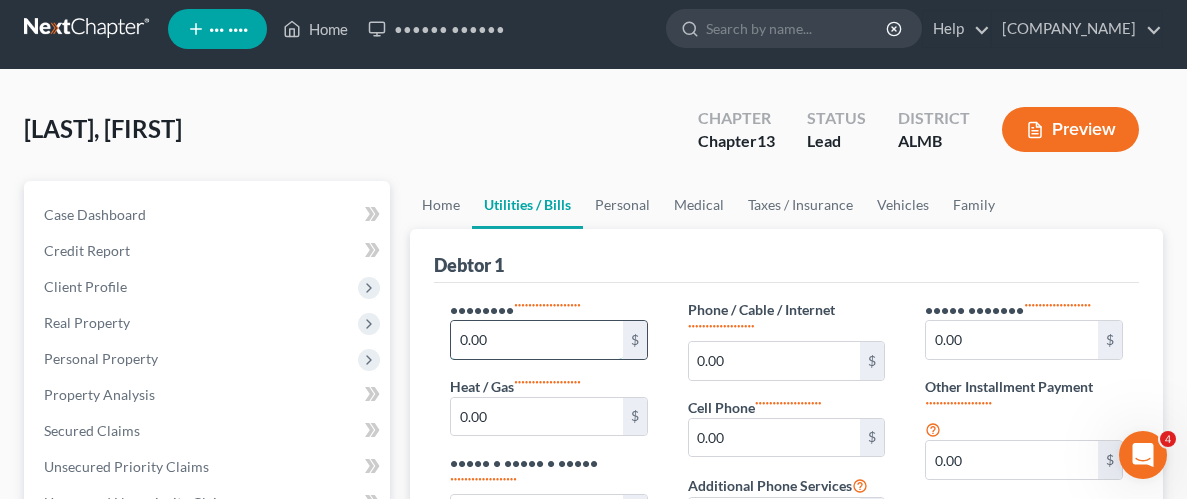 scroll, scrollTop: 19, scrollLeft: 0, axis: vertical 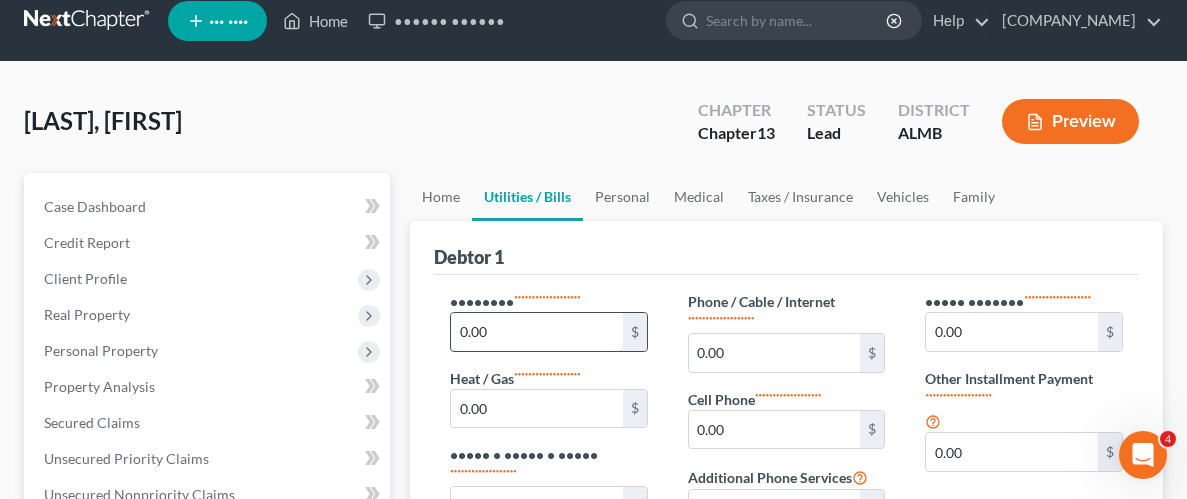 click on "0.00" at bounding box center (537, 332) 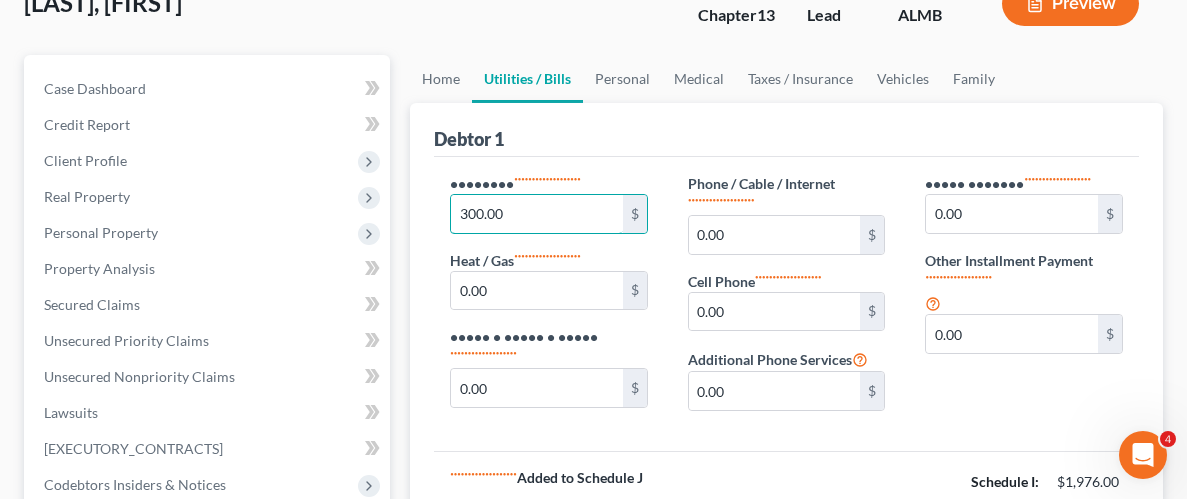 scroll, scrollTop: 168, scrollLeft: 0, axis: vertical 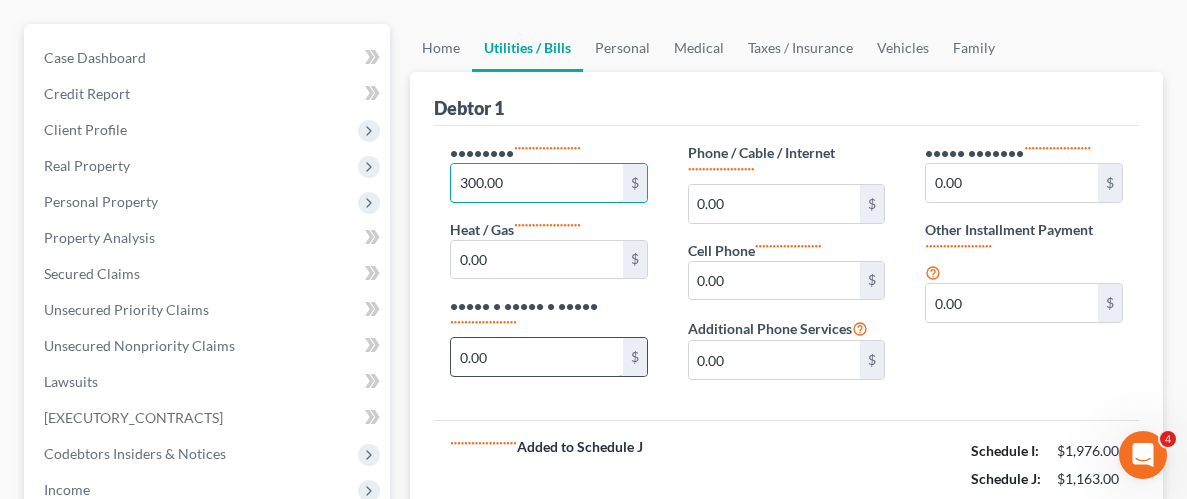 type on "300.00" 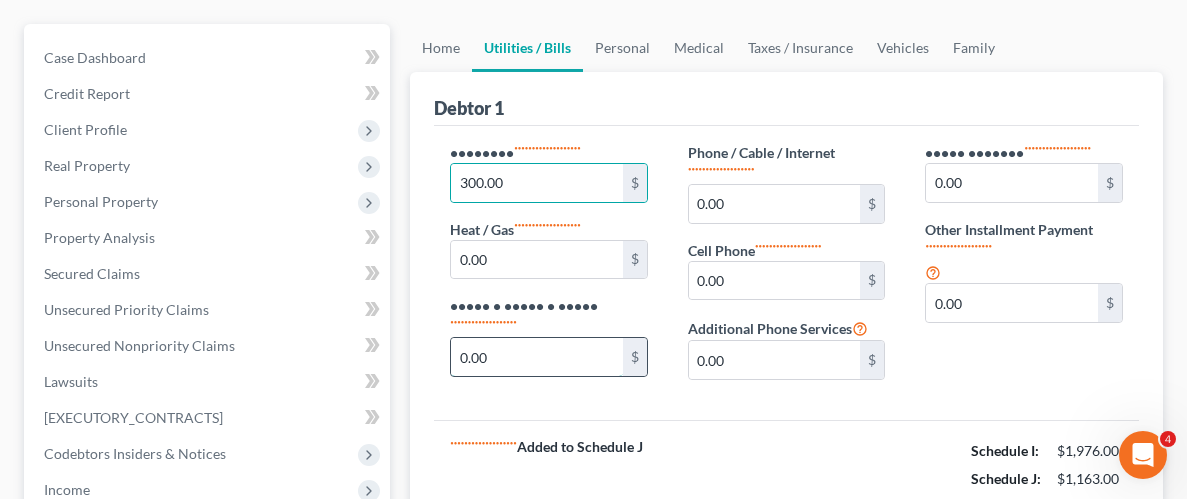 click on "0.00" at bounding box center [537, 357] 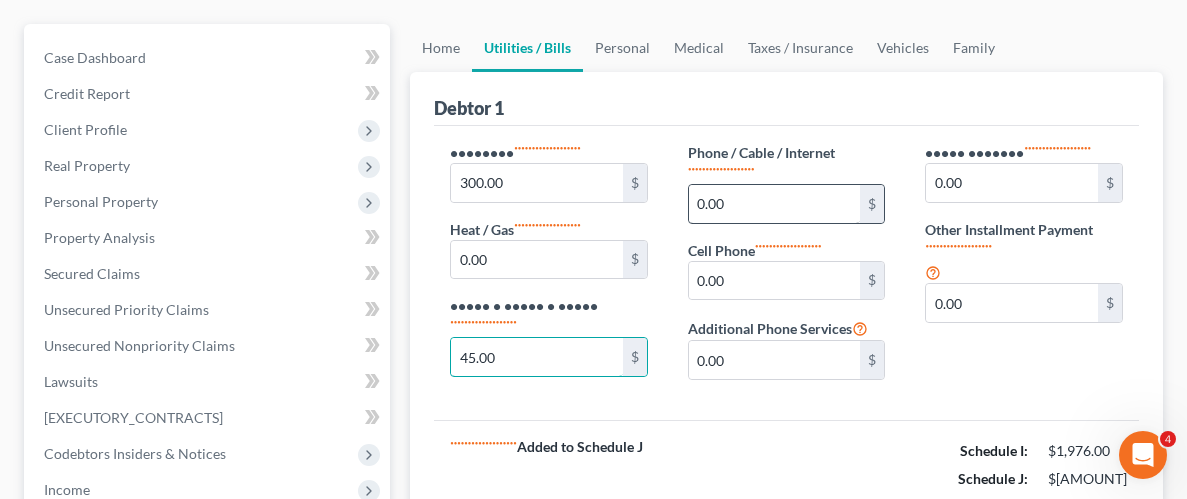 type on "45.00" 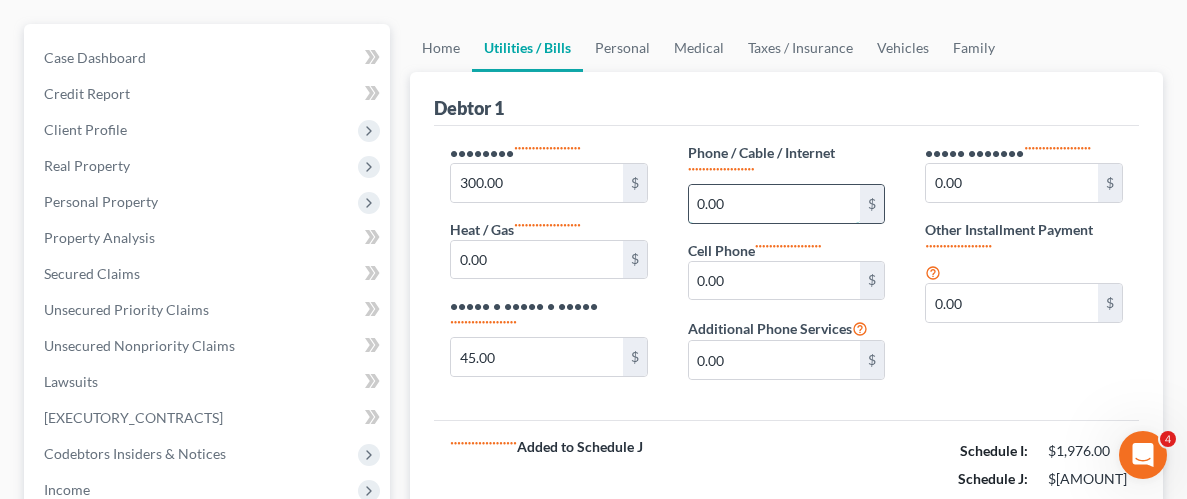 click on "0.00" at bounding box center [775, 204] 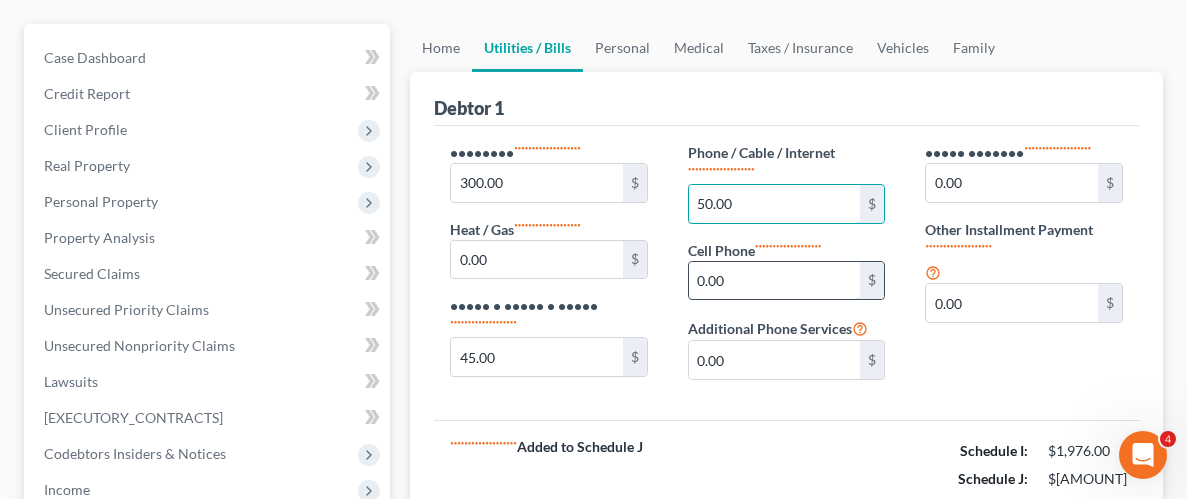 type on "50.00" 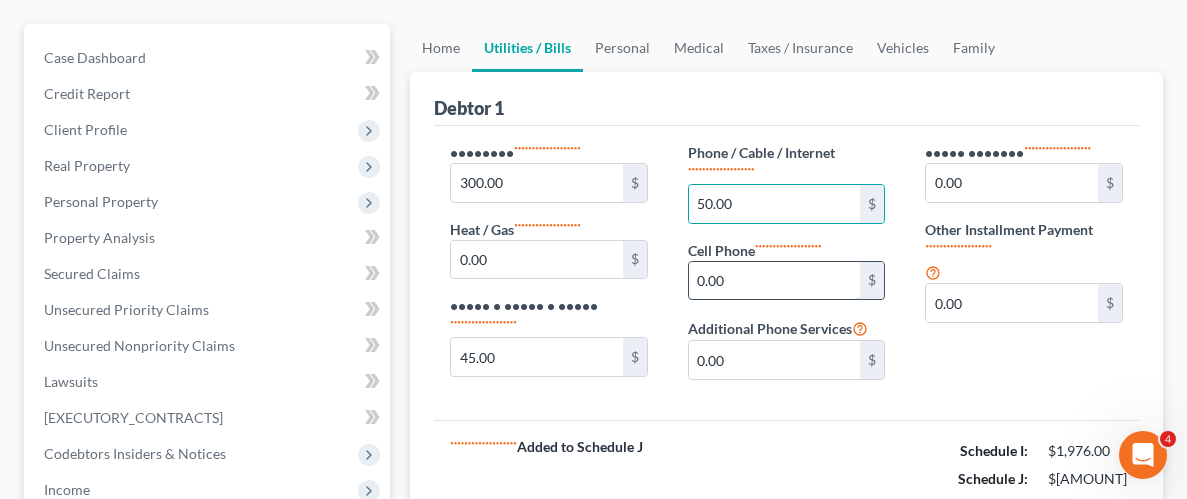 click on "0.00" at bounding box center (775, 281) 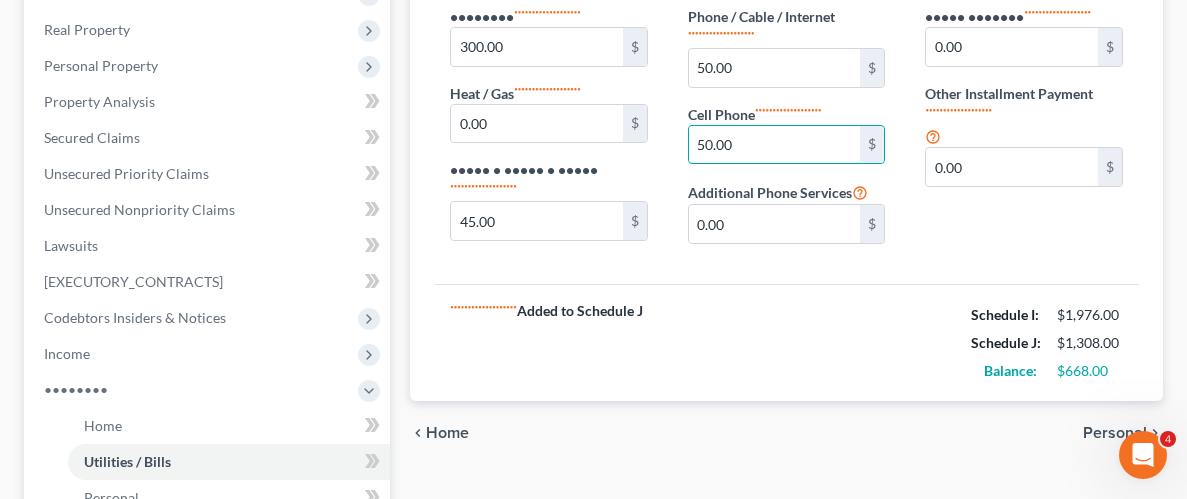 scroll, scrollTop: 309, scrollLeft: 0, axis: vertical 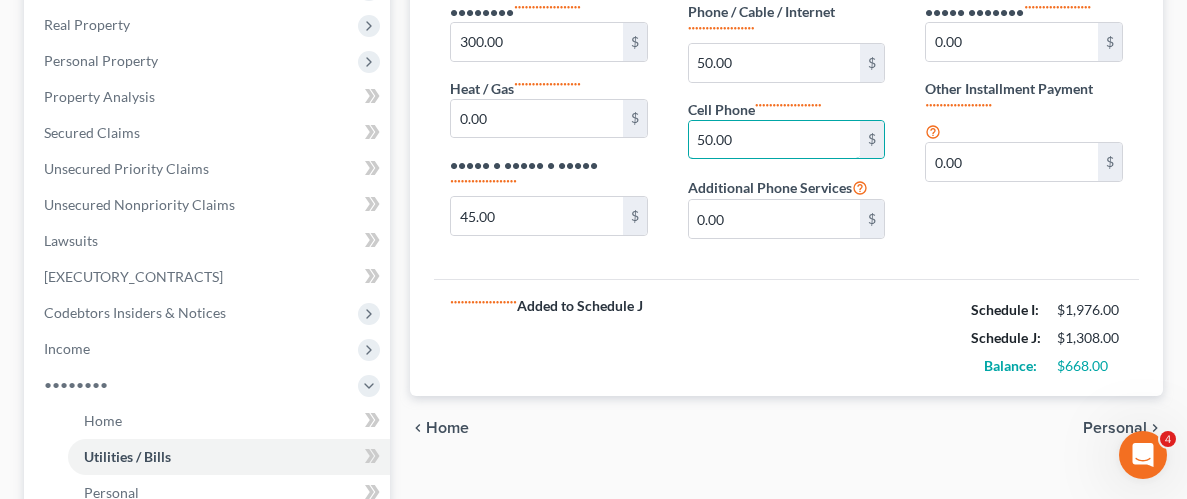 type on "50.00" 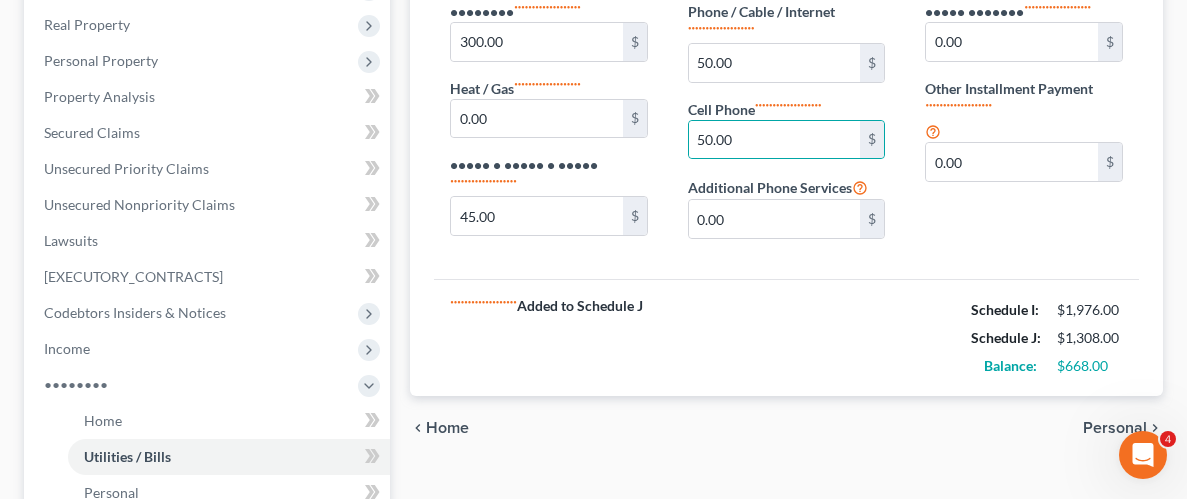 click on "Personal" at bounding box center (1115, 428) 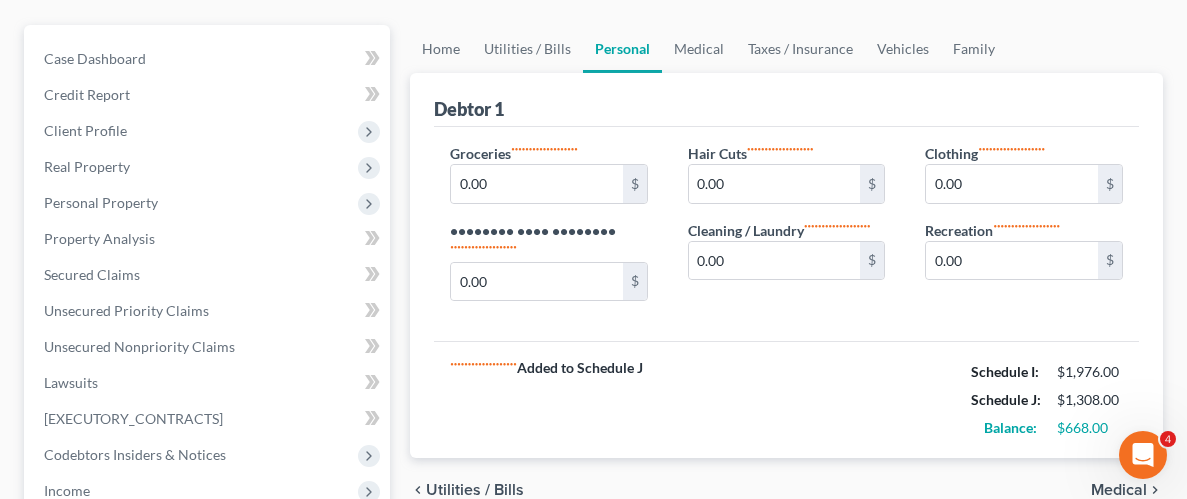 scroll, scrollTop: 0, scrollLeft: 0, axis: both 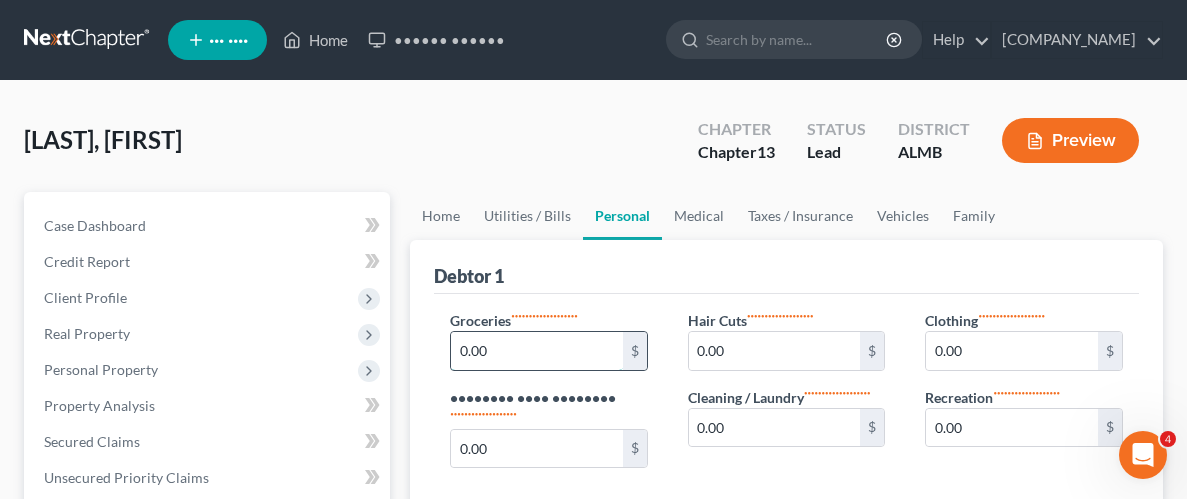 click on "0.00" at bounding box center [537, 351] 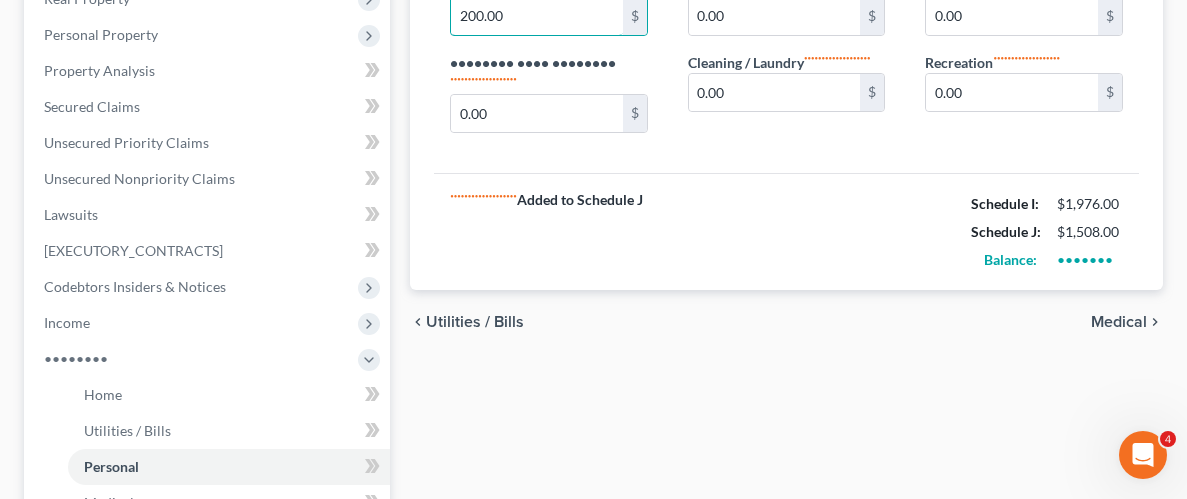 type on "200.00" 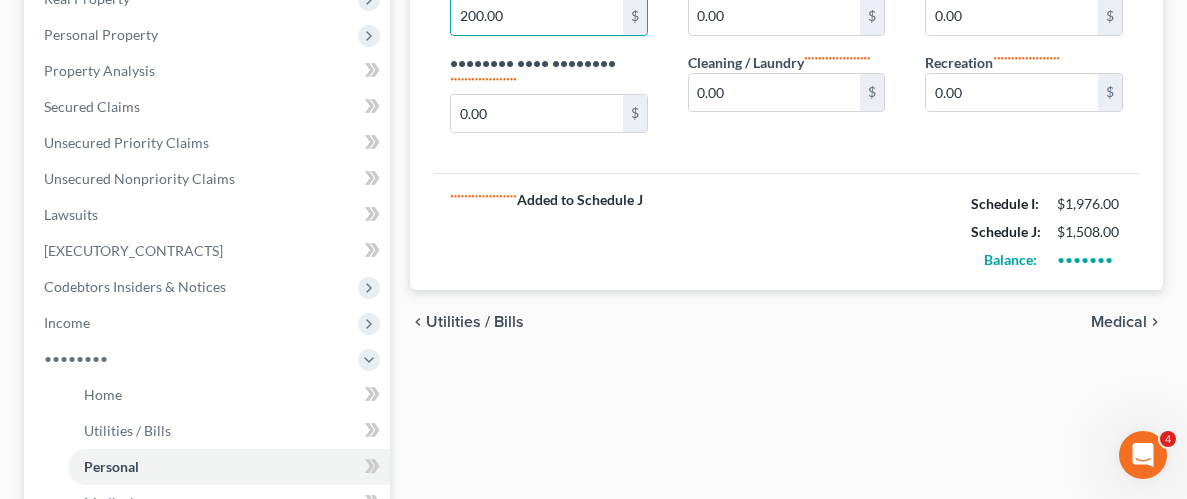 click on "Medical" at bounding box center [1119, 322] 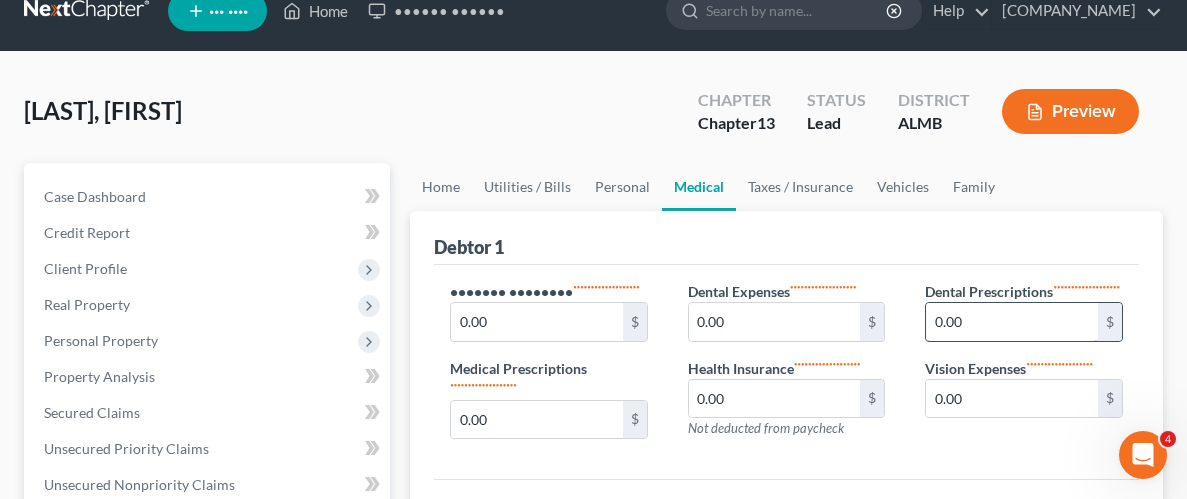 scroll, scrollTop: 32, scrollLeft: 0, axis: vertical 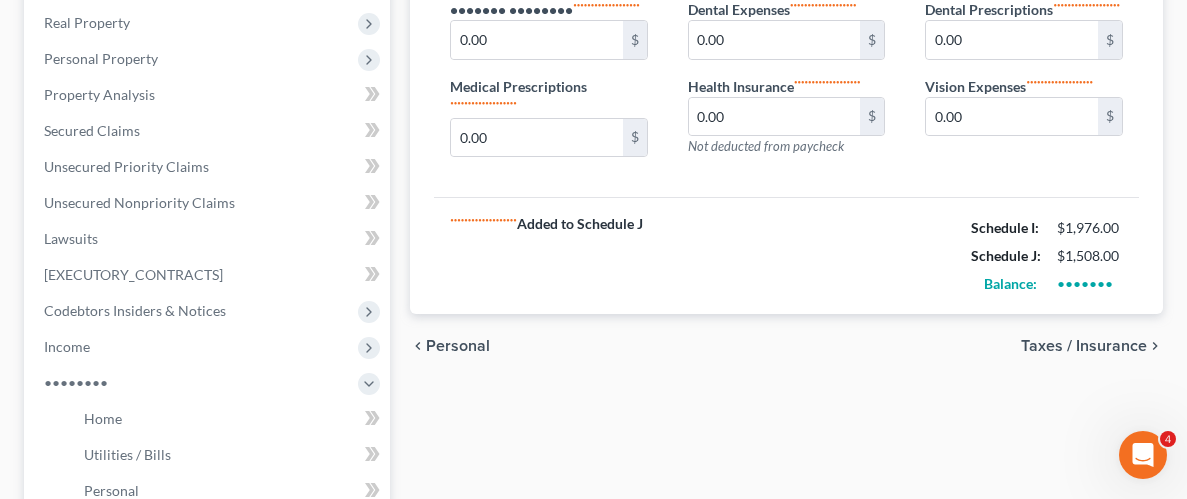 click on "Taxes / Insurance" at bounding box center (1084, 346) 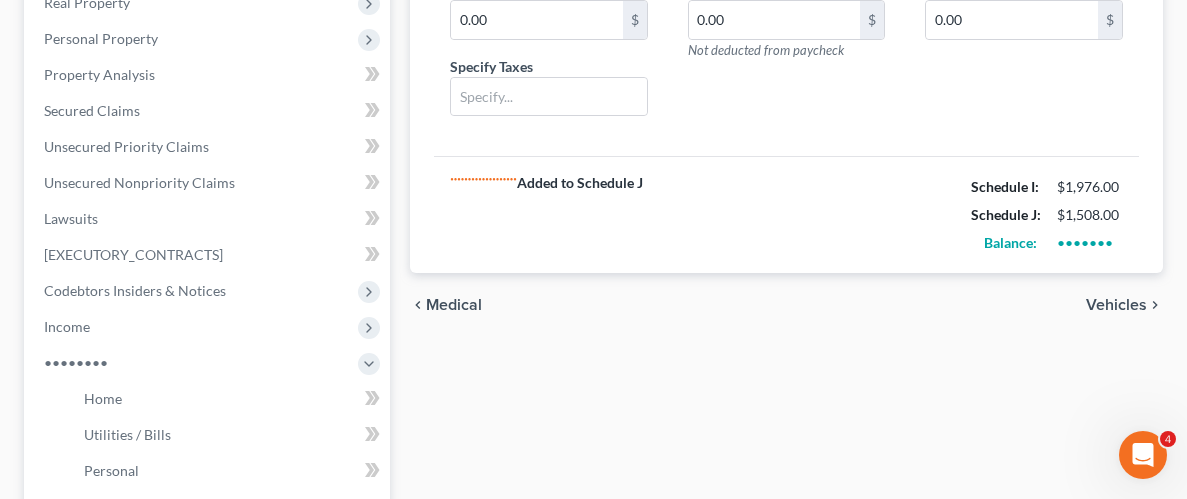 scroll, scrollTop: 358, scrollLeft: 0, axis: vertical 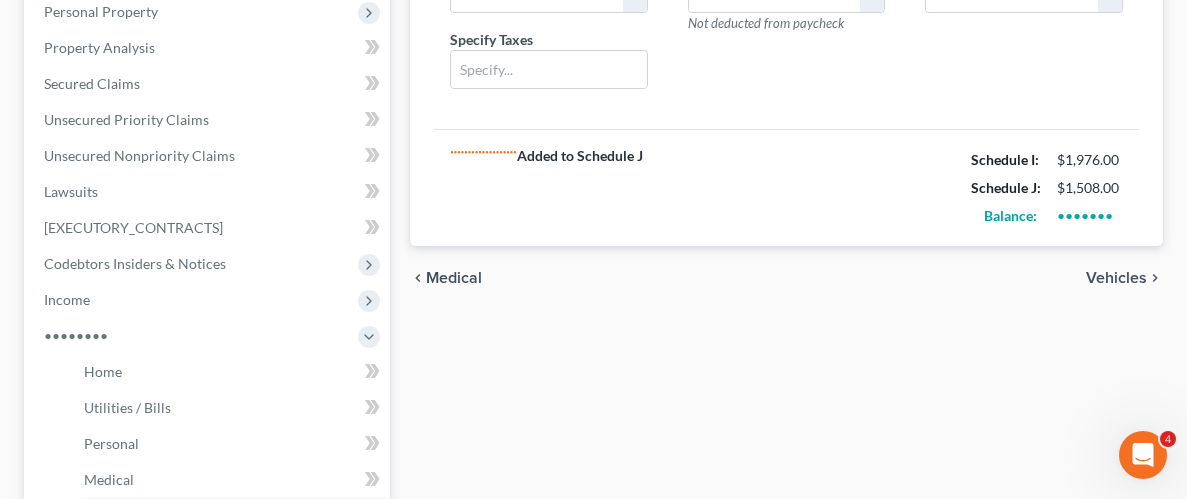 click on "Vehicles" at bounding box center (1116, 278) 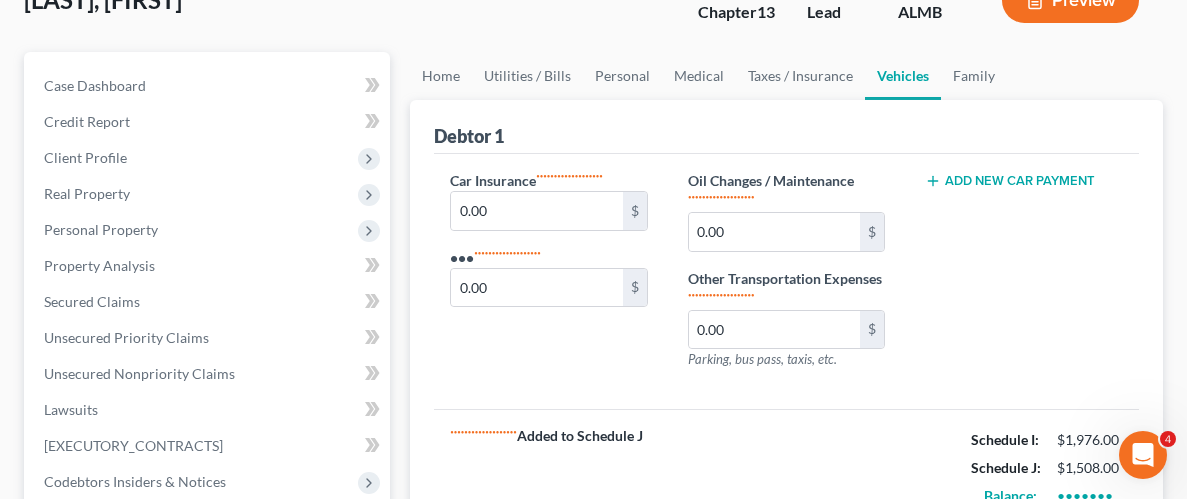 scroll, scrollTop: 177, scrollLeft: 0, axis: vertical 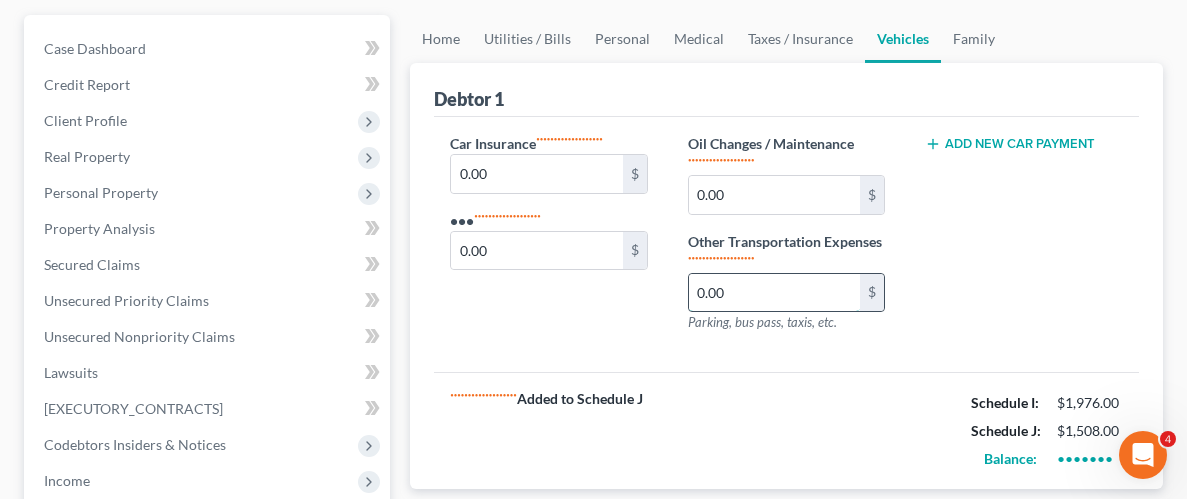 click on "0.00" at bounding box center [775, 293] 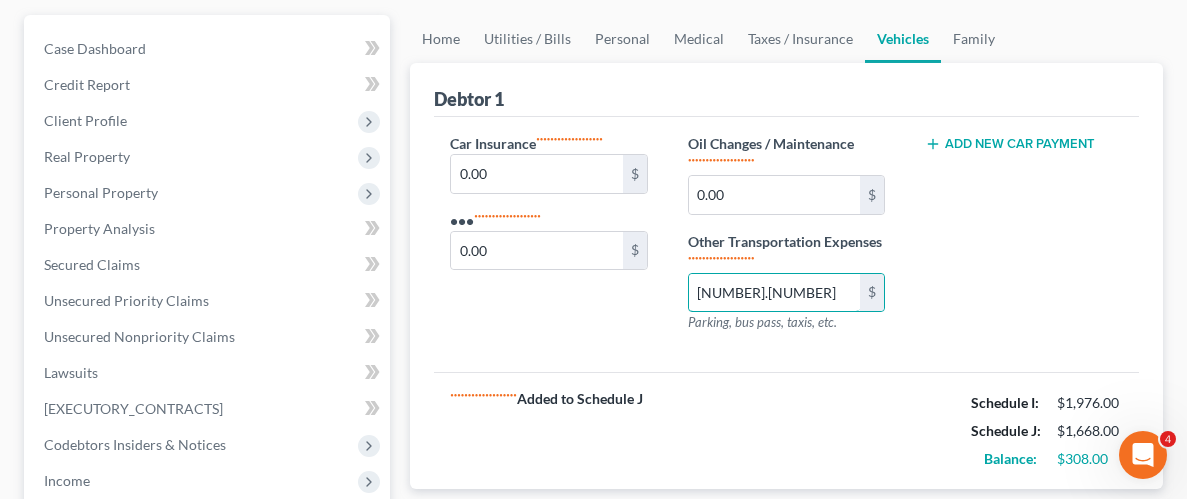 type on "[NUMBER].[NUMBER]" 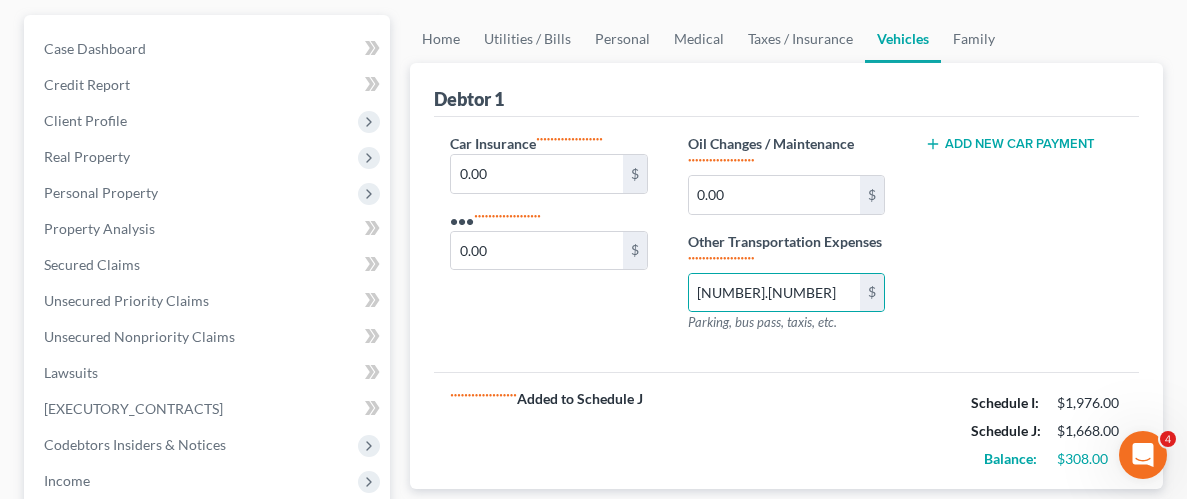 click on "Add New Car Payment" at bounding box center (1024, 241) 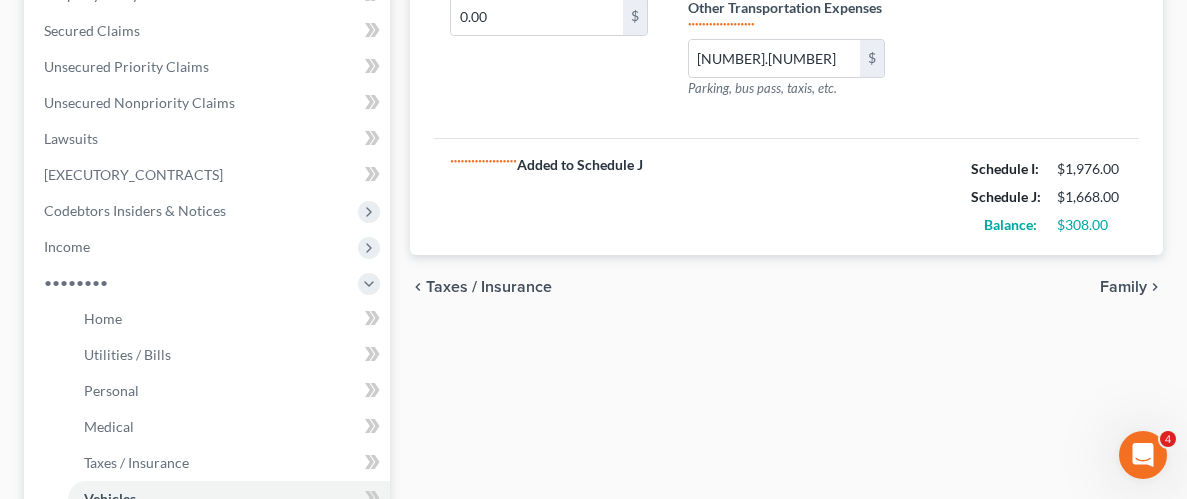 scroll, scrollTop: 413, scrollLeft: 0, axis: vertical 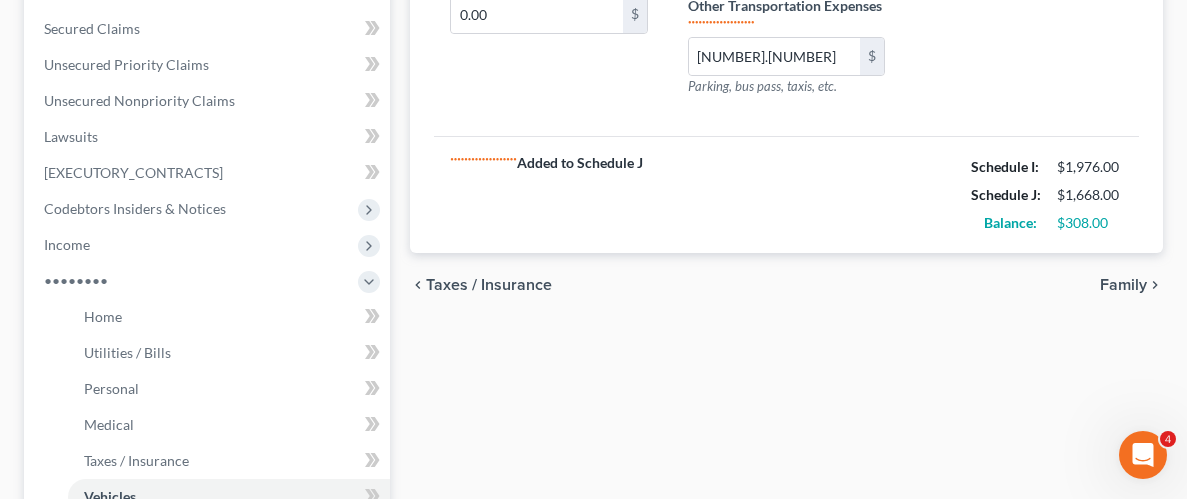click on "Family" at bounding box center [1123, 285] 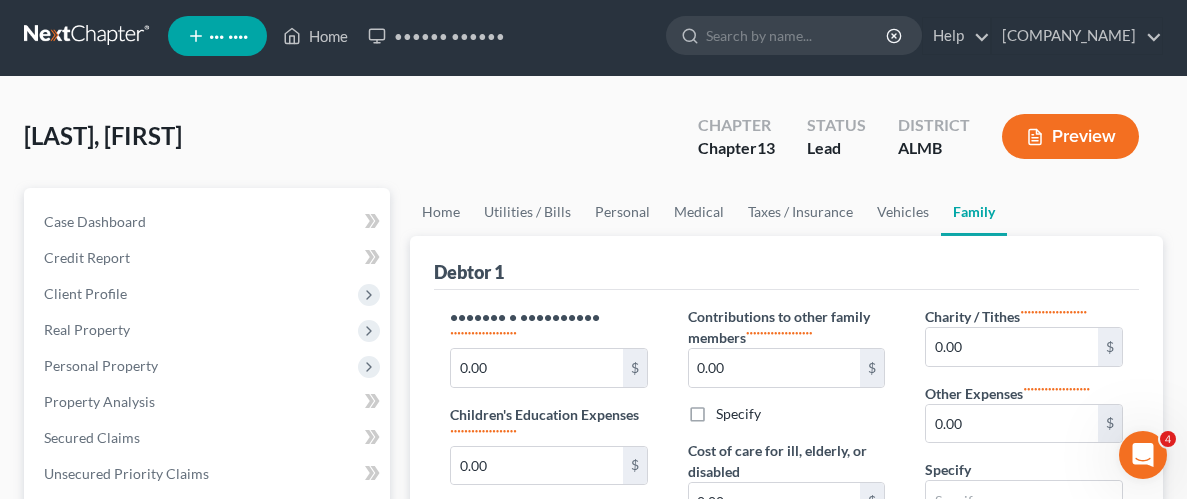 scroll, scrollTop: 0, scrollLeft: 0, axis: both 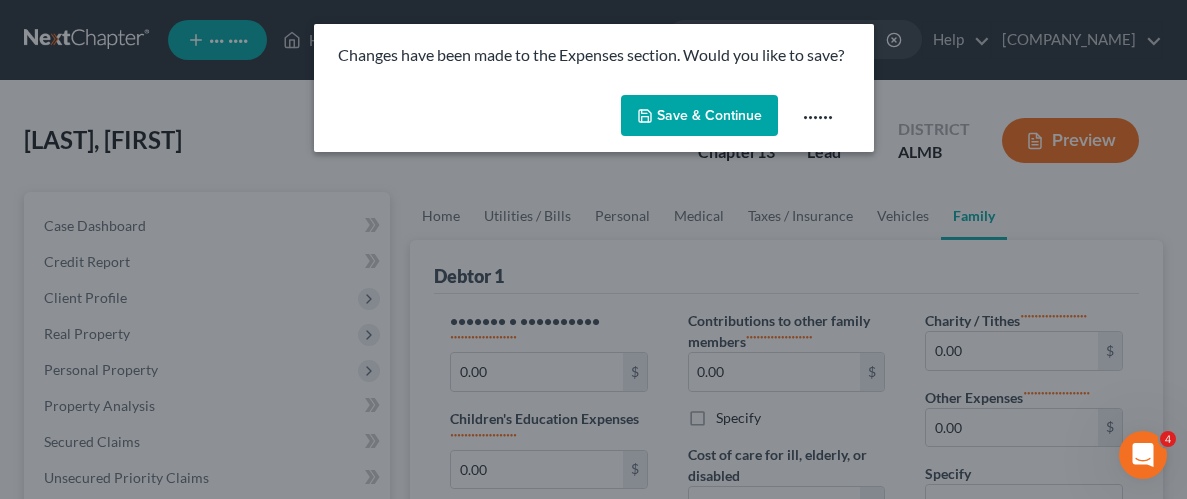 click on "Save & Continue" at bounding box center [699, 116] 